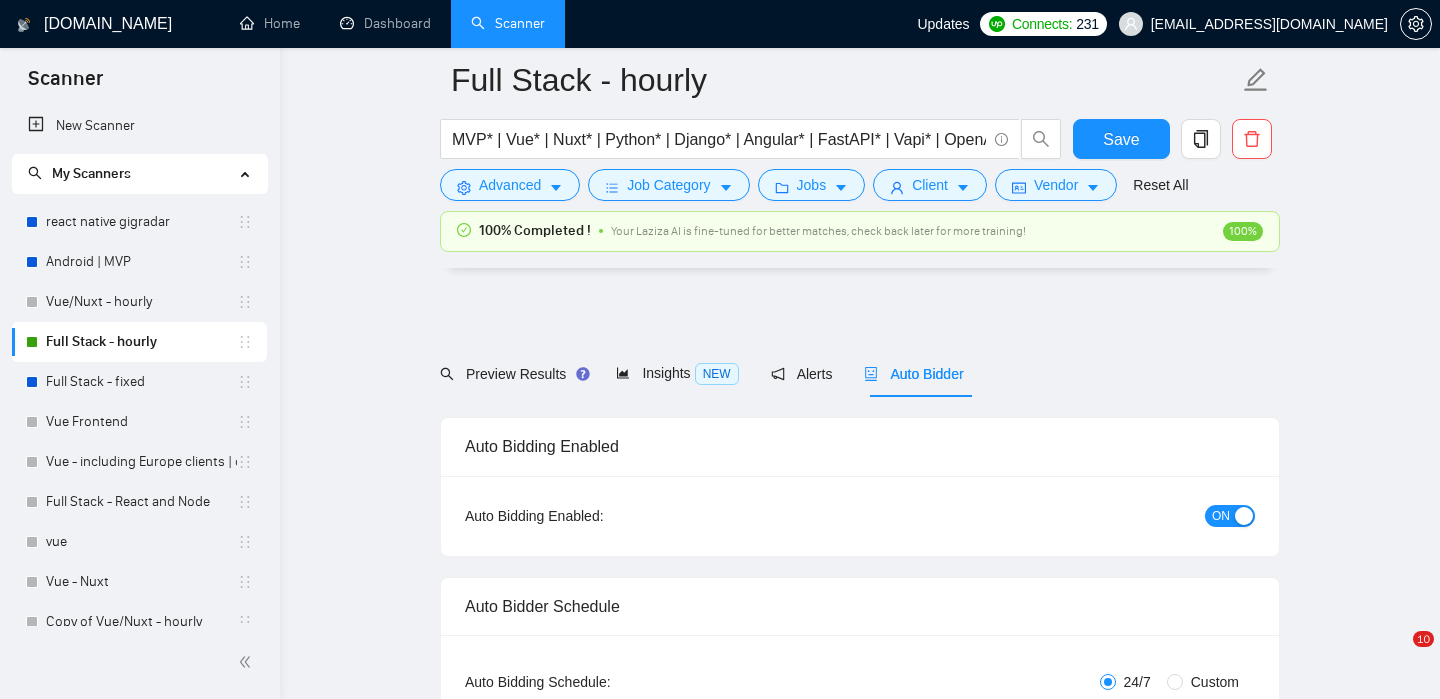 scroll, scrollTop: 4893, scrollLeft: 0, axis: vertical 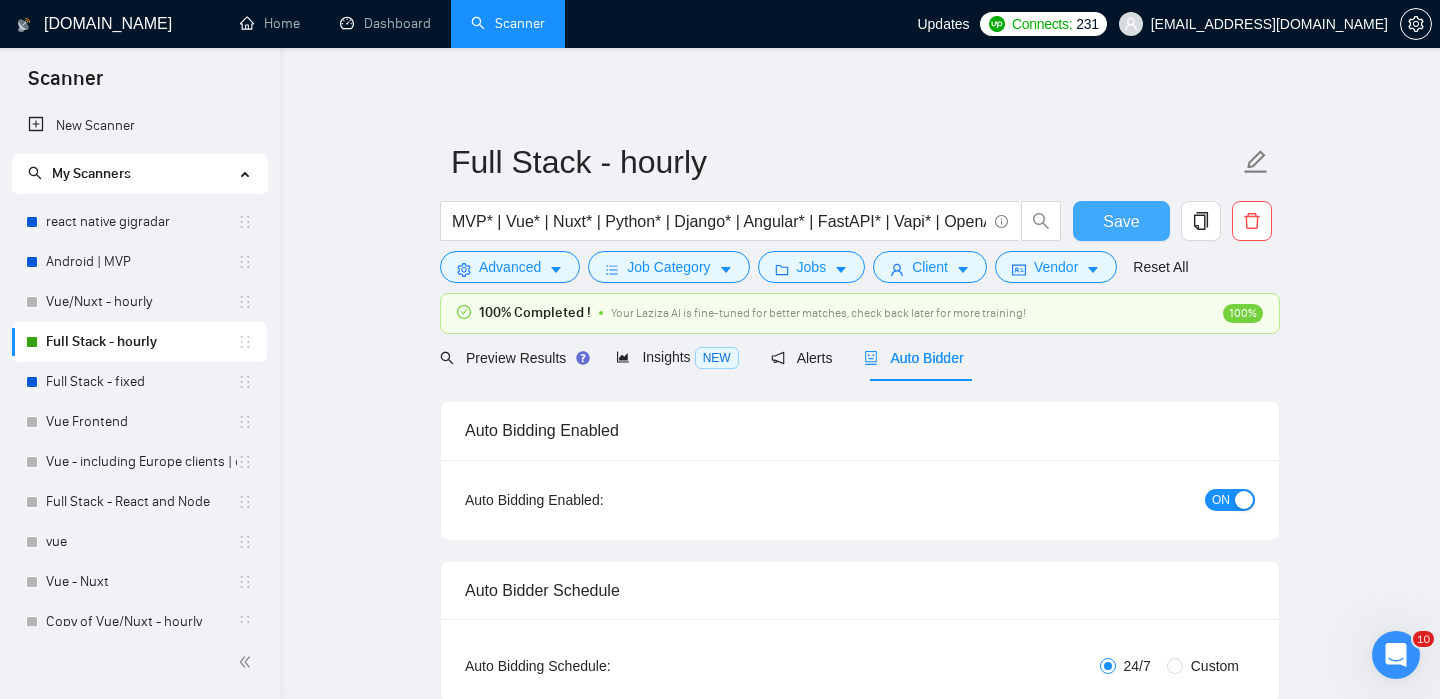click on "Save" at bounding box center [1121, 221] 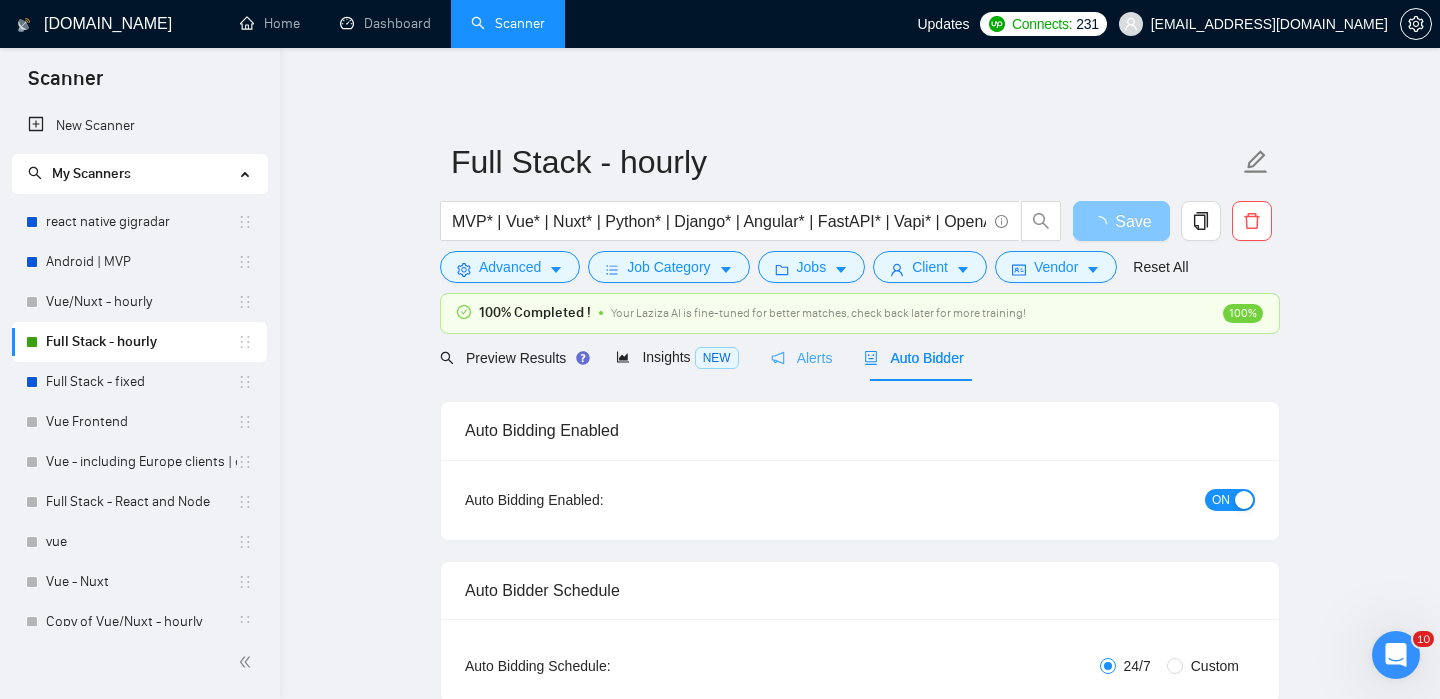 type 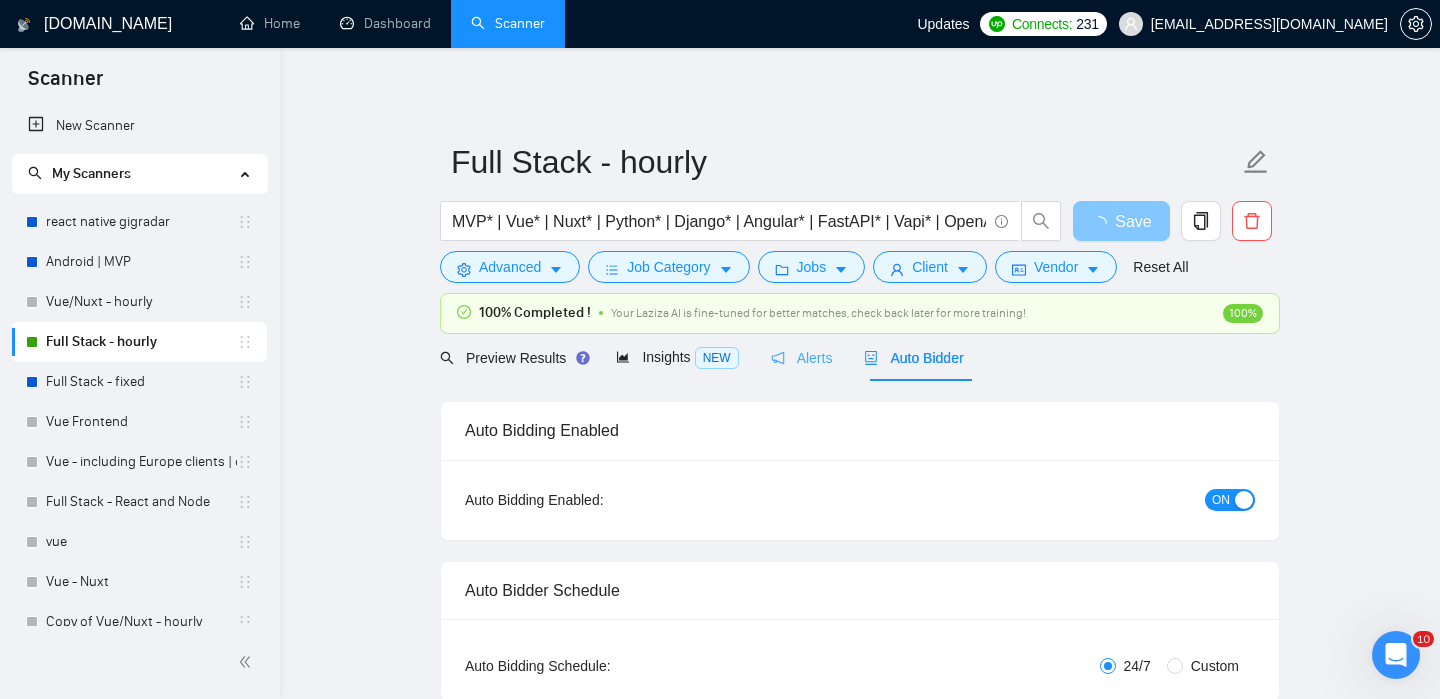type 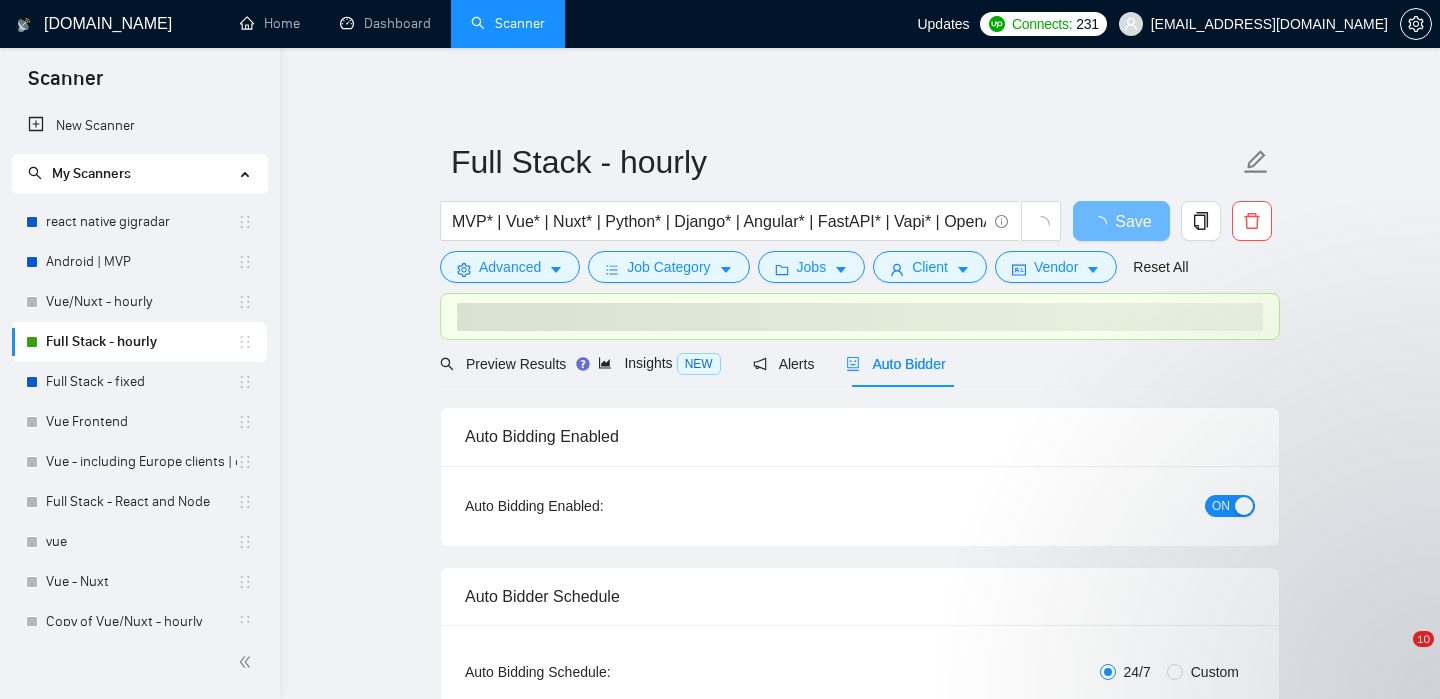 scroll, scrollTop: 0, scrollLeft: 0, axis: both 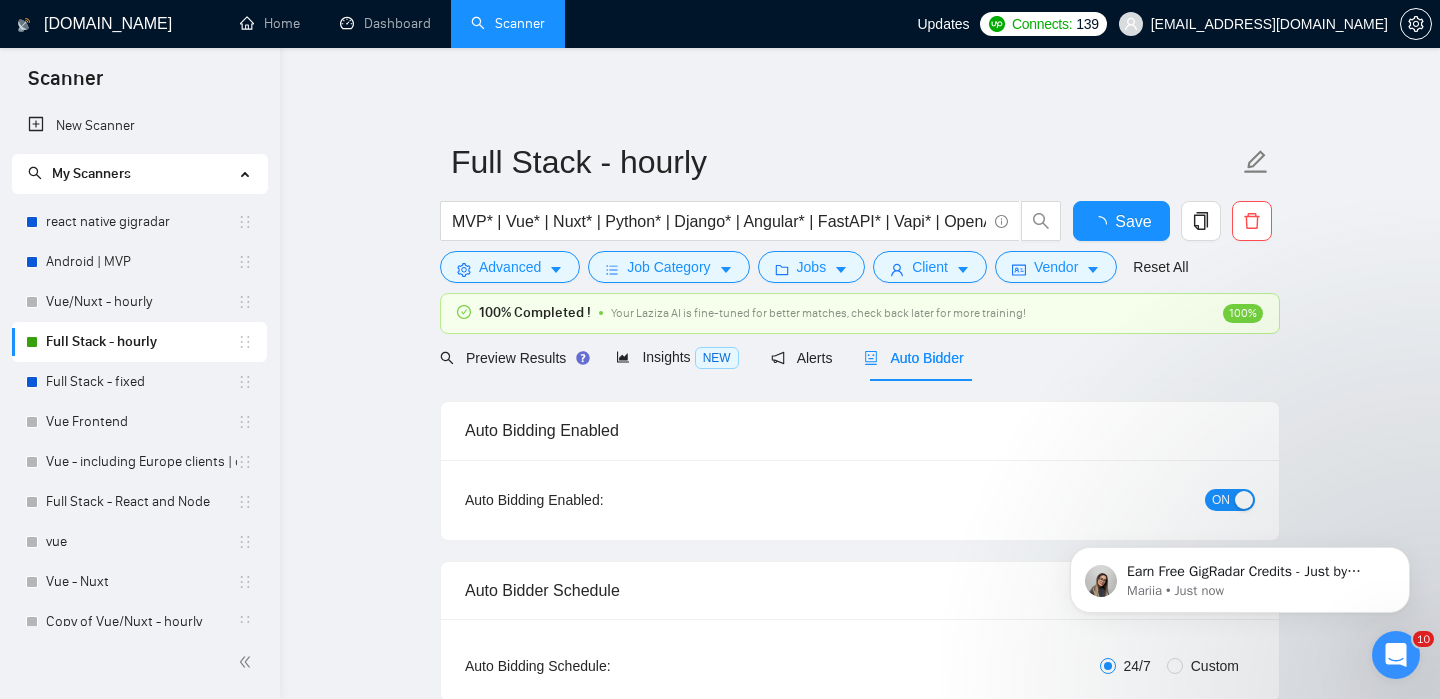 type 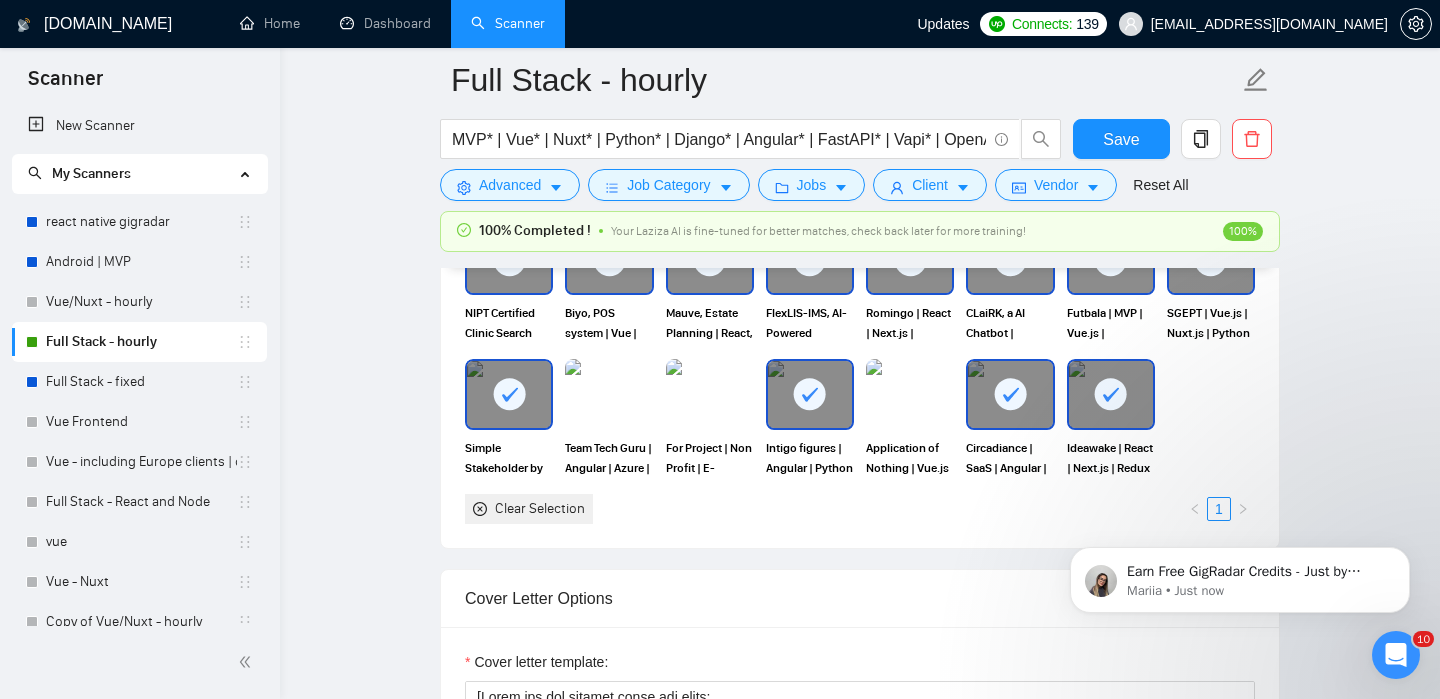 scroll, scrollTop: 1762, scrollLeft: 0, axis: vertical 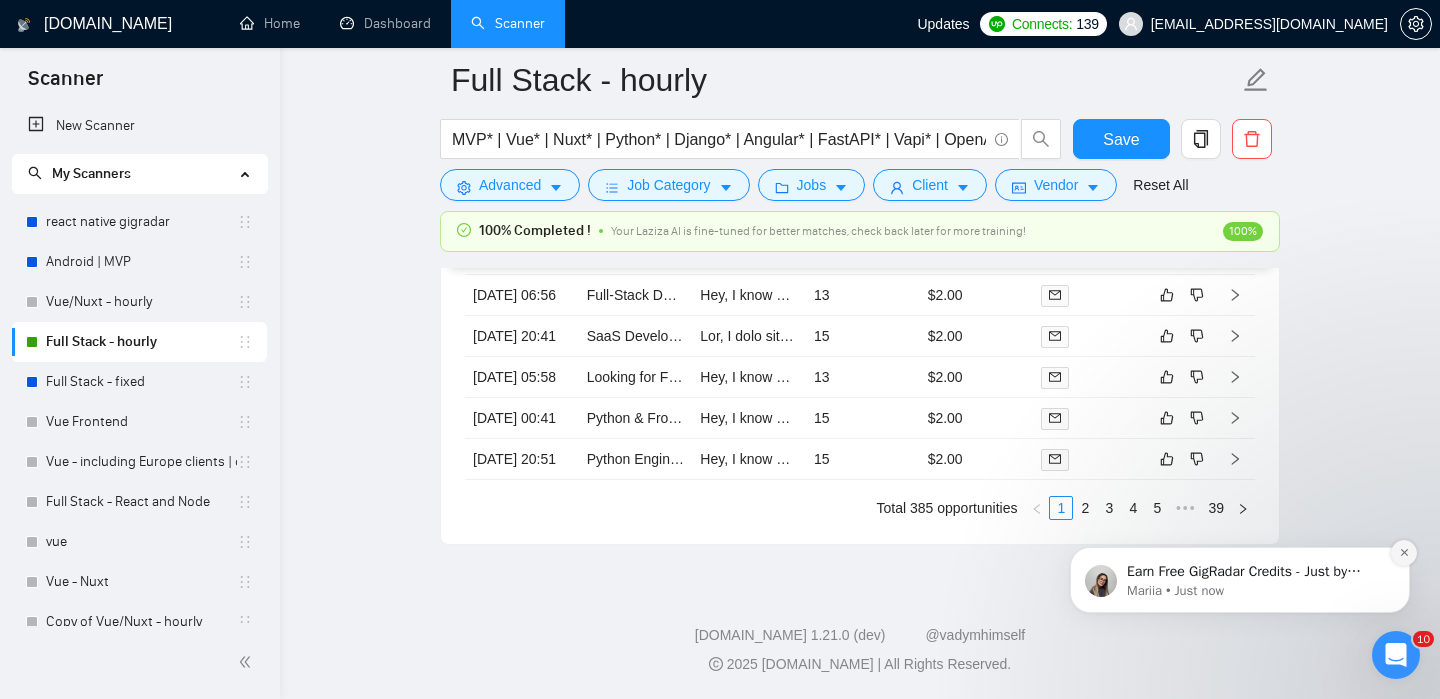 click 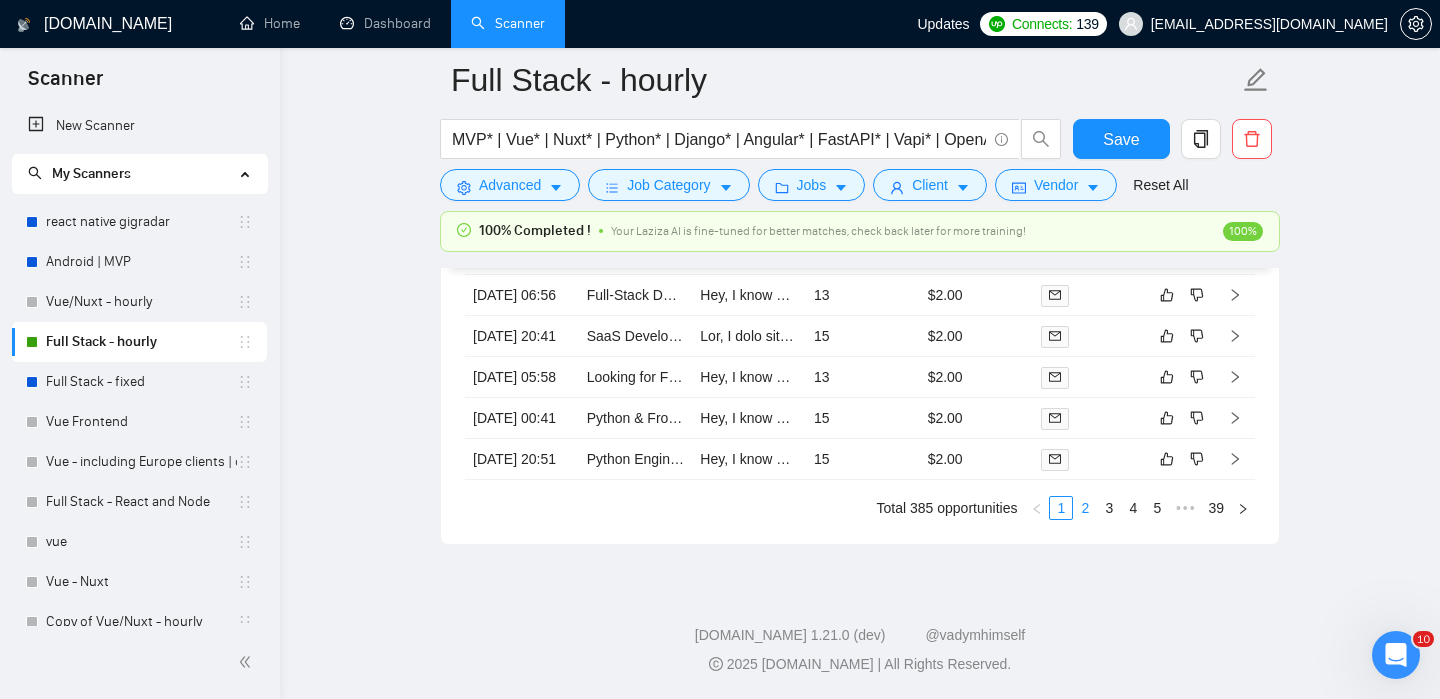 click on "2" at bounding box center (1085, 508) 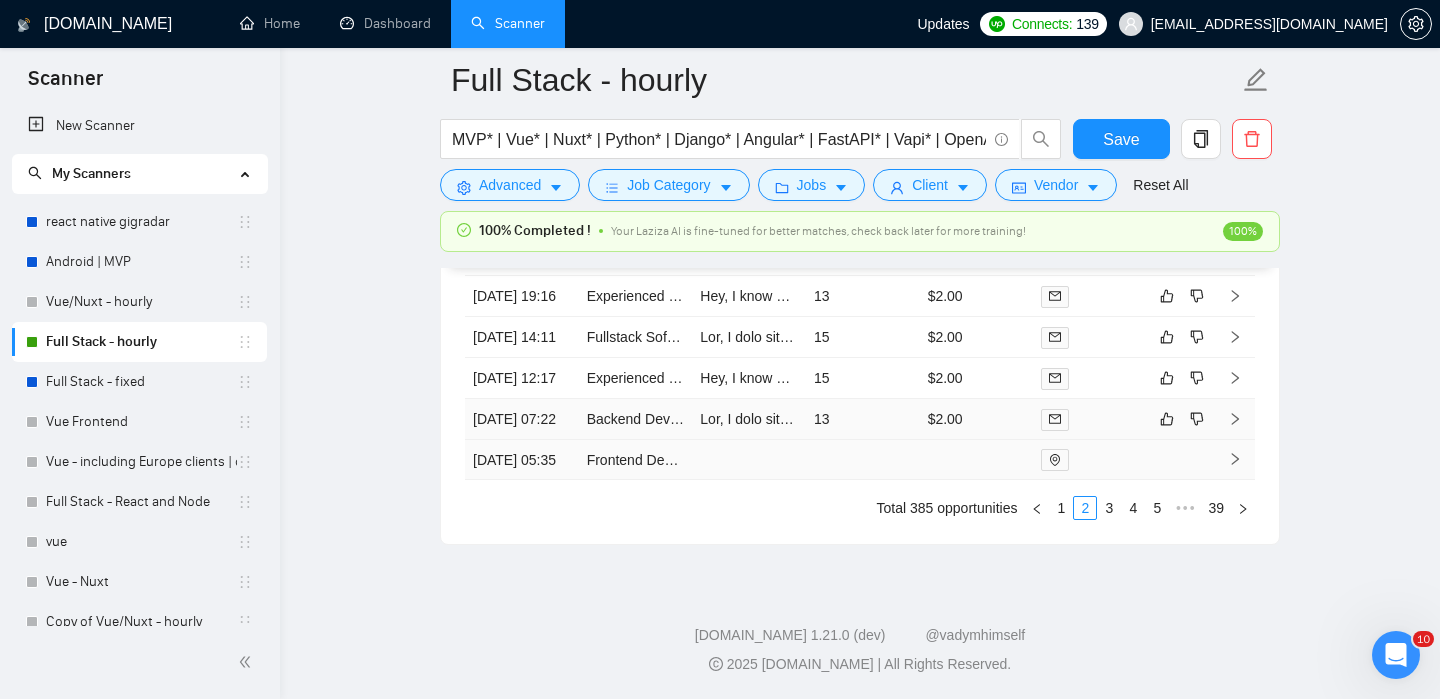 scroll, scrollTop: 5251, scrollLeft: 0, axis: vertical 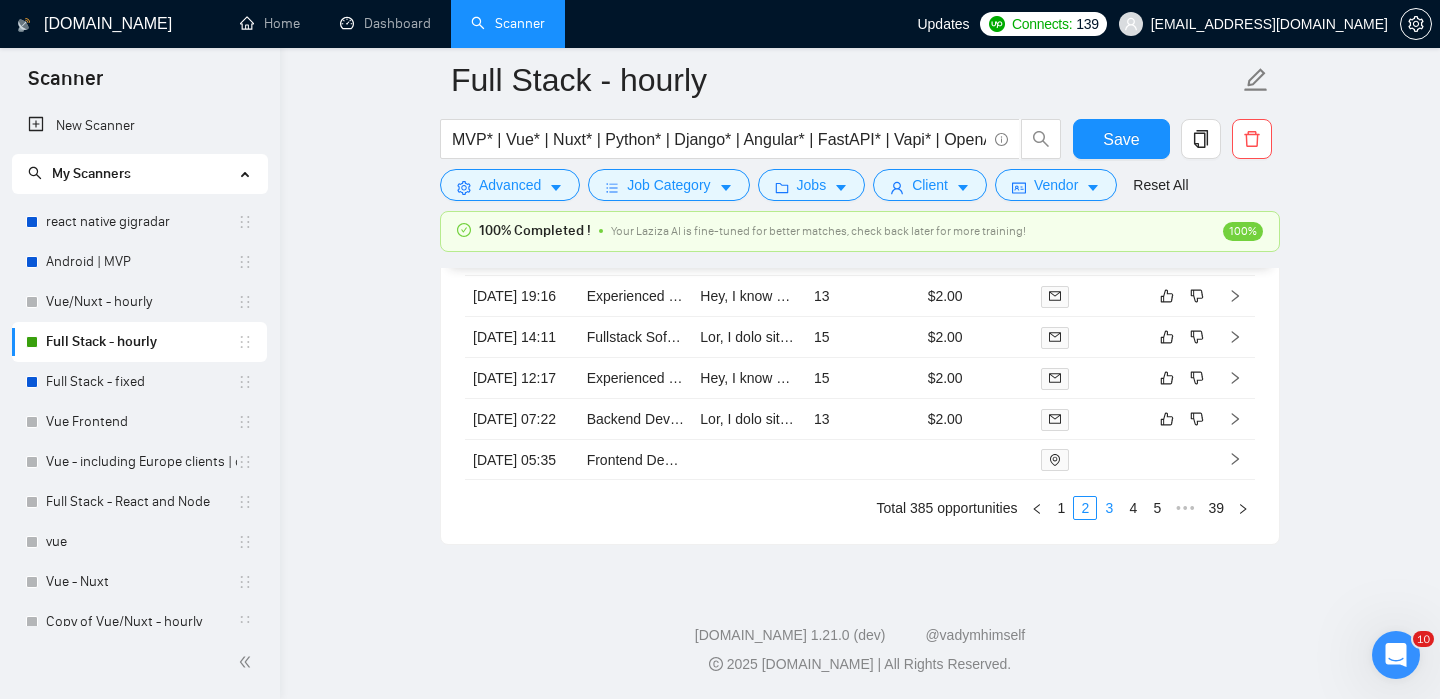 click on "3" at bounding box center [1109, 508] 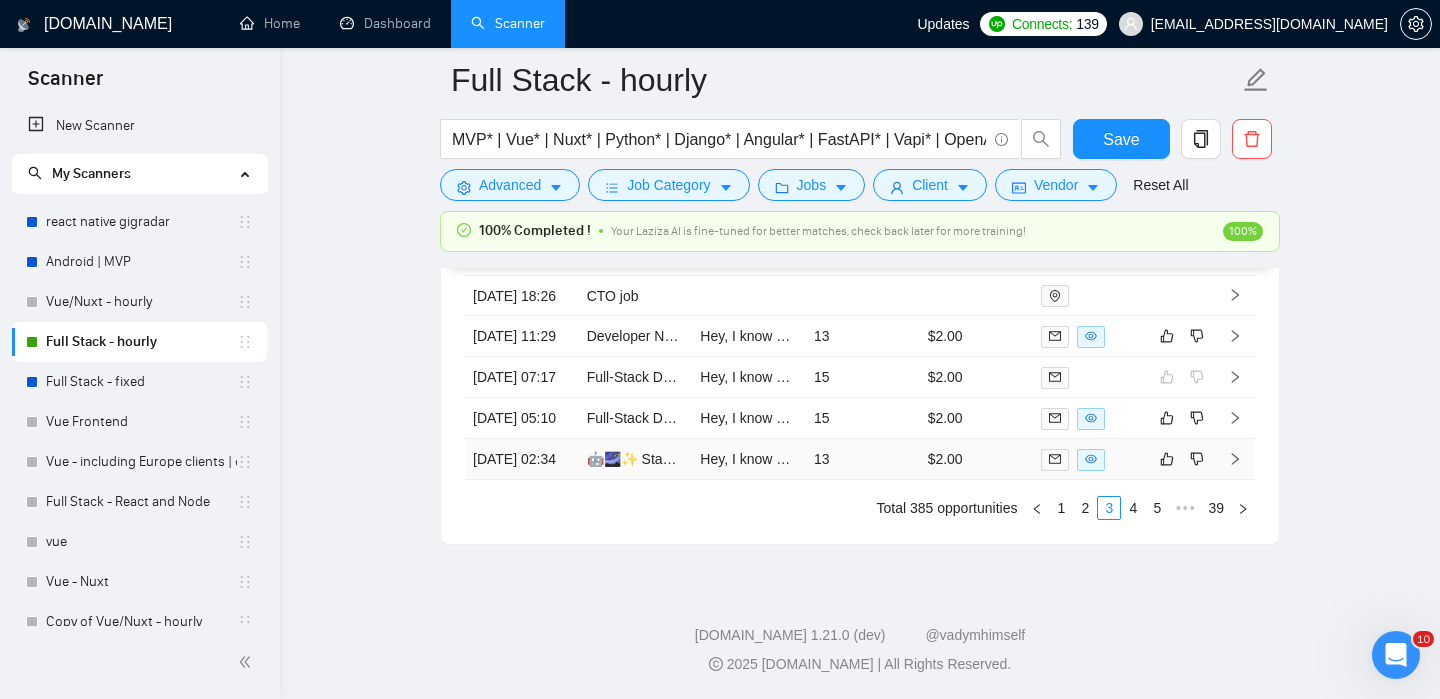 scroll, scrollTop: 5202, scrollLeft: 0, axis: vertical 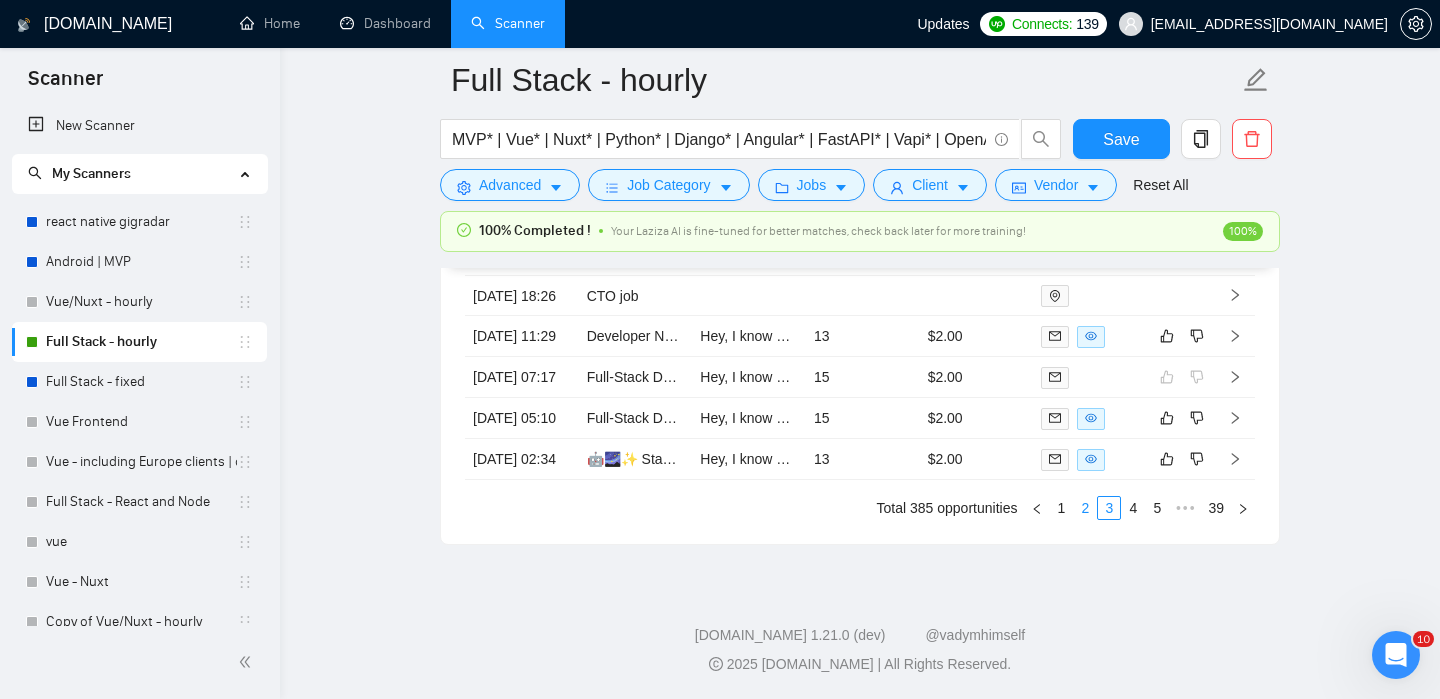 click on "2" at bounding box center [1085, 508] 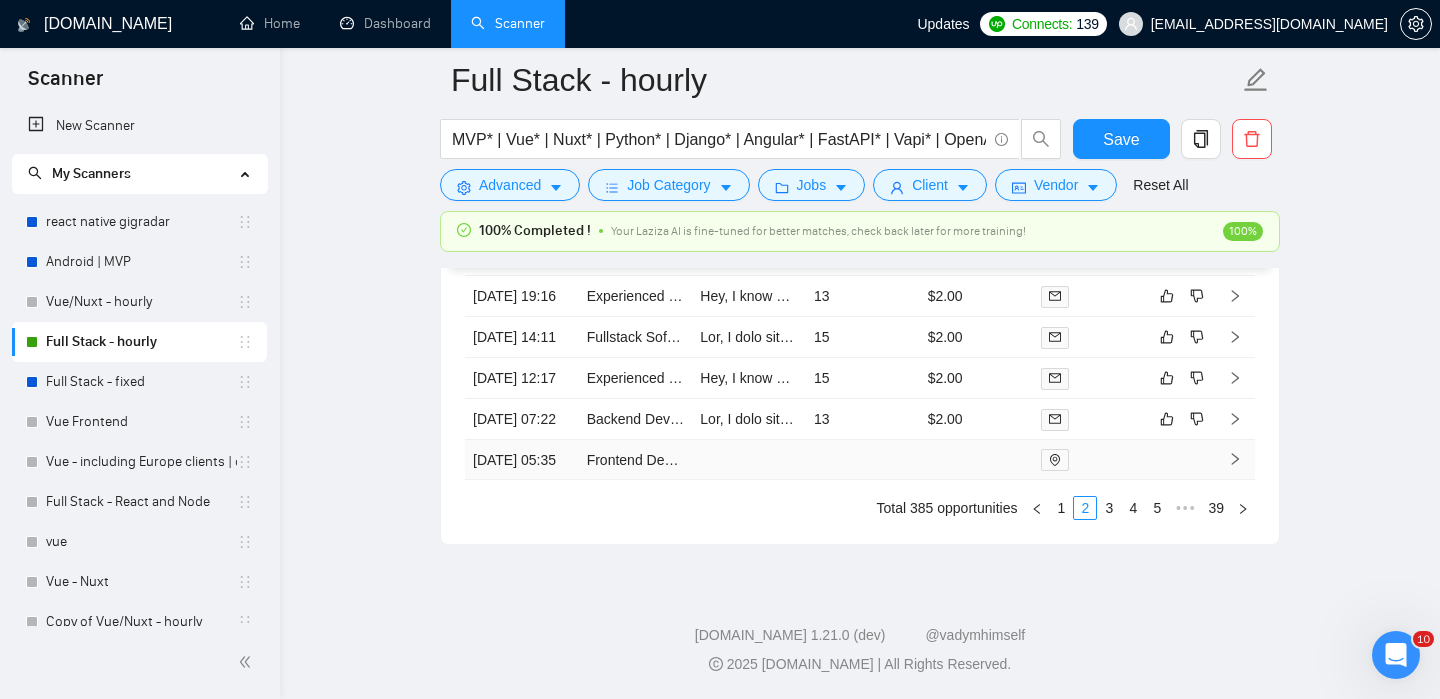 scroll, scrollTop: 5191, scrollLeft: 0, axis: vertical 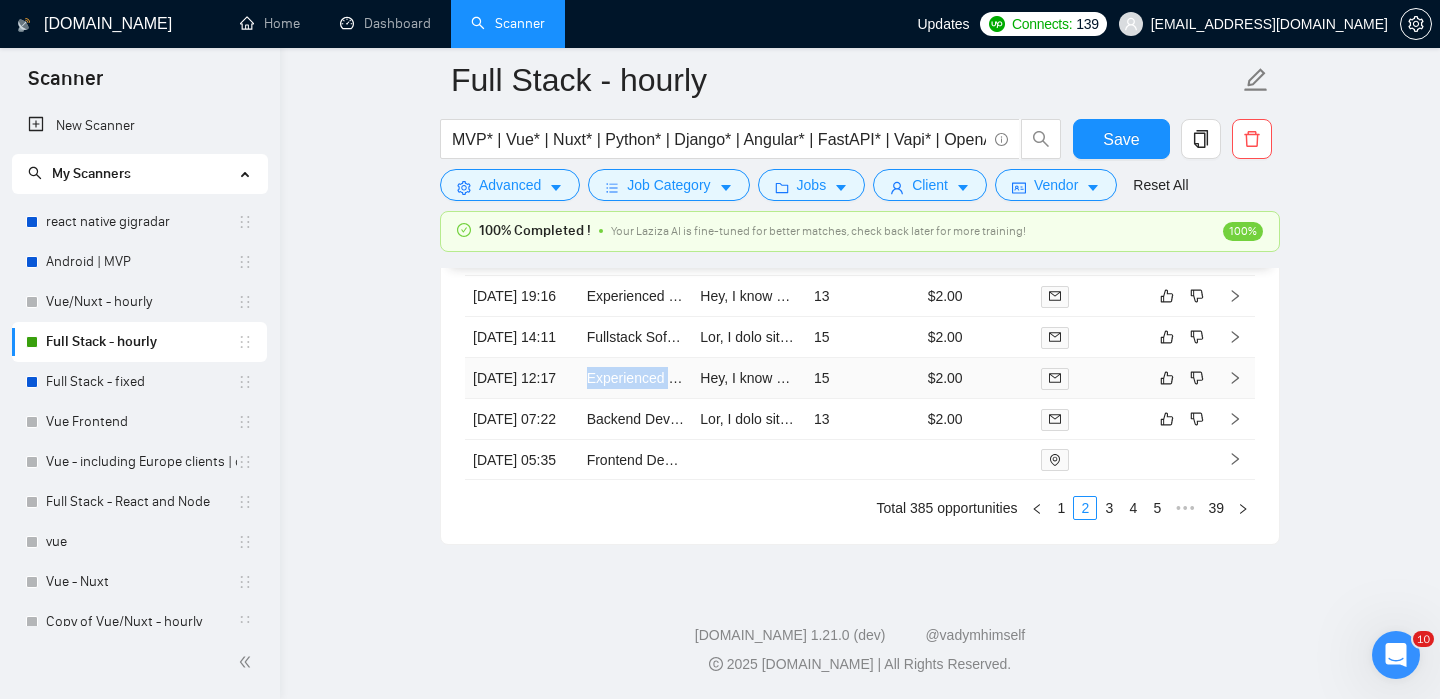 click at bounding box center (1235, 378) 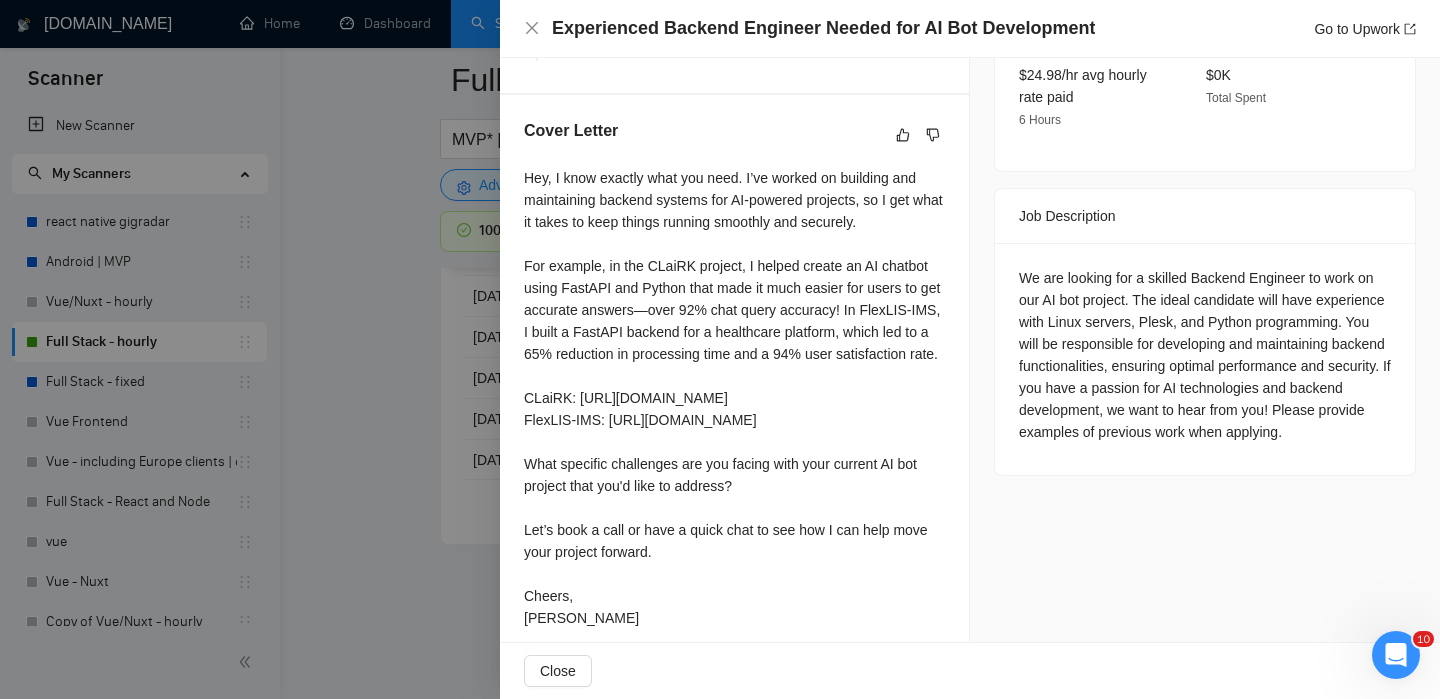scroll, scrollTop: 697, scrollLeft: 0, axis: vertical 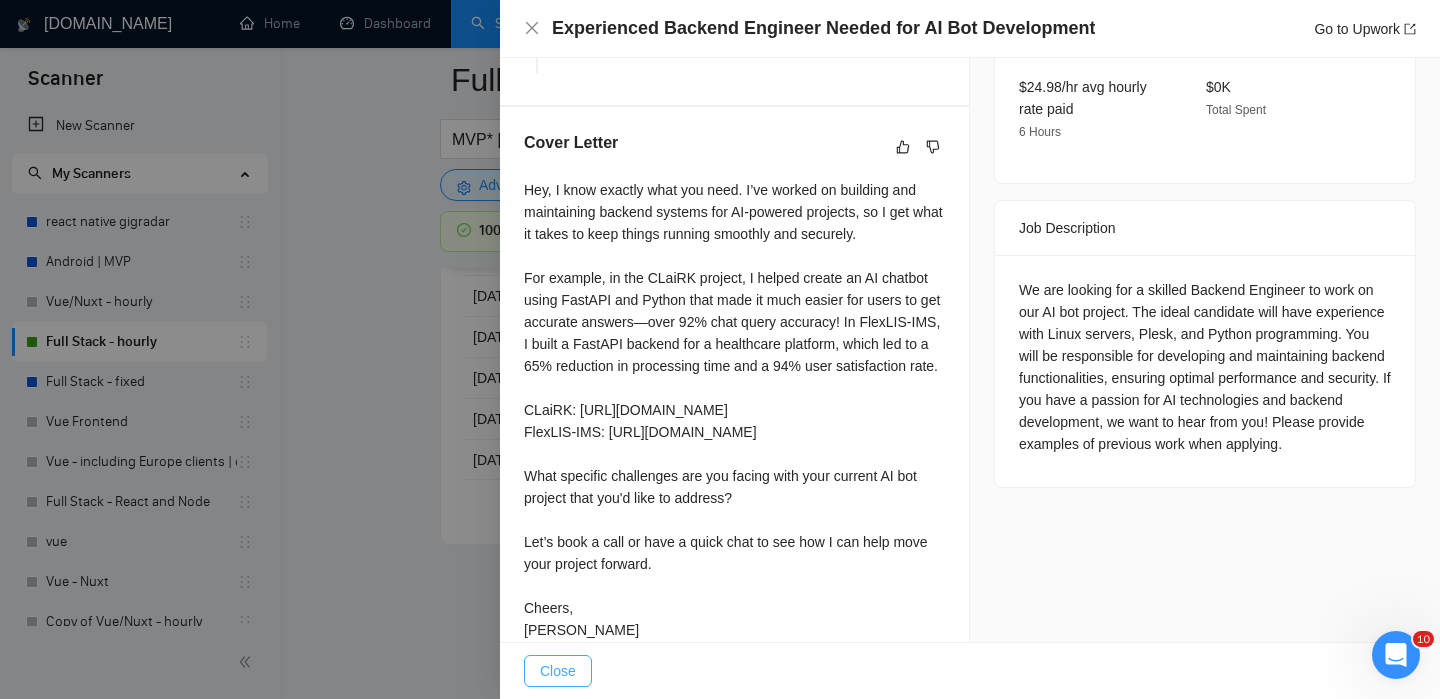 click on "Close" at bounding box center (558, 671) 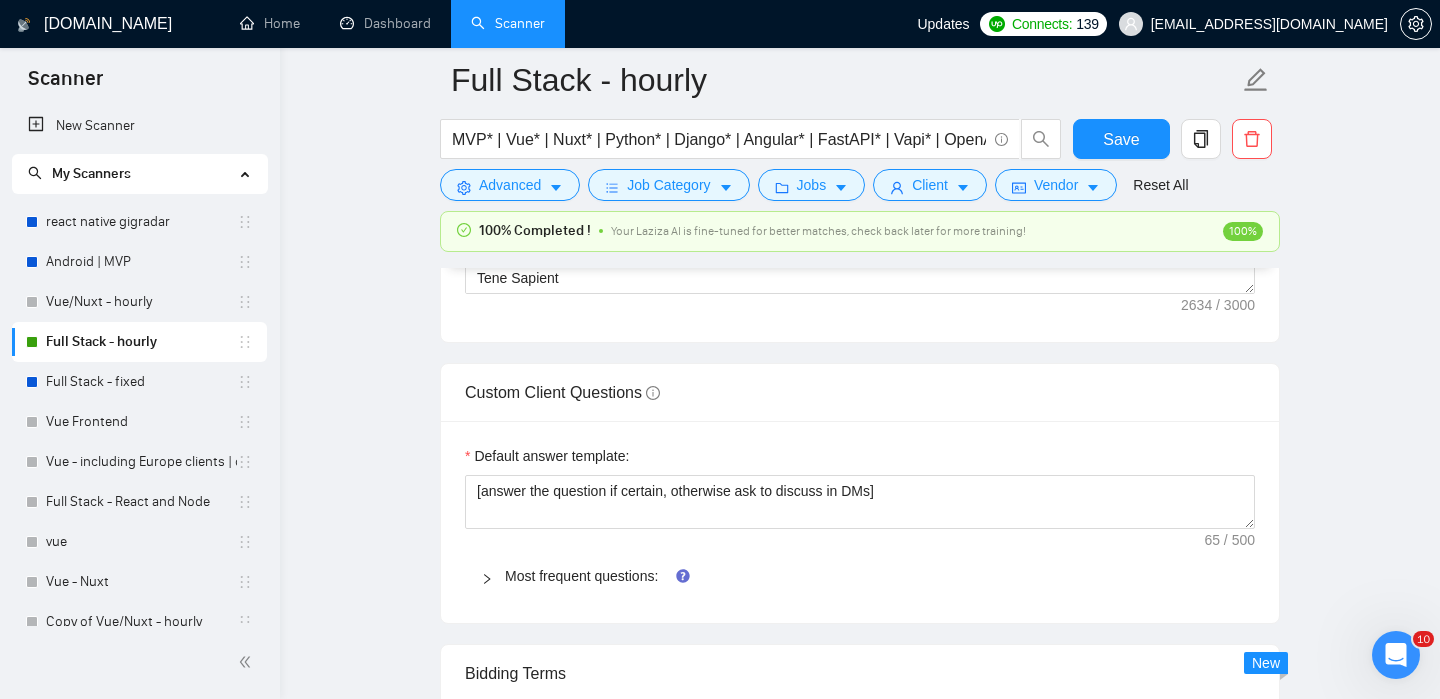 scroll, scrollTop: 2103, scrollLeft: 0, axis: vertical 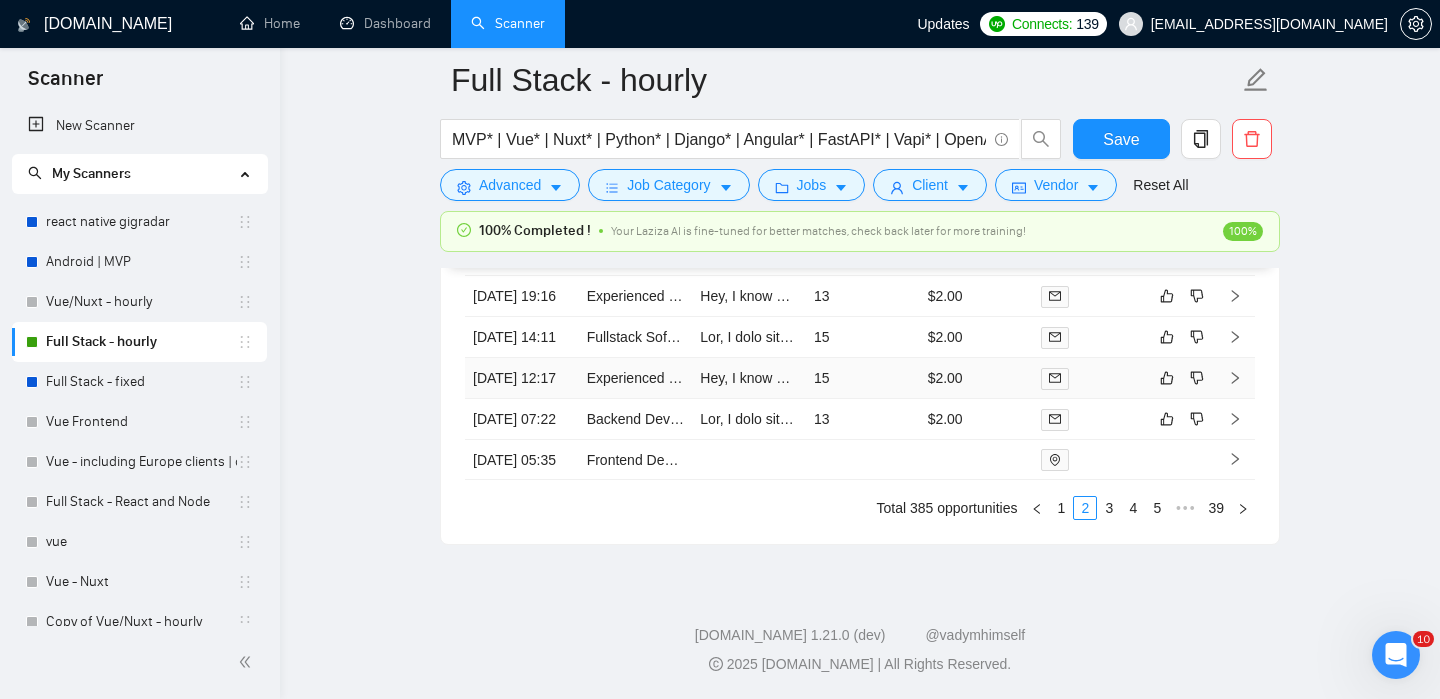 click 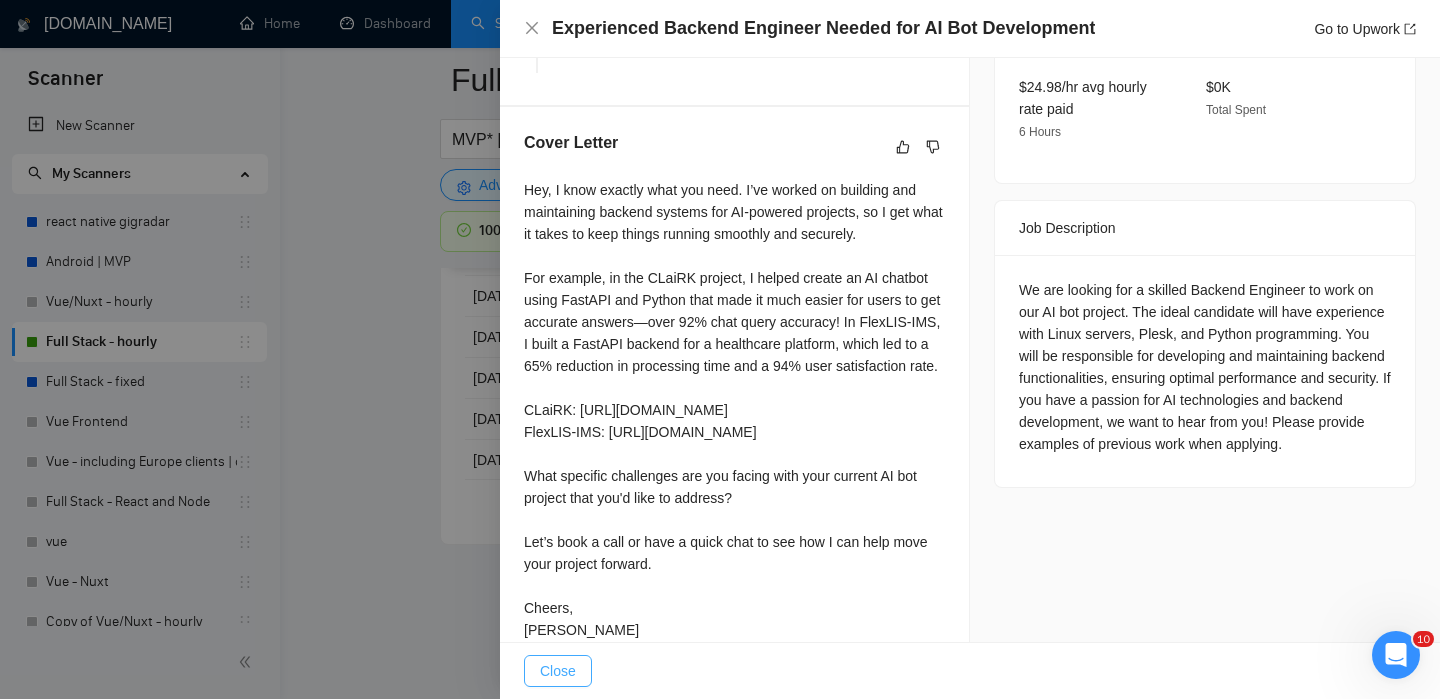 click on "Close" at bounding box center [558, 671] 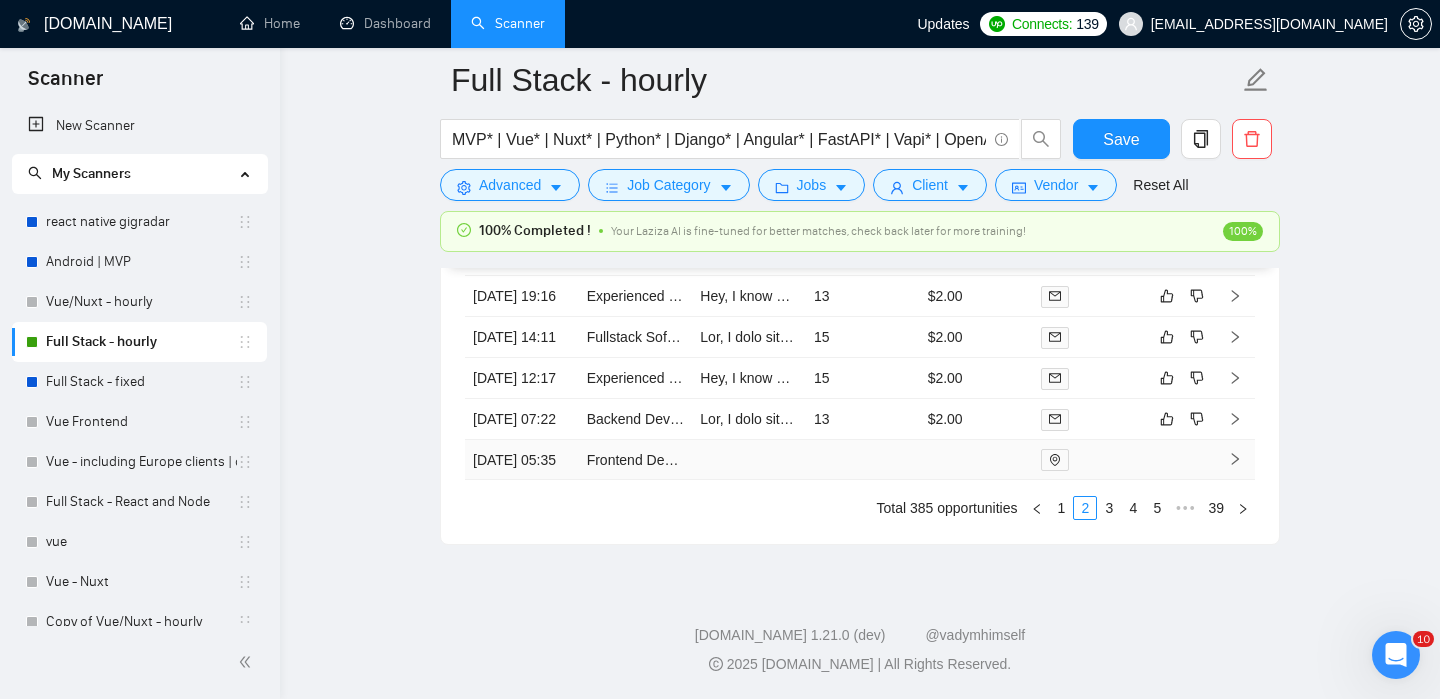 scroll, scrollTop: 5221, scrollLeft: 0, axis: vertical 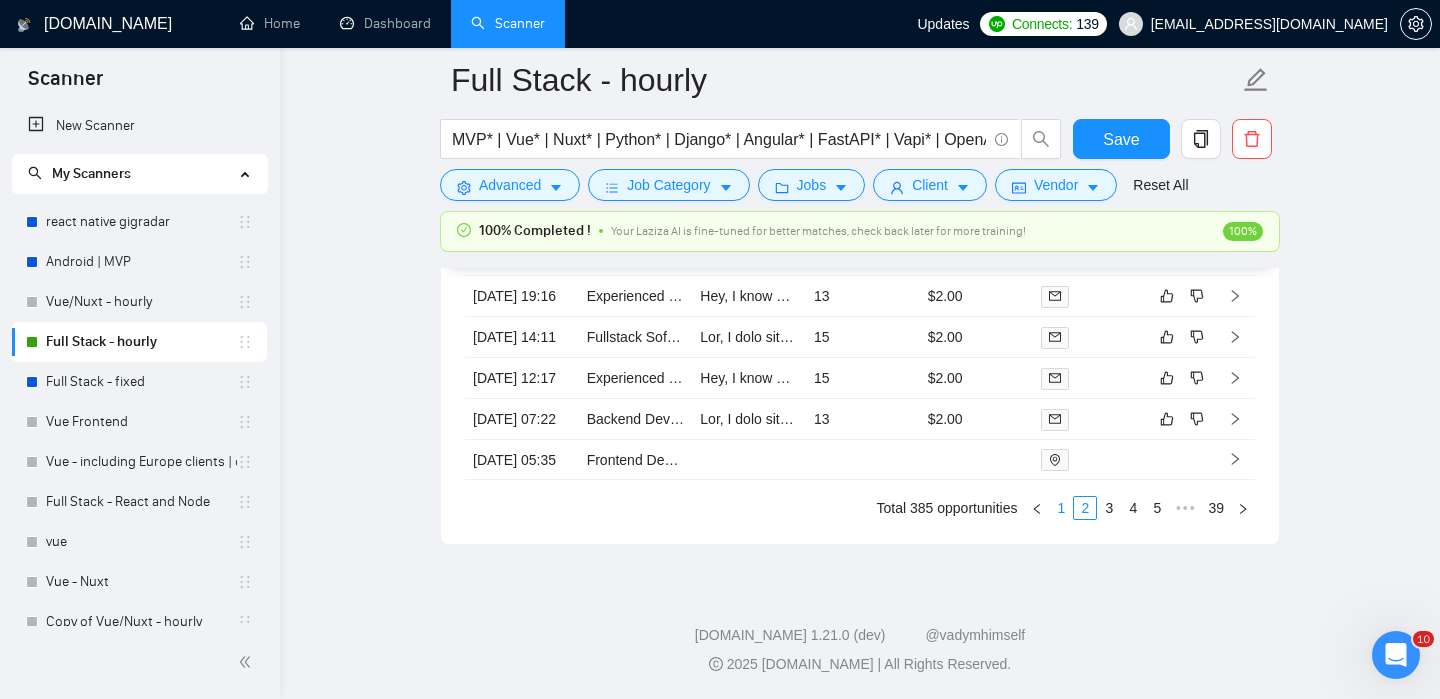 click on "1" at bounding box center (1061, 508) 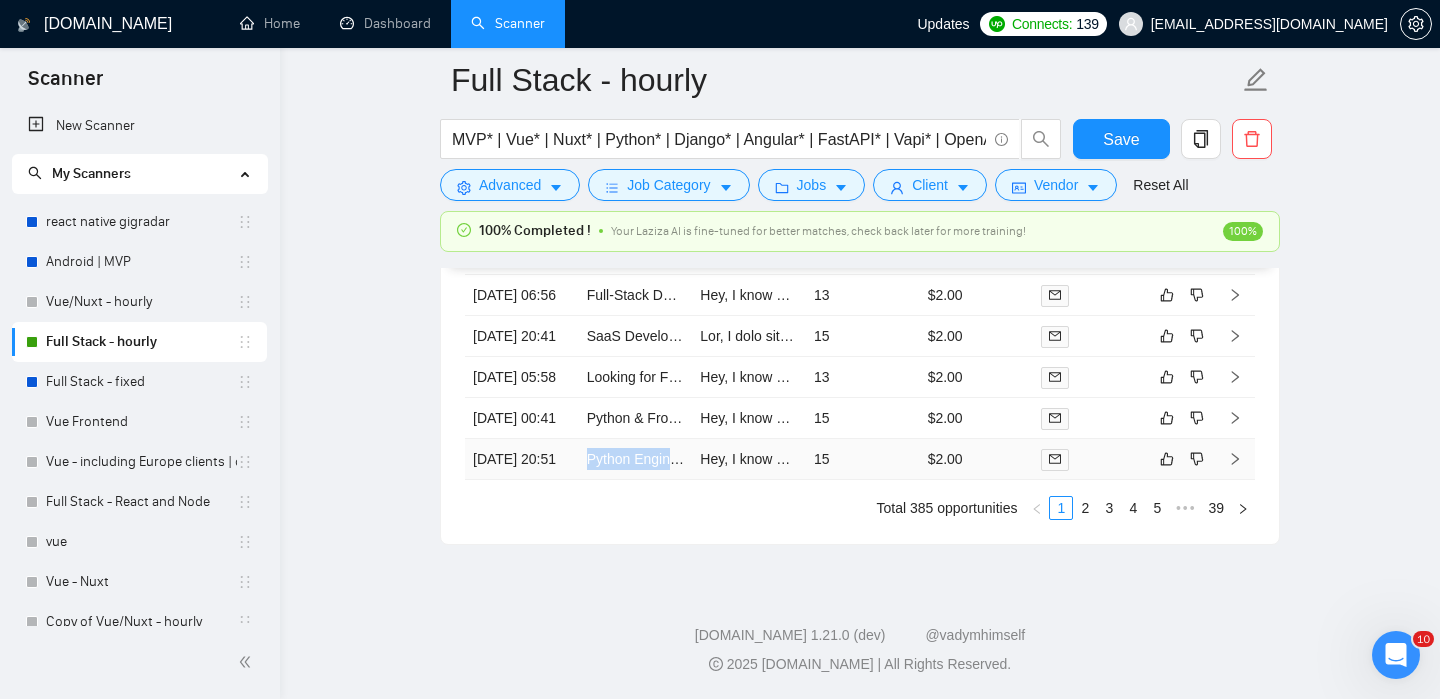click 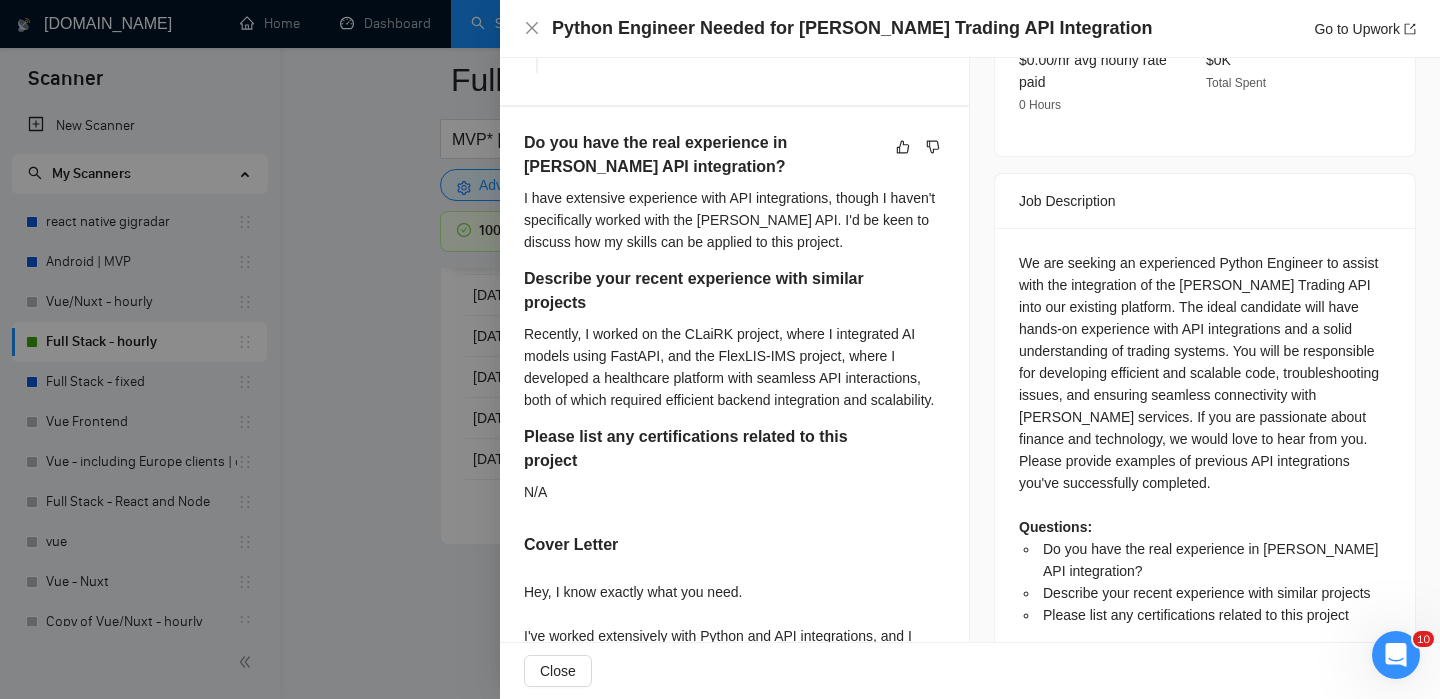 click at bounding box center [720, 349] 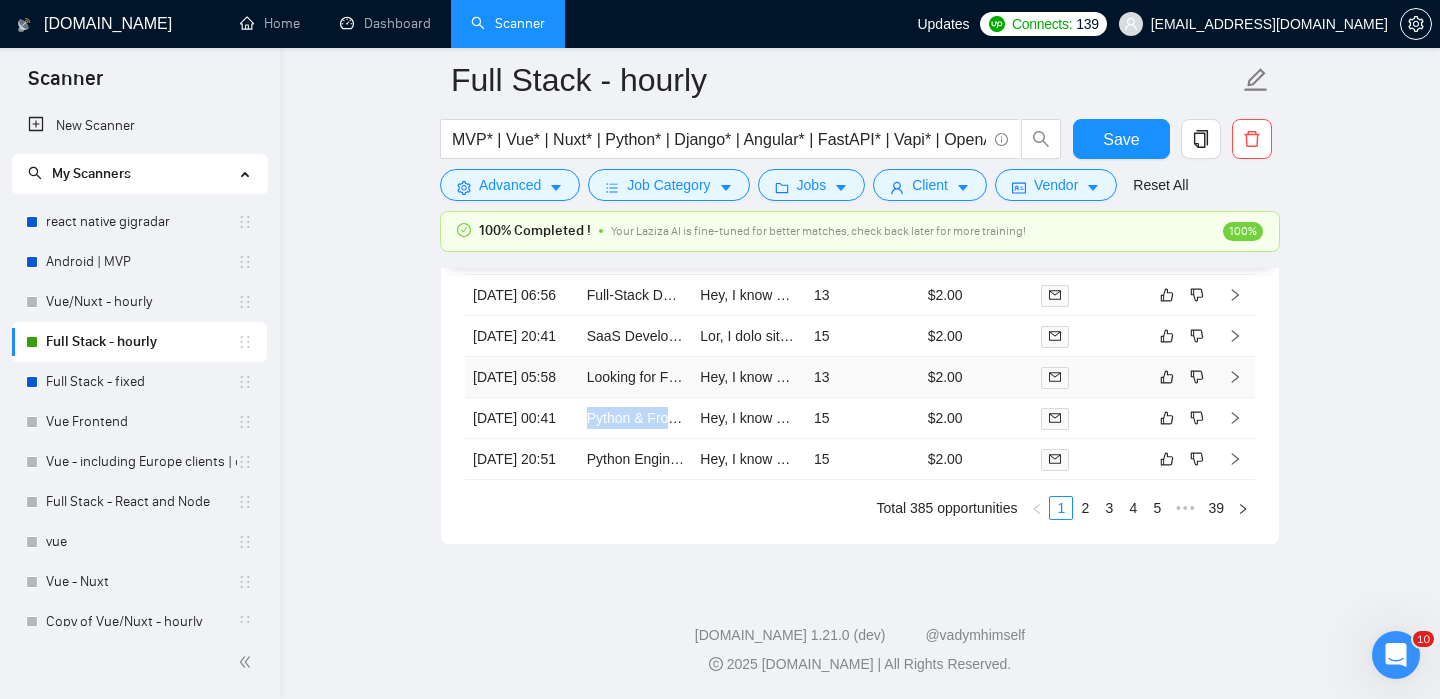 scroll, scrollTop: 5235, scrollLeft: 0, axis: vertical 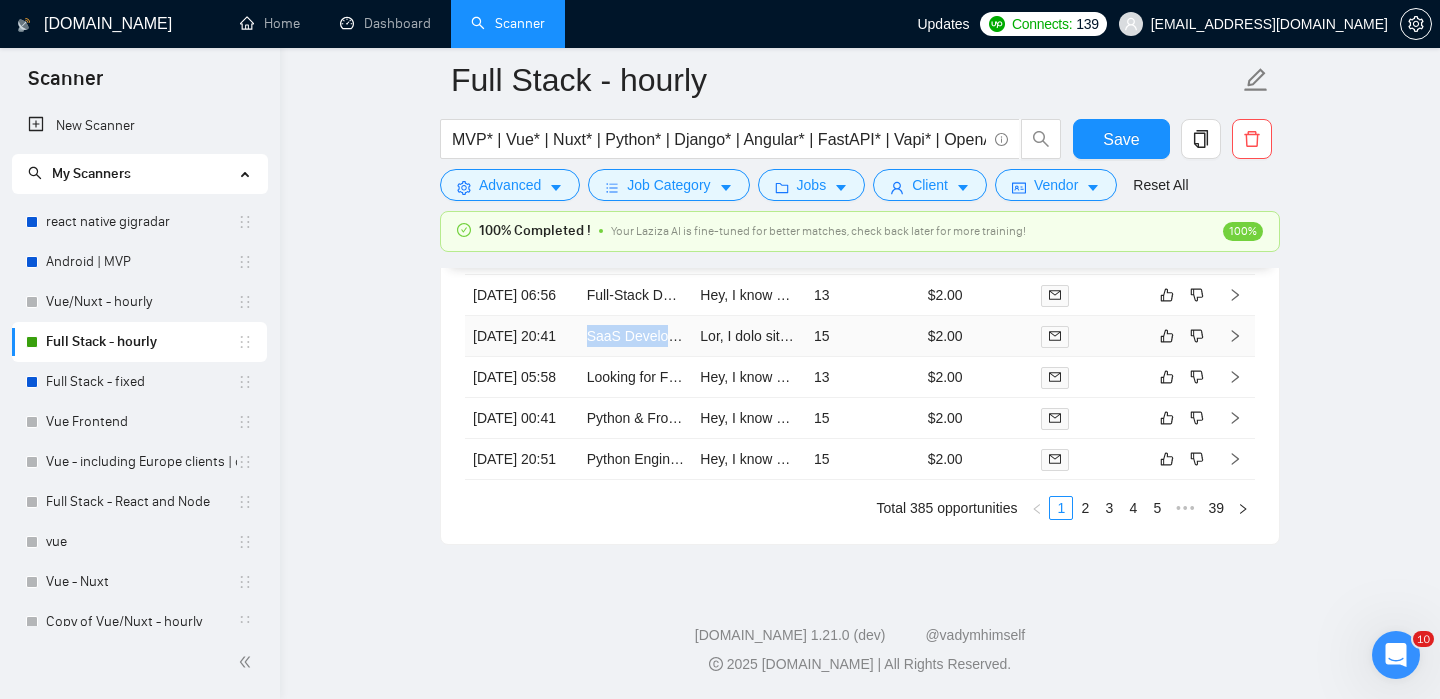 click 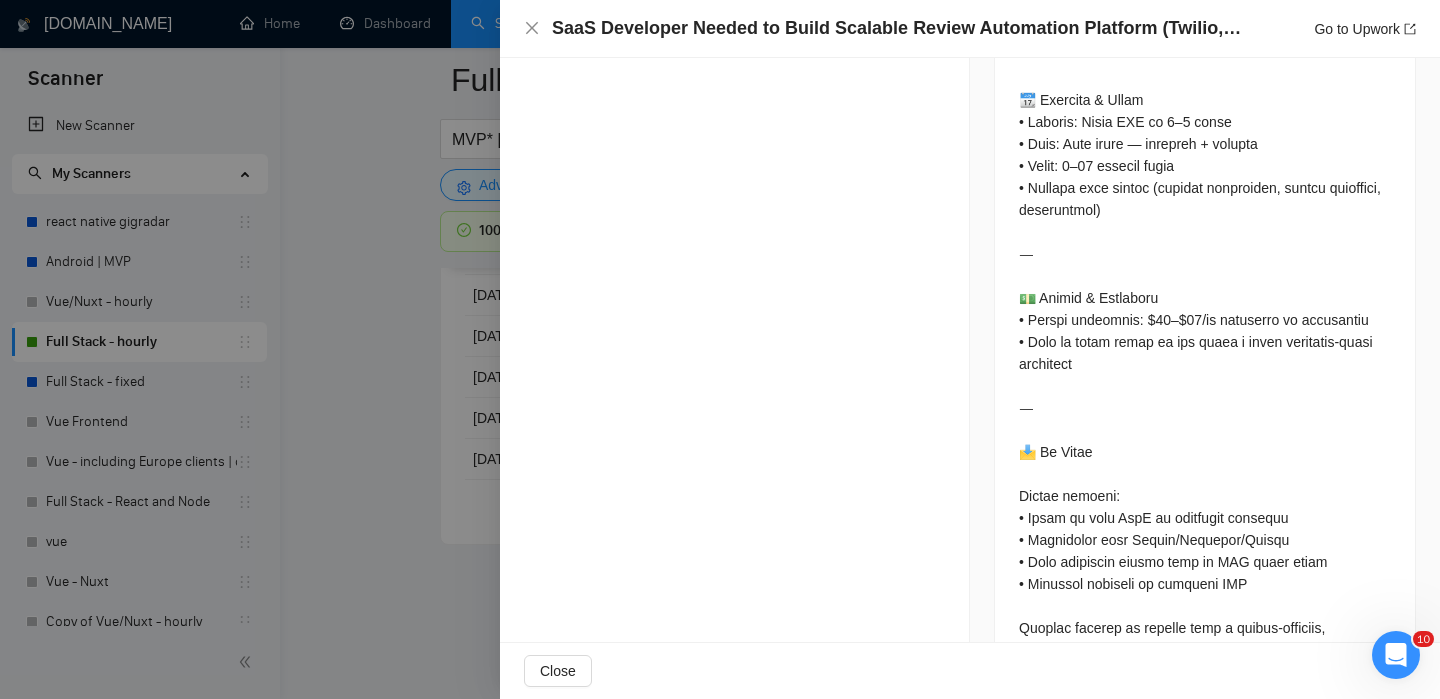 scroll, scrollTop: 1953, scrollLeft: 0, axis: vertical 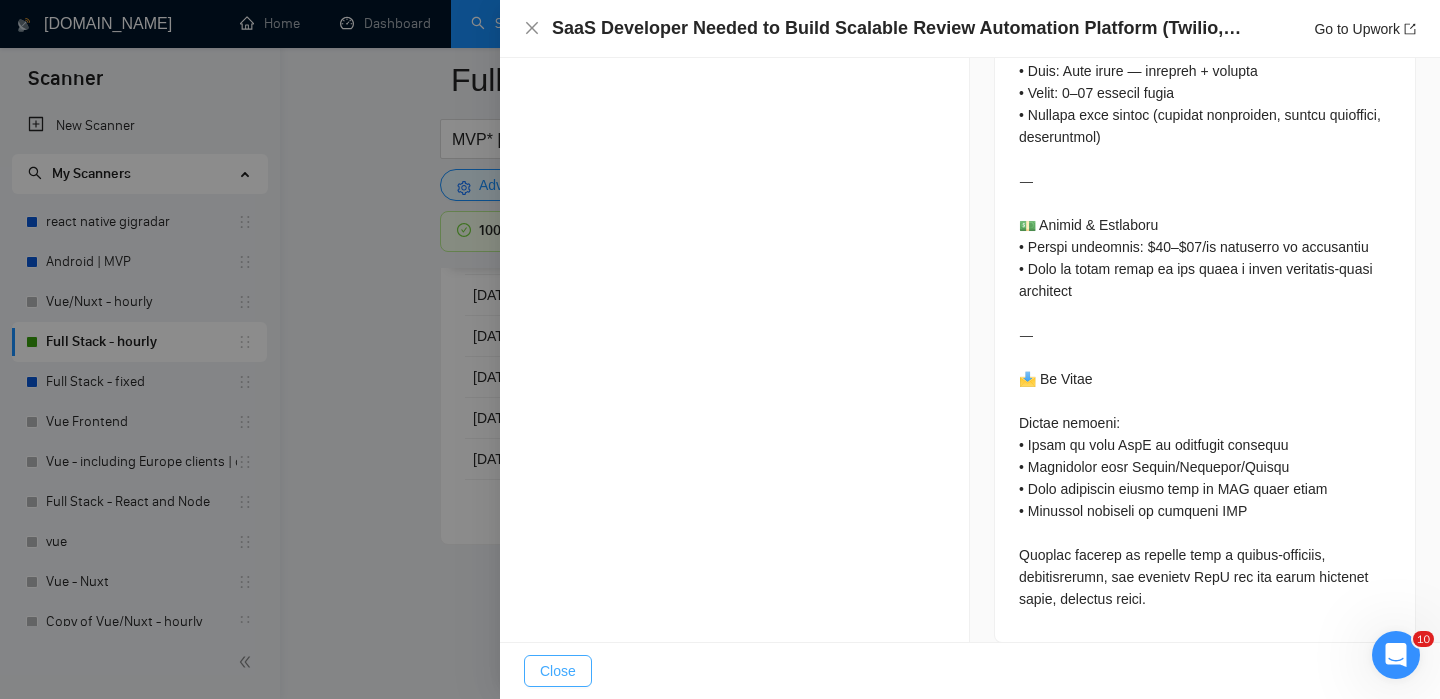 click on "Close" at bounding box center [558, 671] 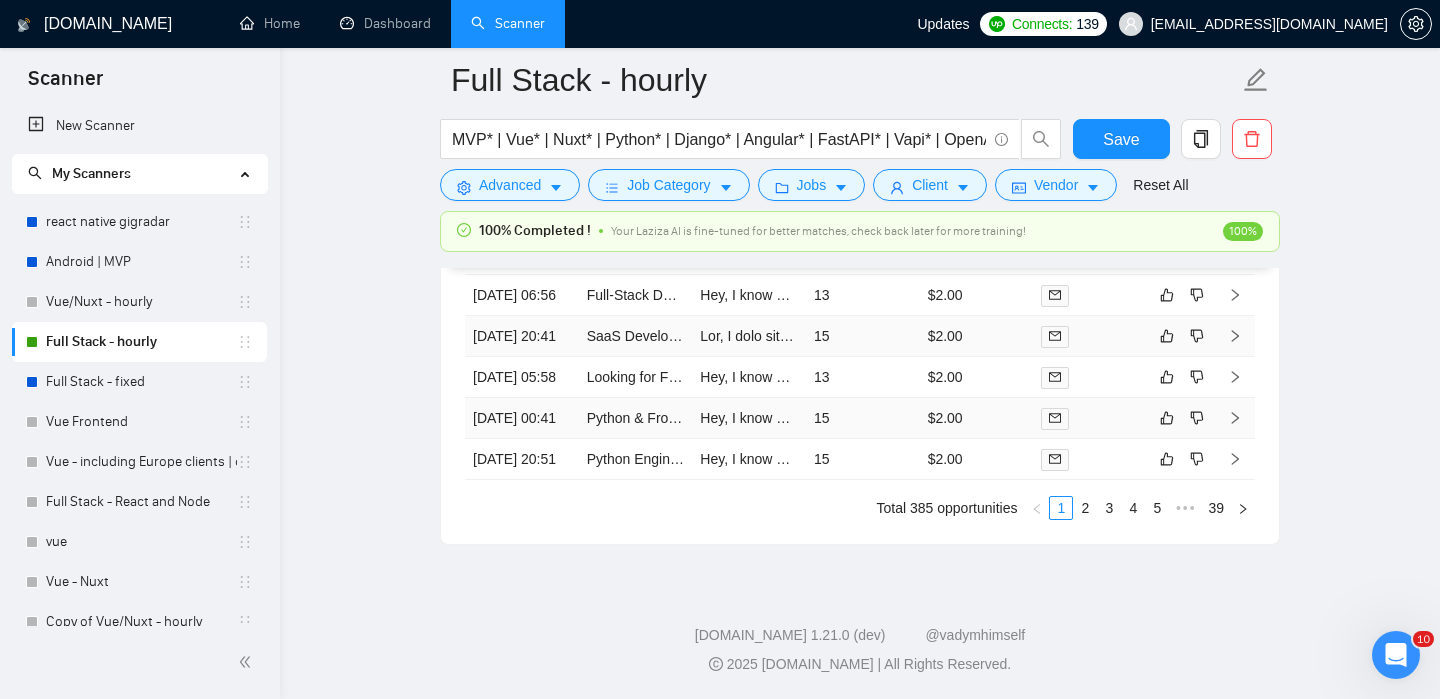 scroll, scrollTop: 5129, scrollLeft: 0, axis: vertical 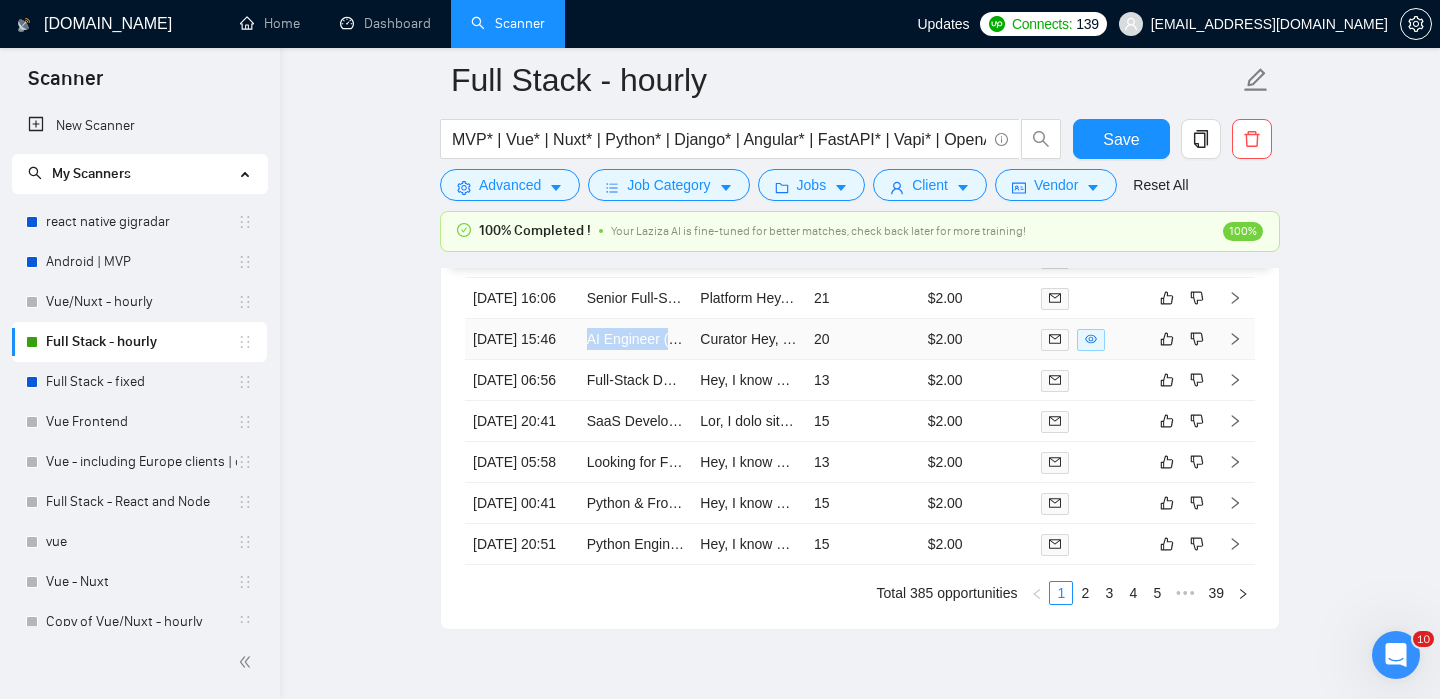 click 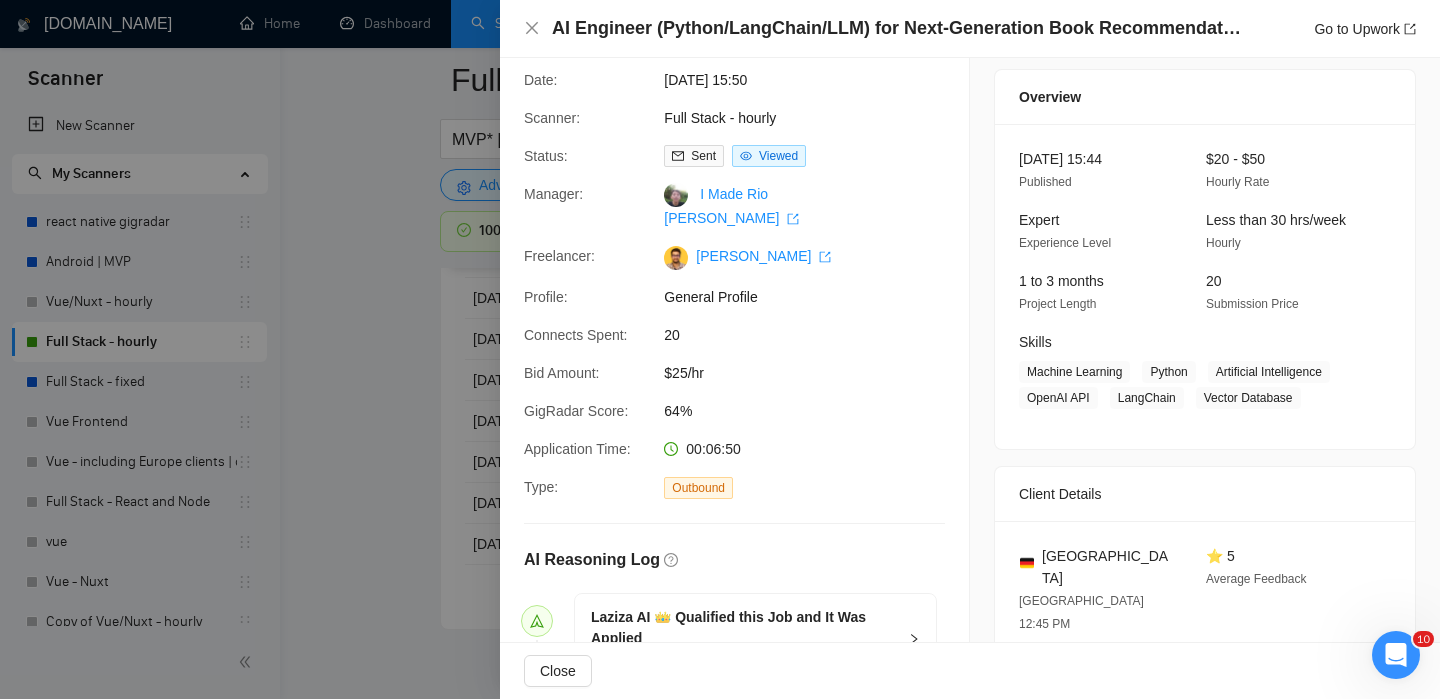scroll, scrollTop: 86, scrollLeft: 0, axis: vertical 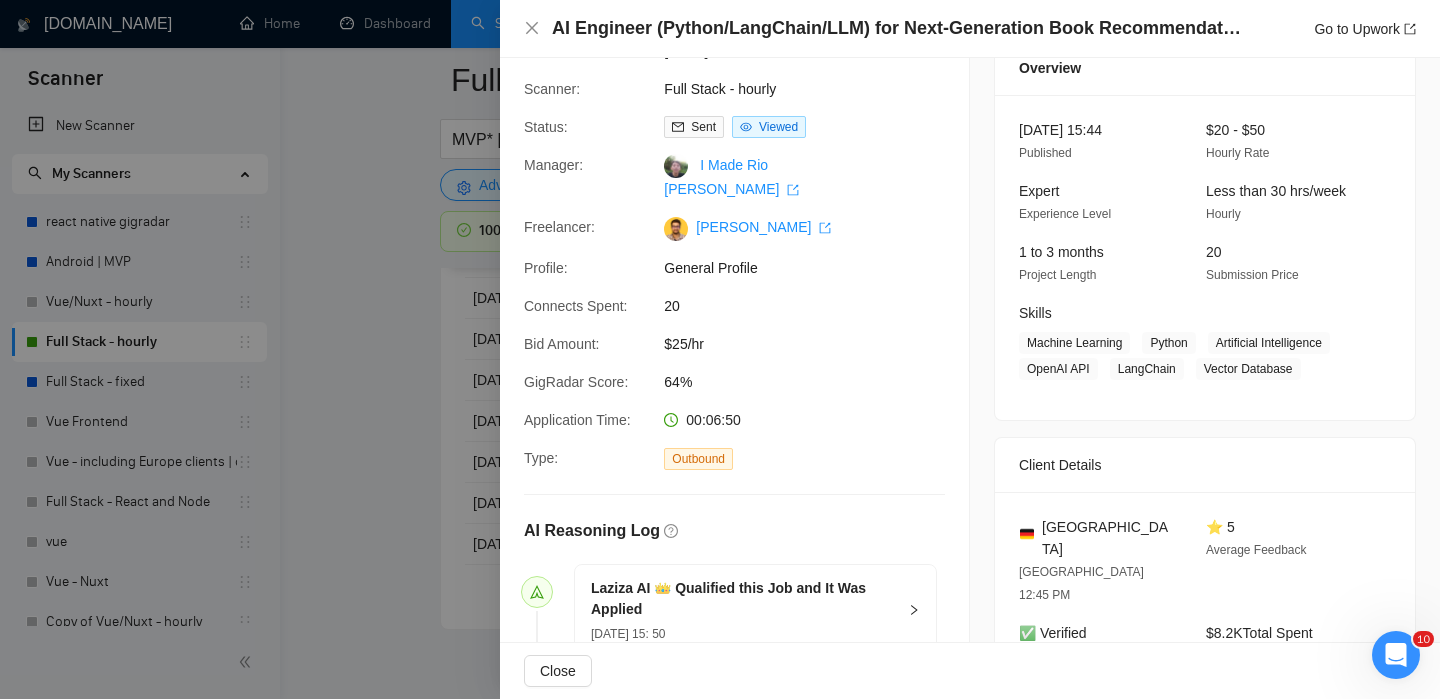 click at bounding box center (720, 349) 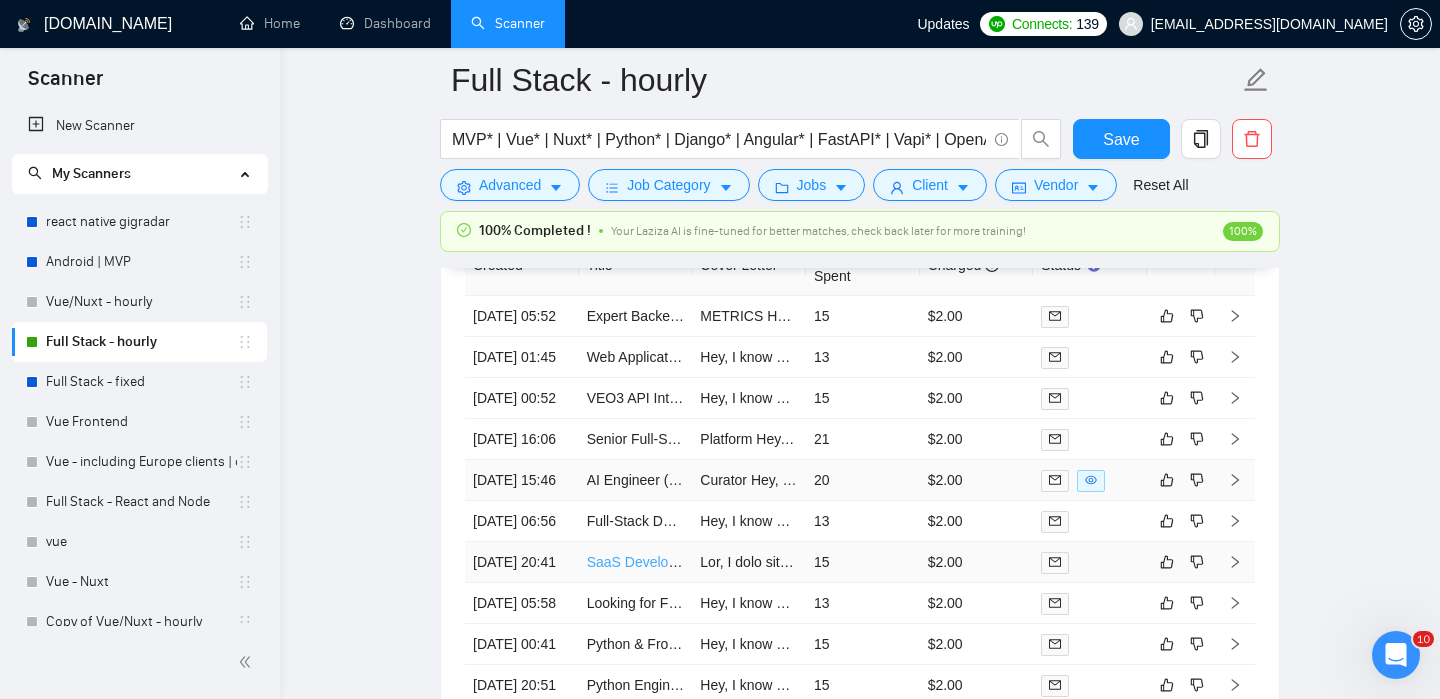 scroll, scrollTop: 4907, scrollLeft: 0, axis: vertical 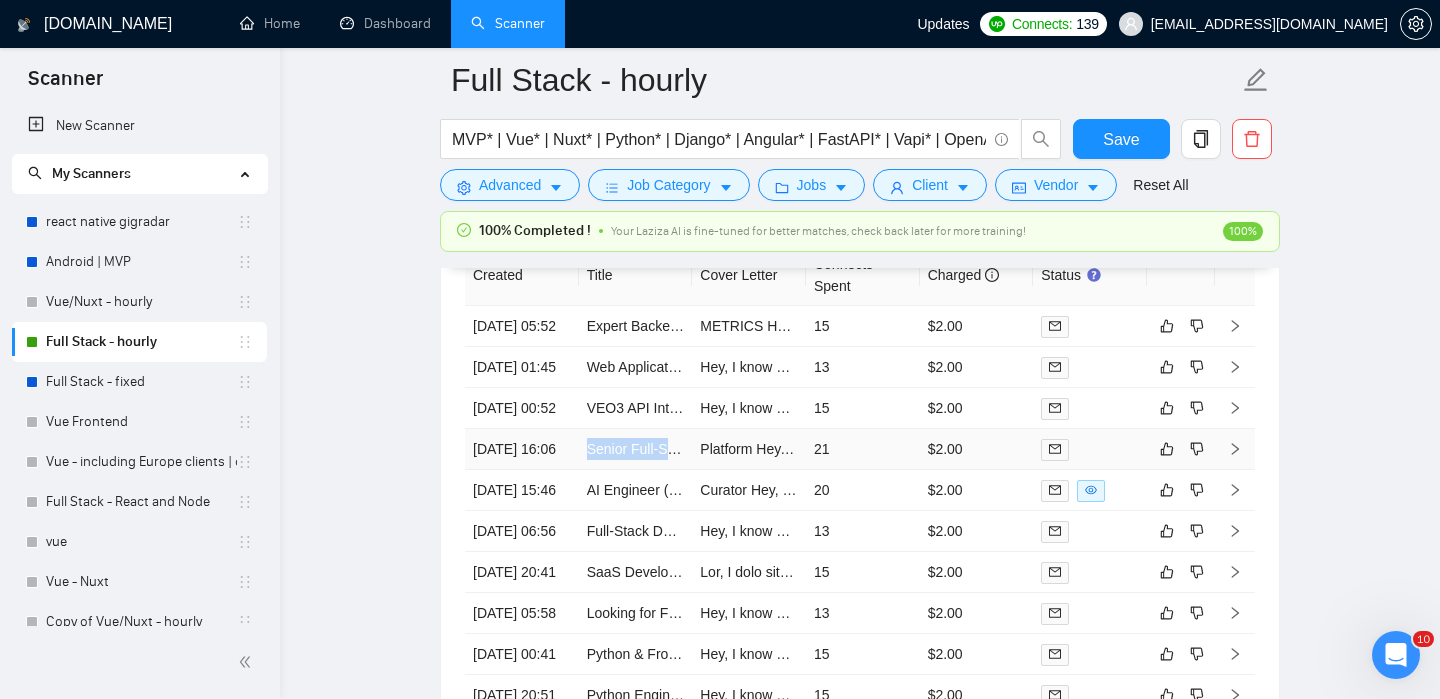 click 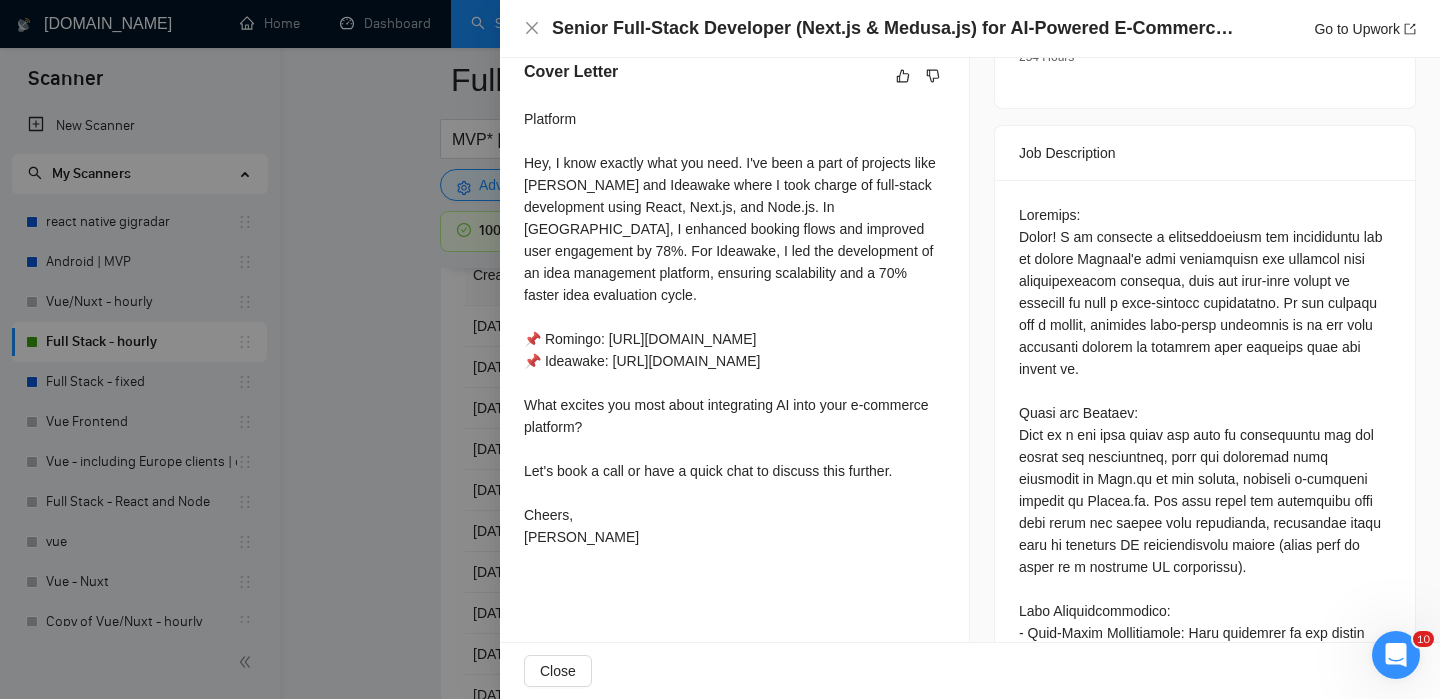scroll, scrollTop: 780, scrollLeft: 0, axis: vertical 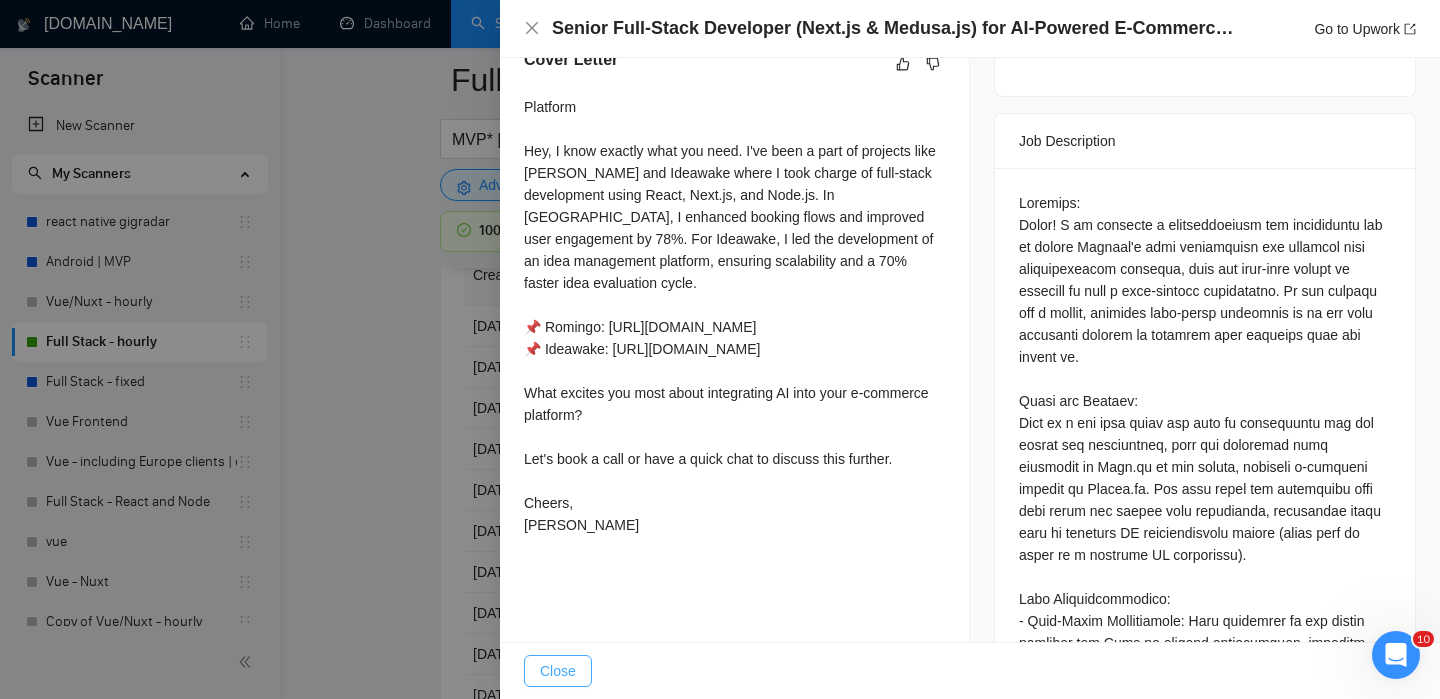 click on "Close" at bounding box center [558, 671] 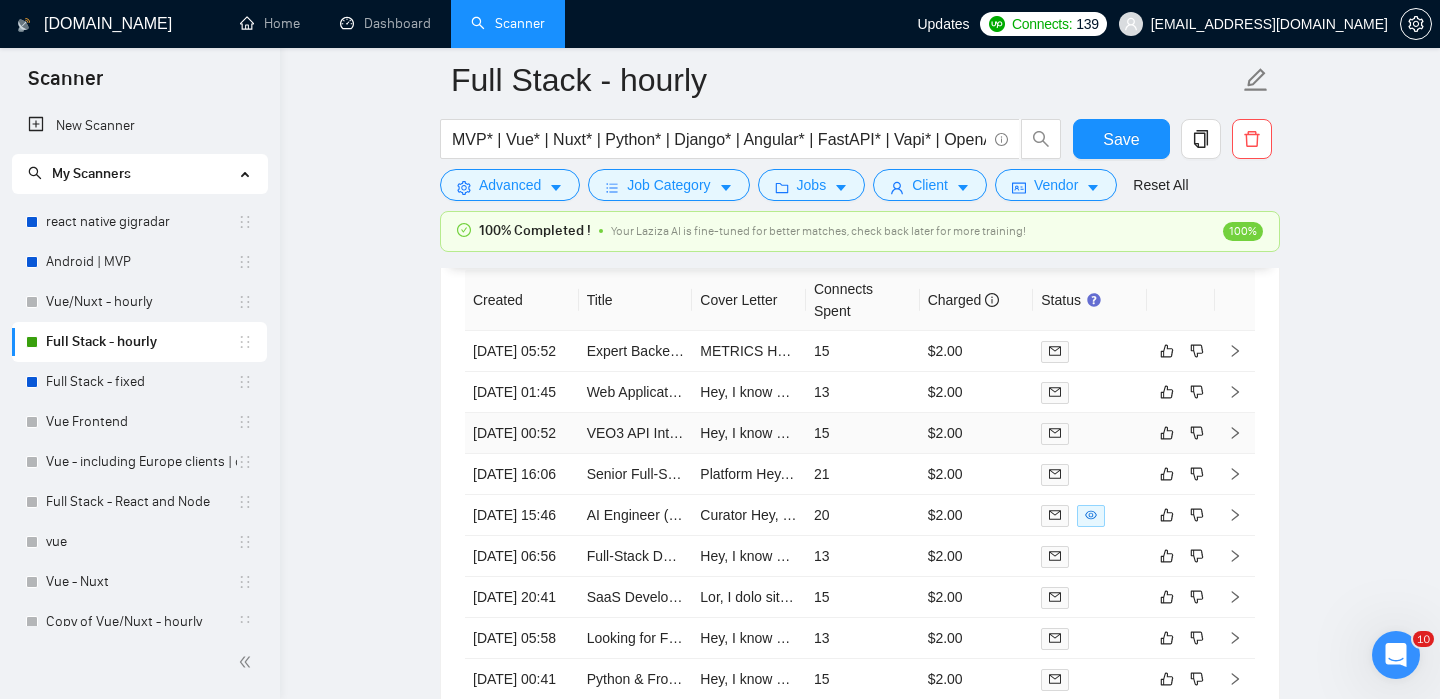 scroll, scrollTop: 4870, scrollLeft: 0, axis: vertical 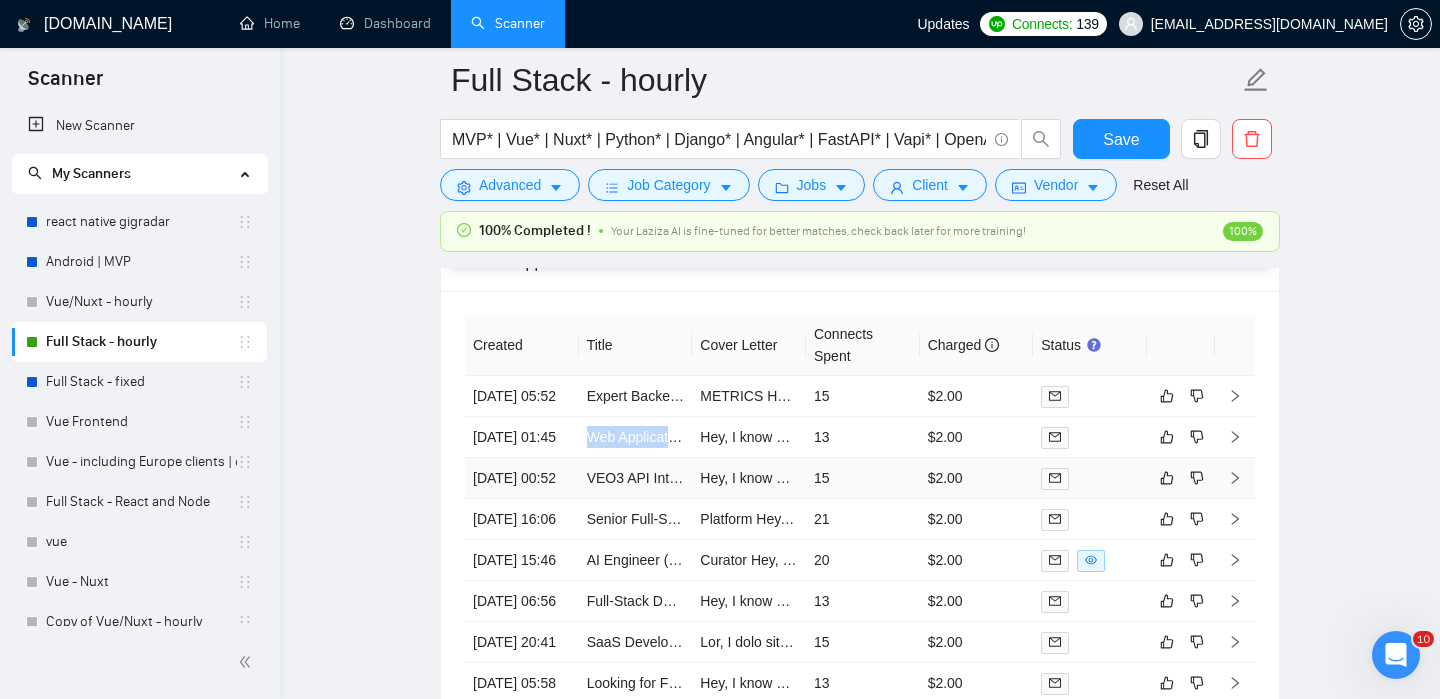 click 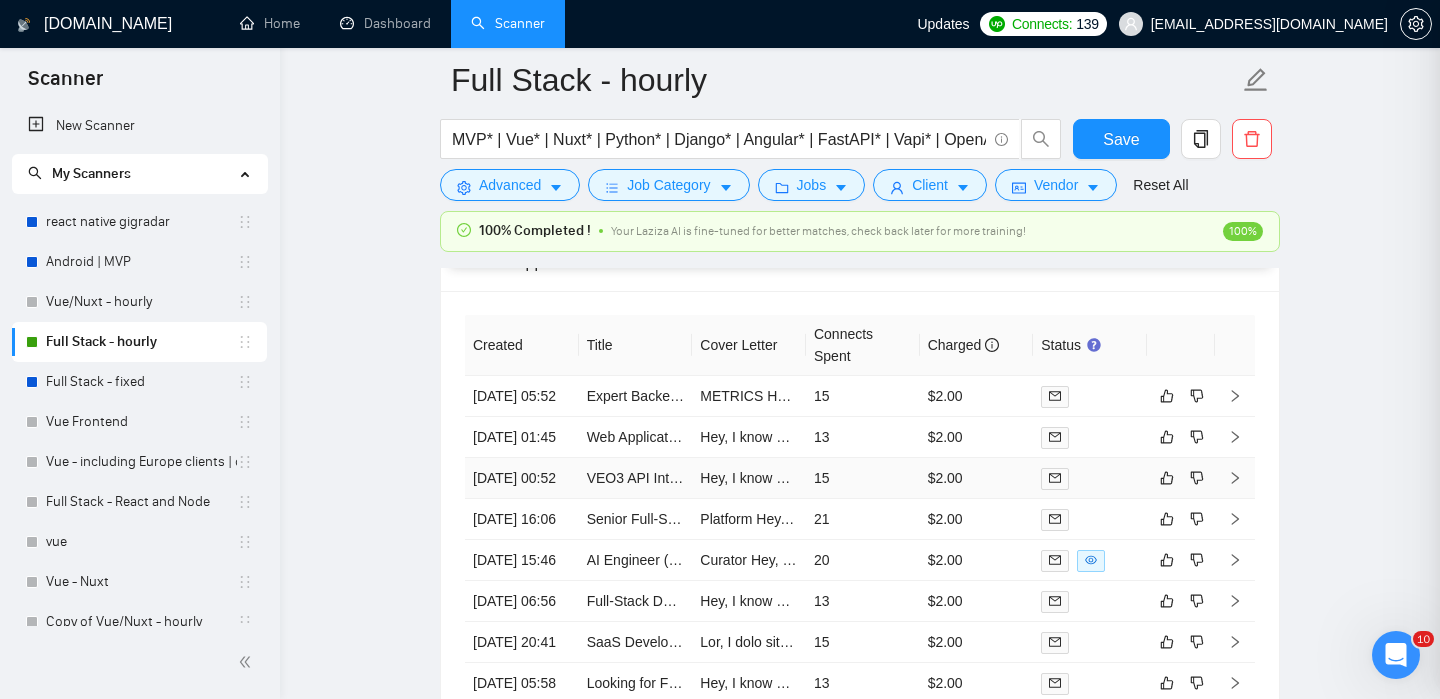 scroll, scrollTop: 660, scrollLeft: 0, axis: vertical 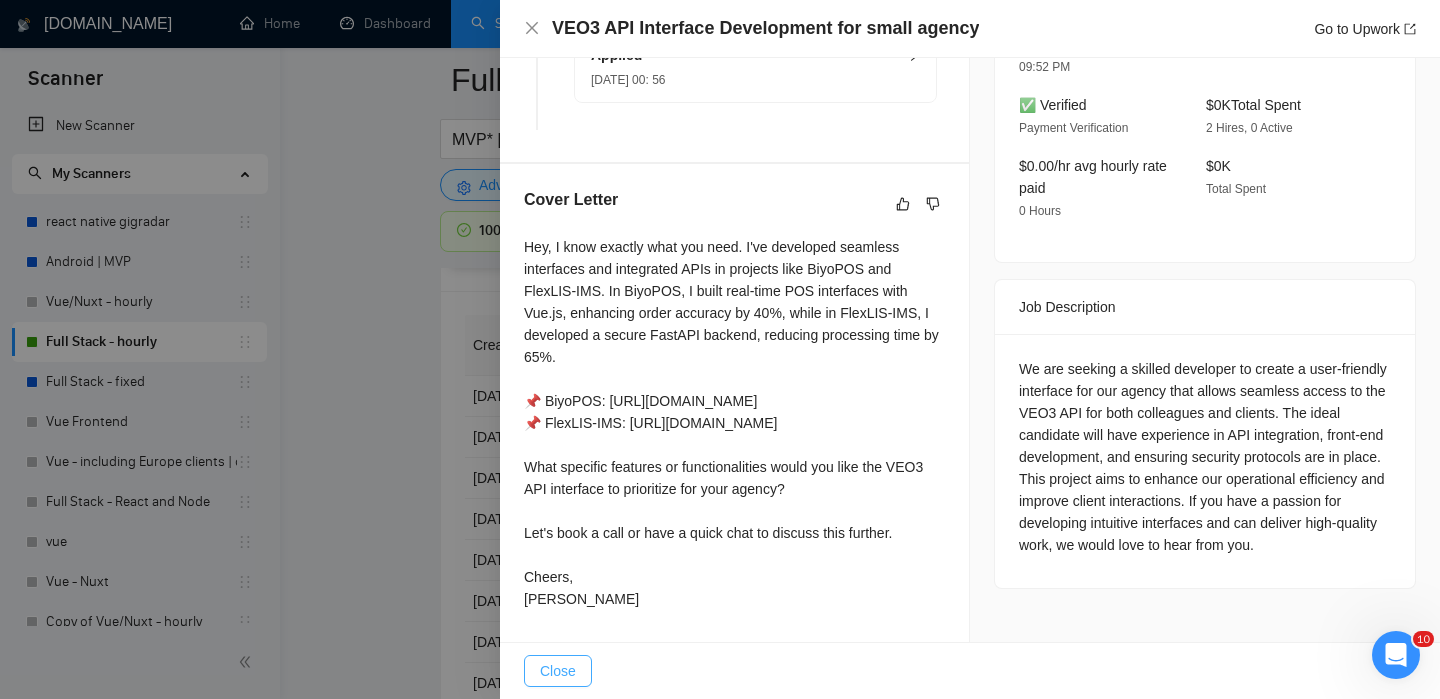 click on "Close" at bounding box center [558, 671] 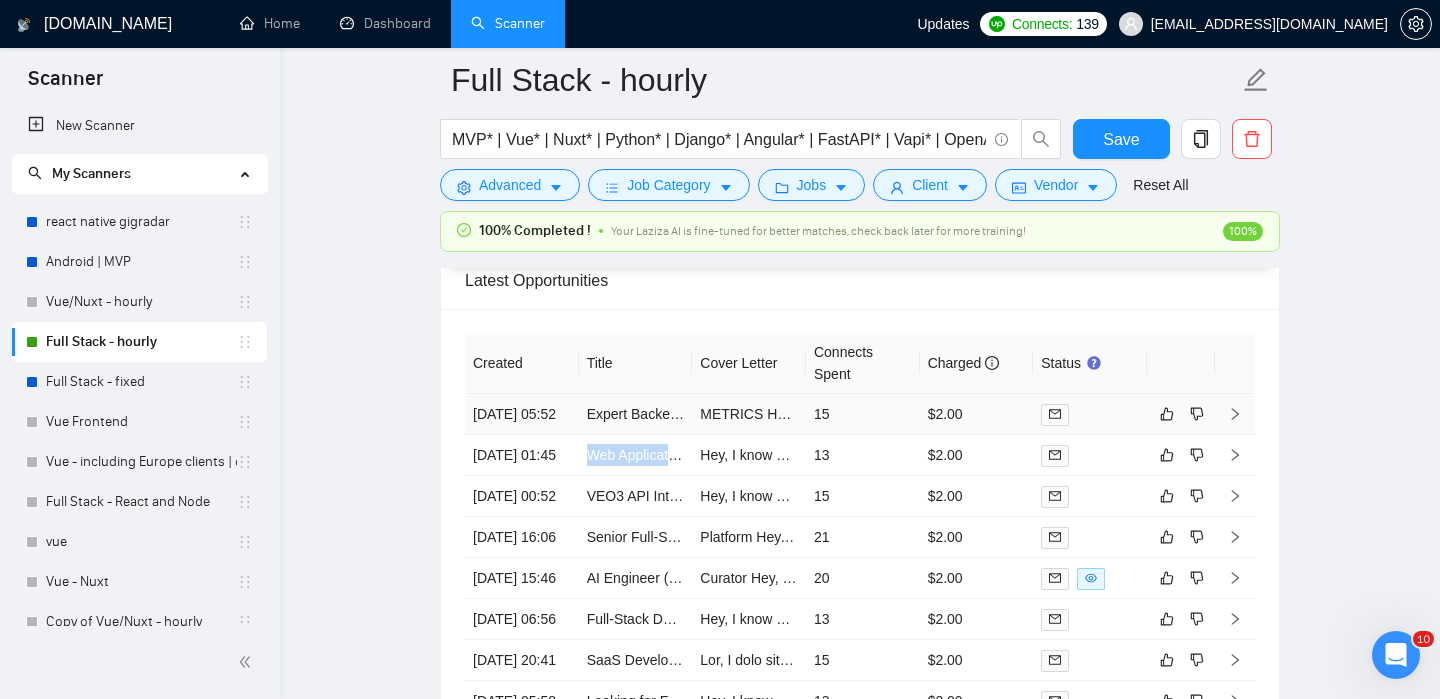 scroll, scrollTop: 4806, scrollLeft: 0, axis: vertical 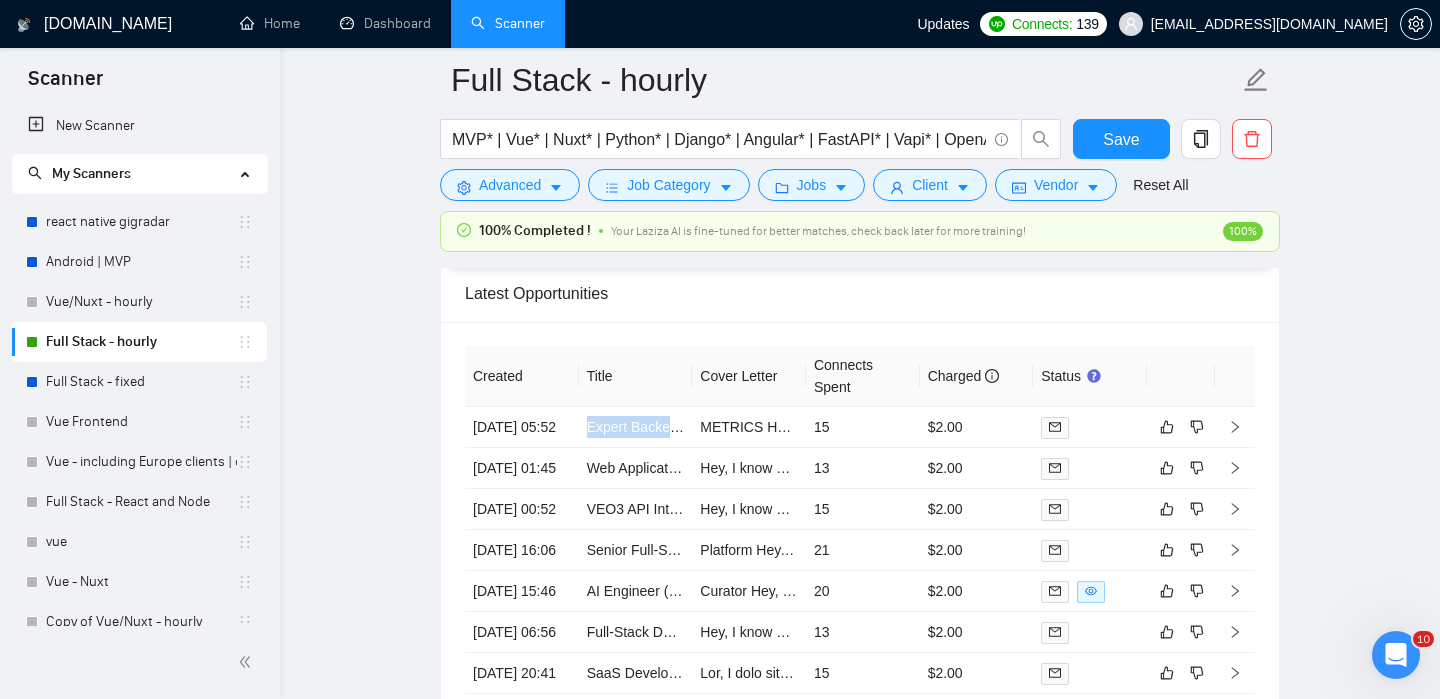 click on "Full Stack - hourly MVP* | Vue* | Nuxt* | Python* | Django* | Angular* | FastAPI* | Vapi* | OpenAI* | LLM* | AI* | Chatbot* | "Chat bot" ("front-end" | frontend* | "front end" | "full-stack" | full-stack* | "full-stack" | Backend* | "Back-end" | "Back - end" | "Back end" | "AI Engineer") Save Advanced   Job Category   Jobs   Client   Vendor   Reset All 100% Completed ! Your Laziza AI is fine-tuned for better matches, check back later for more training! 100% Preview Results Insights NEW Alerts Auto Bidder Auto Bidding Enabled Auto Bidding Enabled: ON Auto Bidder Schedule Auto Bidding Type: Automated (recommended) Semi-automated Auto Bidding Schedule: 24/7 Custom Custom Auto Bidder Schedule Repeat every week on Monday Tuesday Wednesday Thursday Friday Saturday Sunday Active Hours ( Asia/Karachi ): From: To: ( 24  hours) Asia/Karachi Auto Bidding Type Select your bidding algorithm: Choose the algorithm for you bidding. The price per proposal does not include your connects expenditure. Template Bidder 0.50 1.00" at bounding box center (860, -1922) 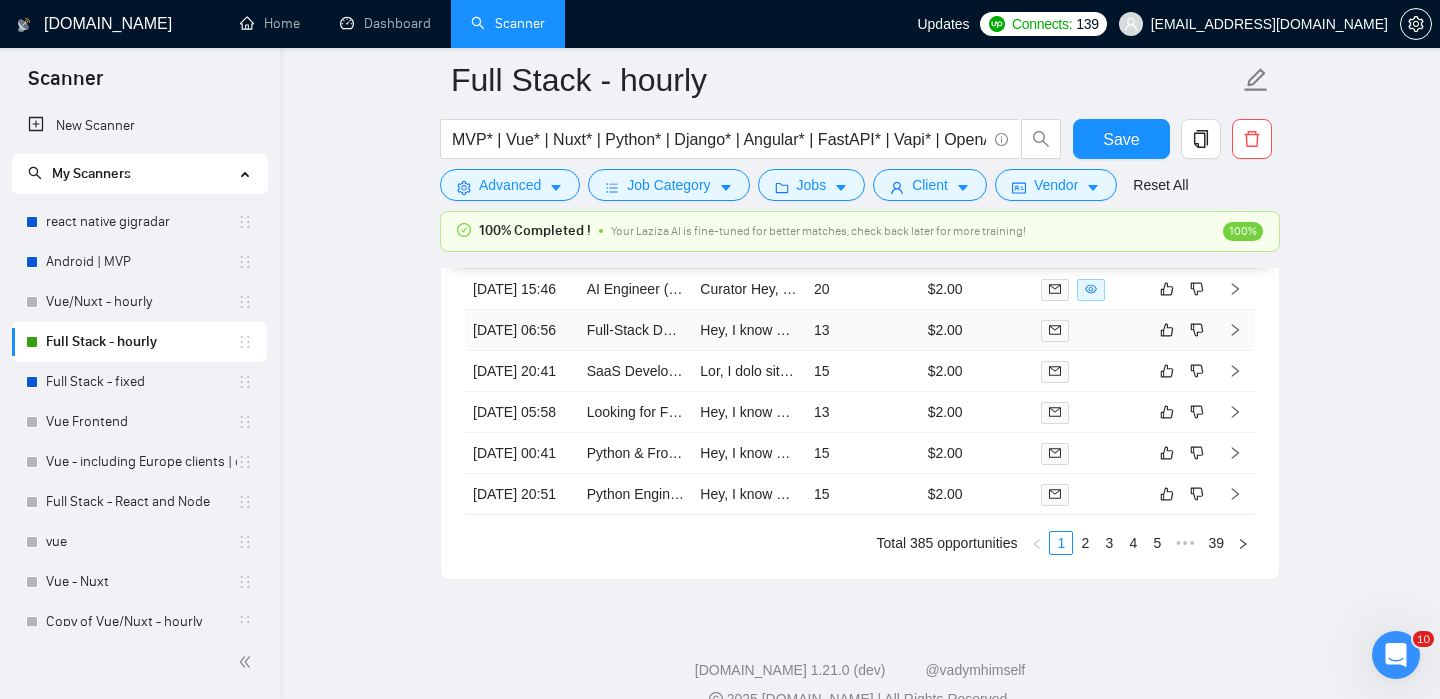scroll, scrollTop: 5143, scrollLeft: 0, axis: vertical 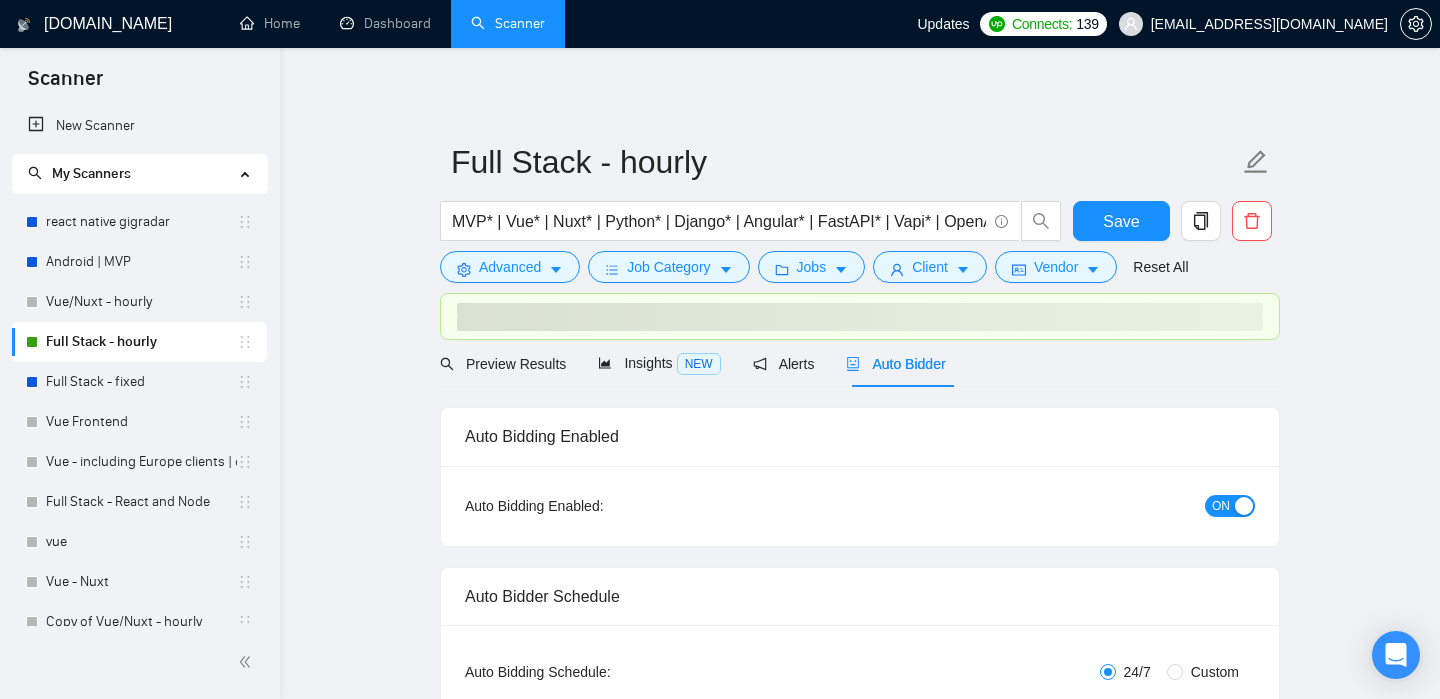 checkbox on "true" 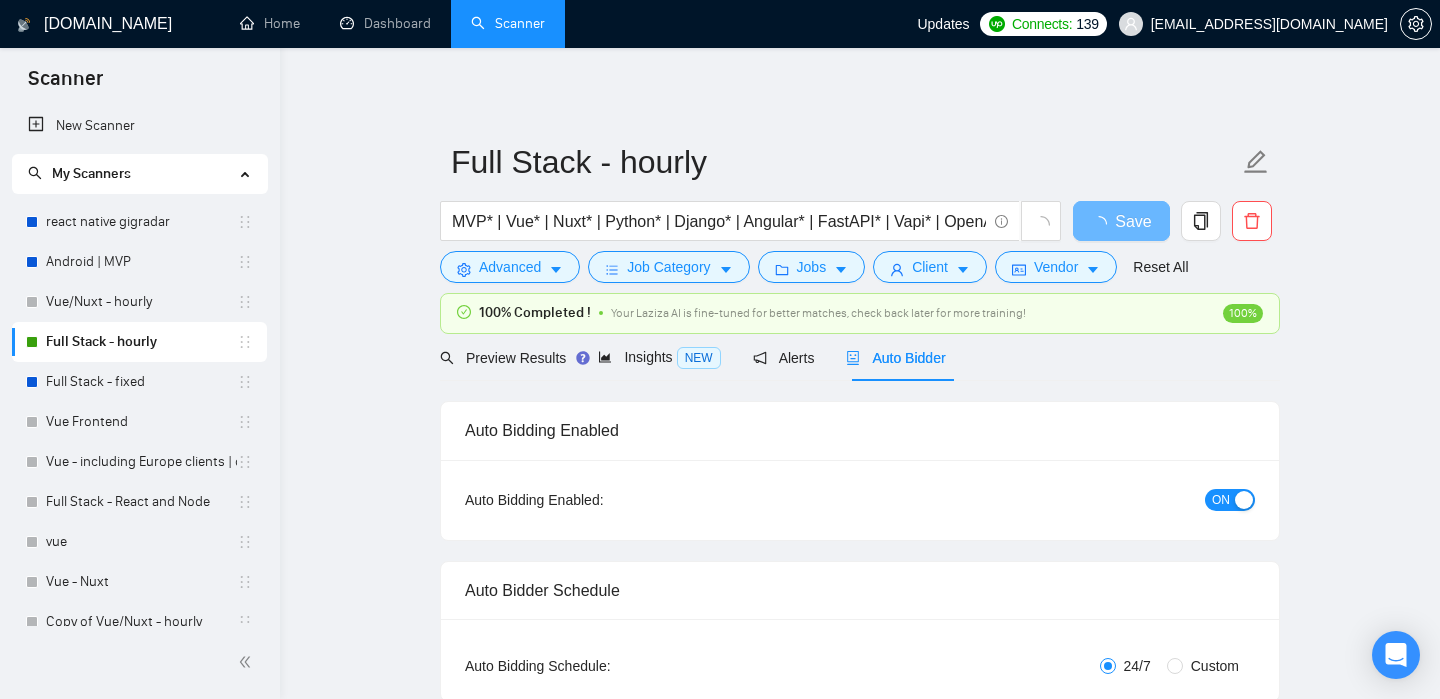 scroll, scrollTop: 4488, scrollLeft: 0, axis: vertical 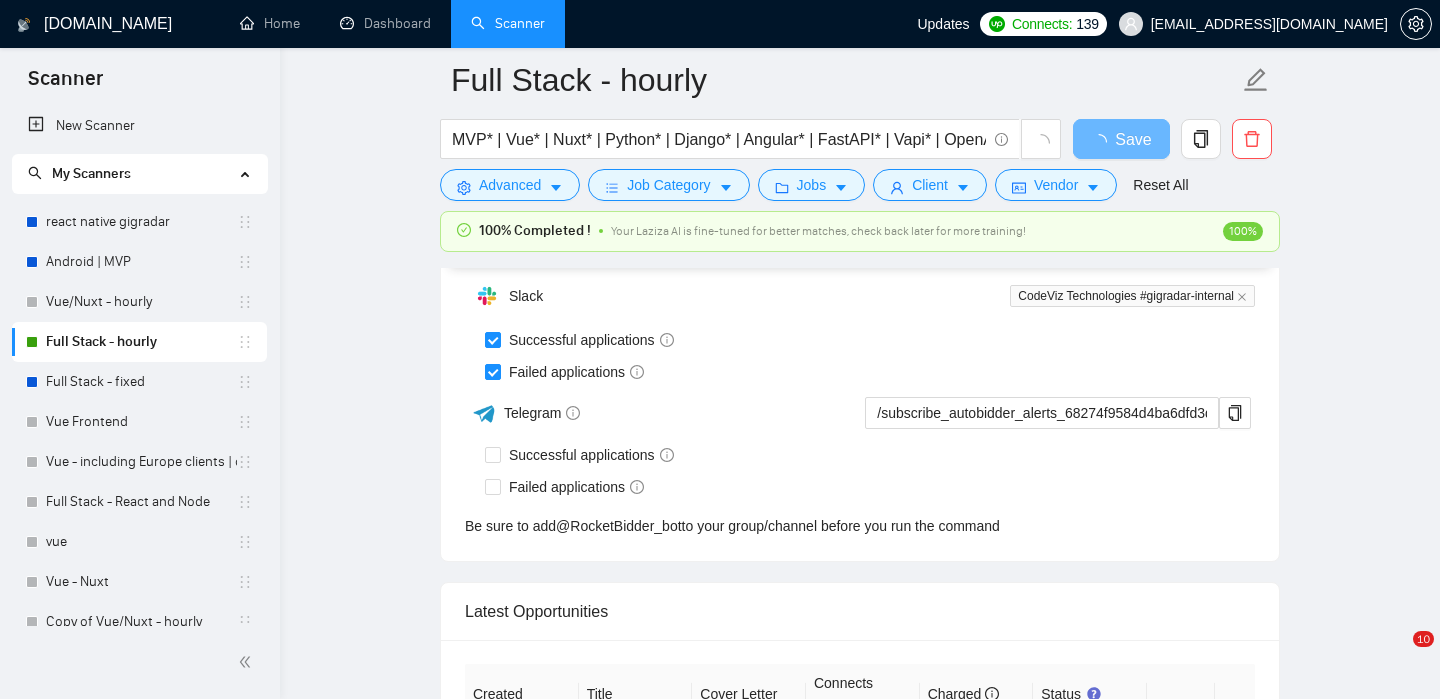 type 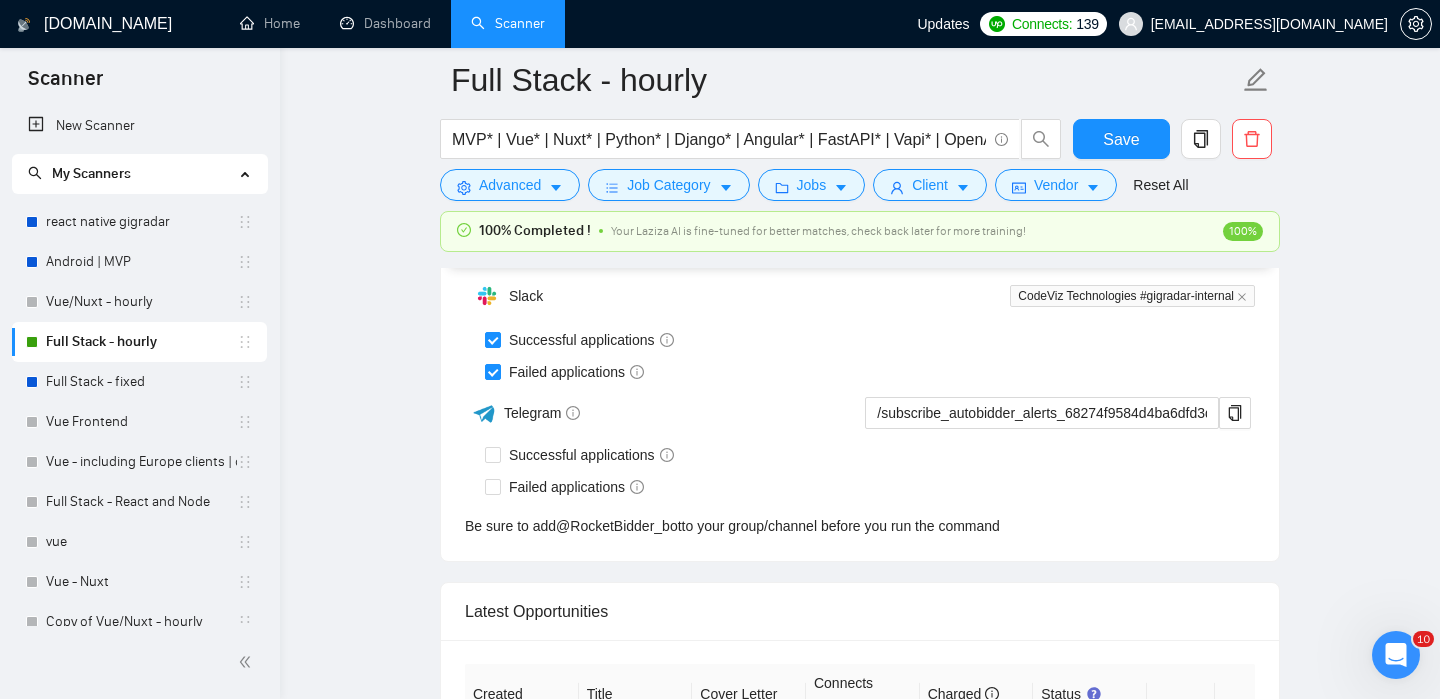 scroll, scrollTop: 0, scrollLeft: 0, axis: both 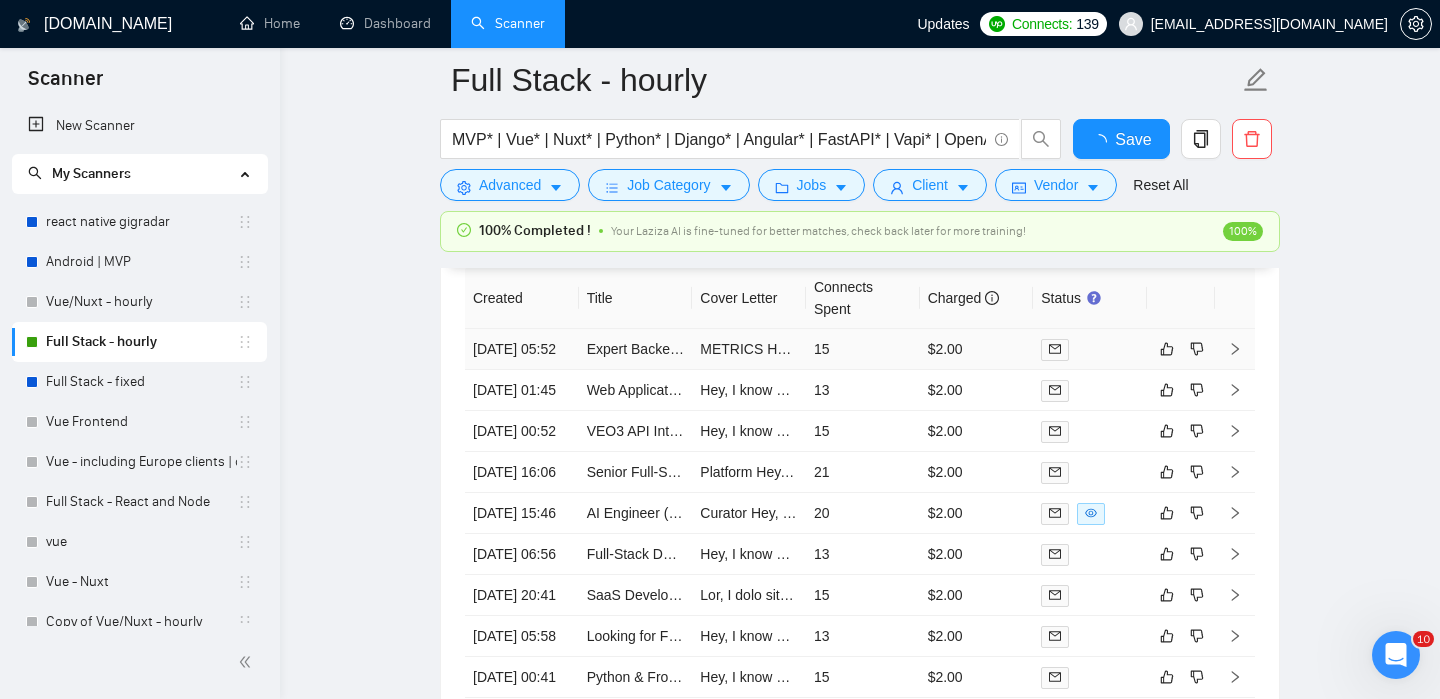 type 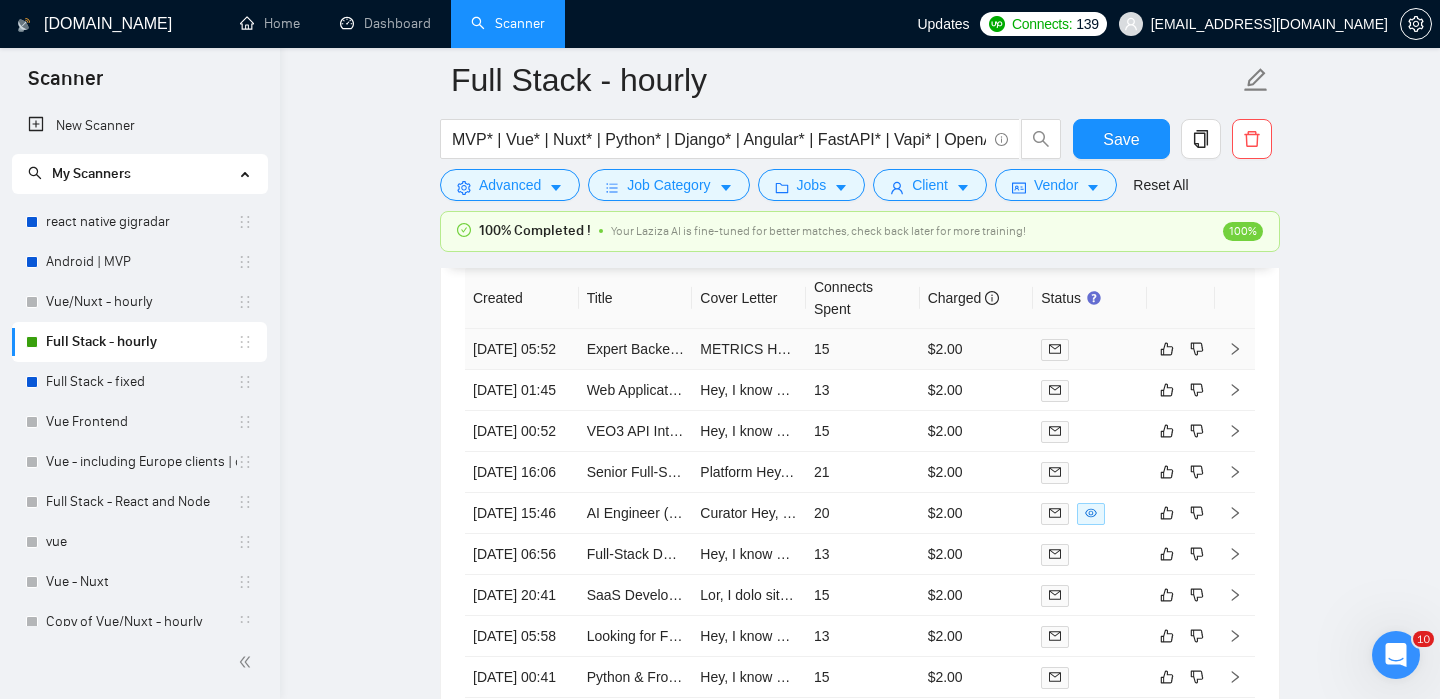 scroll, scrollTop: 0, scrollLeft: 0, axis: both 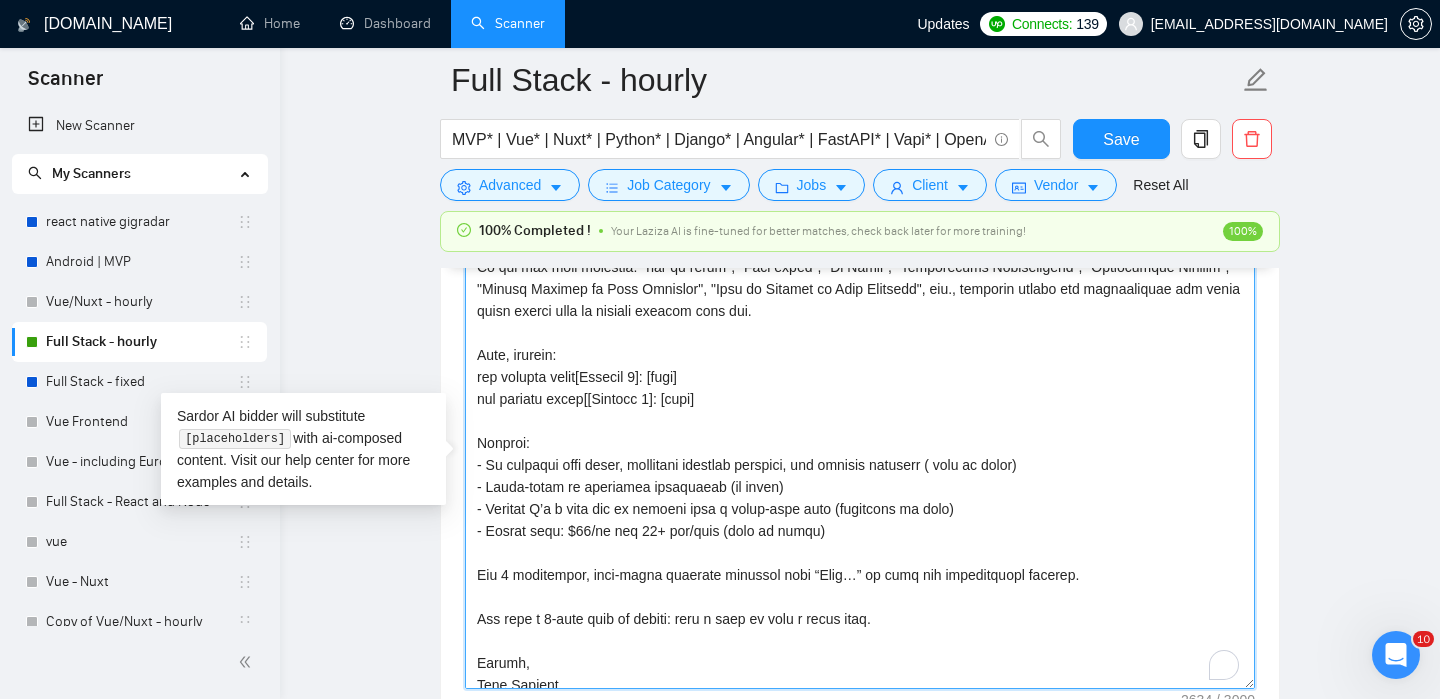 drag, startPoint x: 596, startPoint y: 398, endPoint x: 478, endPoint y: 400, distance: 118.016945 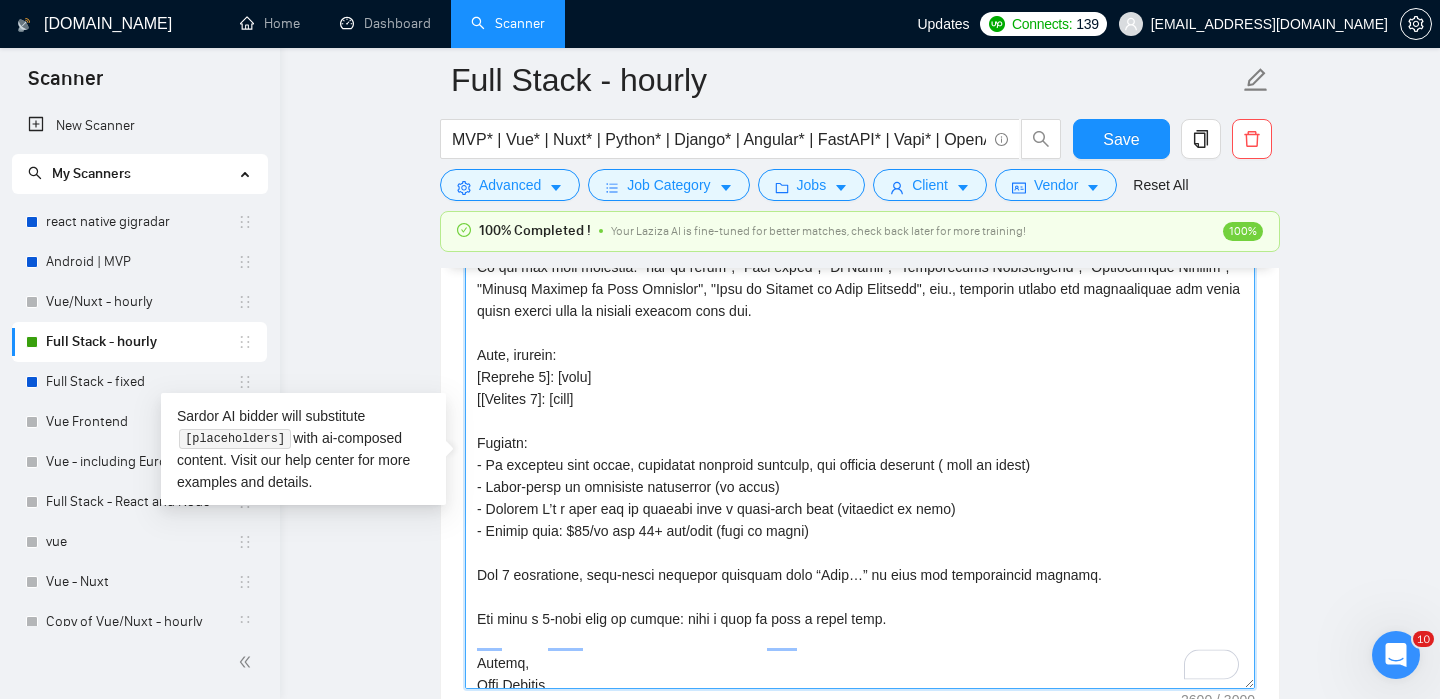 drag, startPoint x: 594, startPoint y: 419, endPoint x: 472, endPoint y: 415, distance: 122.06556 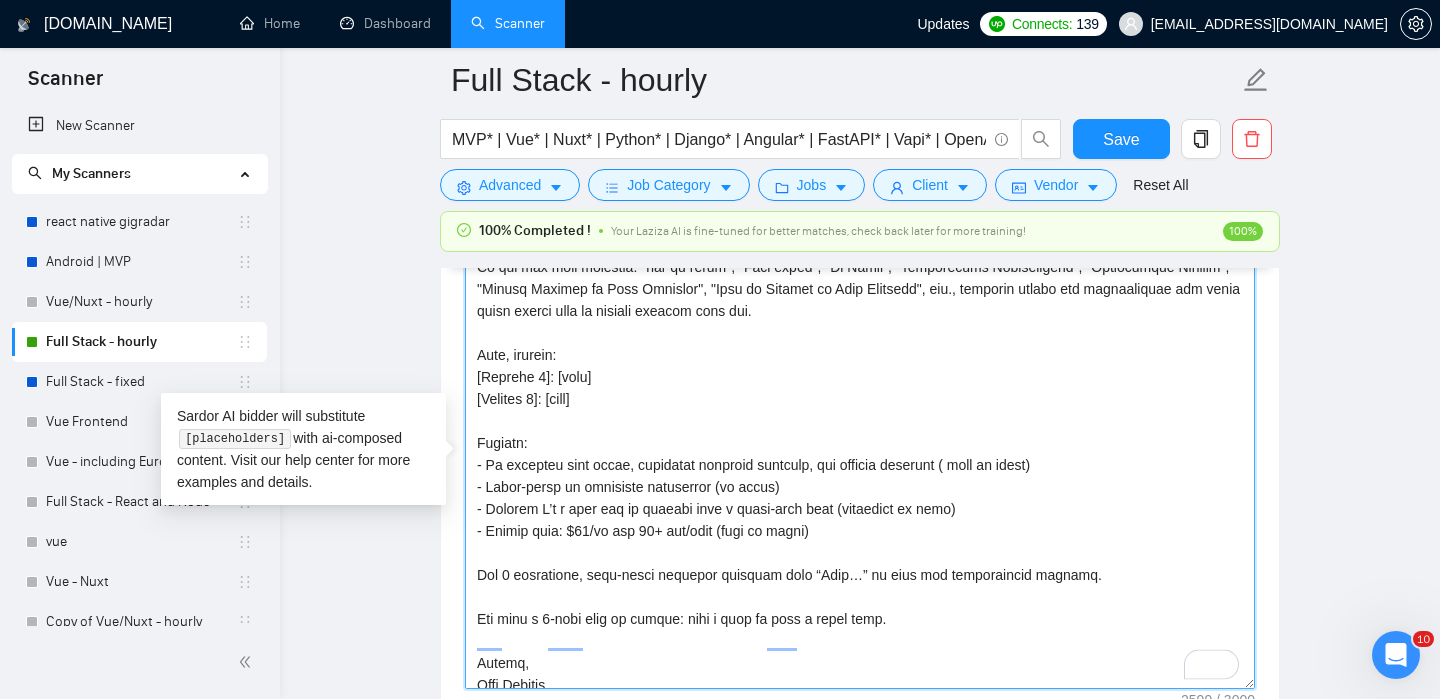 click on "Cover letter template:" at bounding box center (860, 464) 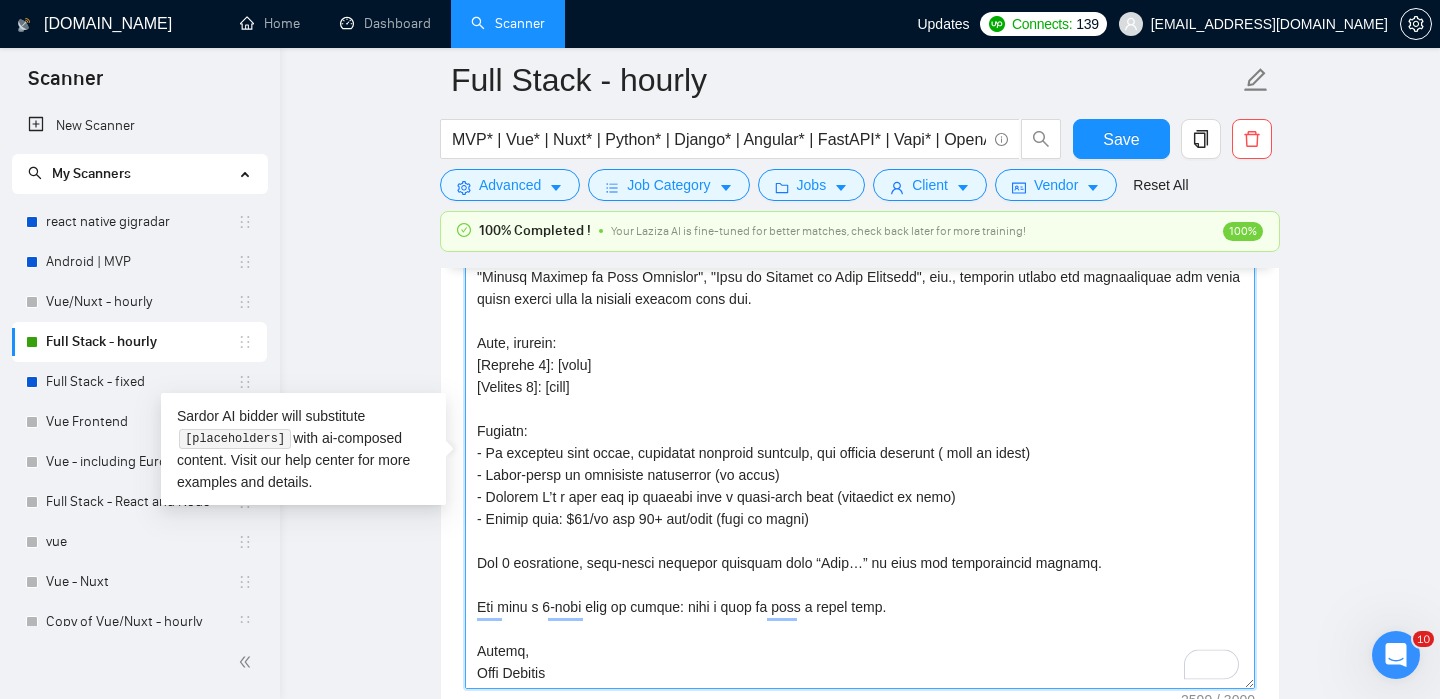 scroll, scrollTop: 814, scrollLeft: 0, axis: vertical 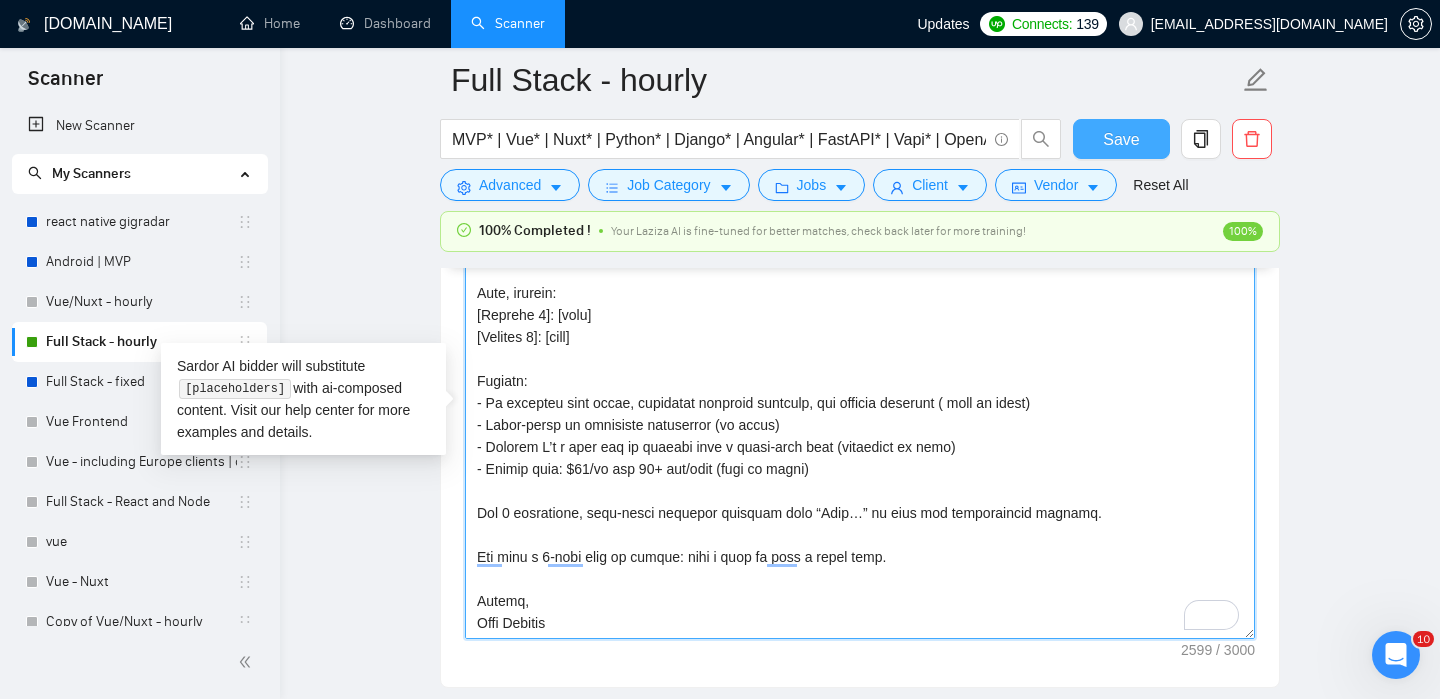 type on "[These are the project names and links:
BiyoPOS: https://biyopos.com
SGEPT: https://digitalpolicyalert.org
CLaiRK: https://clairk.digitalpolicyalert.org
Futbala: https://www.futbala.com
Mauve: https://www.upwork.com/freelancers/ssaadm?p=1924429955124199424
FlexLIS-IMS: https://www.upwork.com/freelancers/ssaadm?p=1918287588767526912
Calido: https://calido.ai (I built the MVP for Calido, an app that leverages AI to streamline hangout planning by automatically suggesting optimal times and sending smart reminders)
Simply Stakeholder: https://simplystakeholders.com
Romingo:https://www.romingo.com
Ideawake: https://ideawake.com
Intigo: https://www.intigo3d.com
]
Stacks and projects:
Vue/Nuxt with Django → Use BiyoPOS and SGEPT
Vue with Node or FastAPI → Use BiyoPOS and Mauve or FlexLIS-IMS
MVP → Use Calido and Muave or Futbala
AI development or Chatbots → Use Calido, CLaiRK, and FlexLIS-IMS
AI with React and Node → Use Calido
FastAPI and Python (non-UI focused) → Use CLaiRK and FlexLIS-IMS
SaaS with Angular → ..." 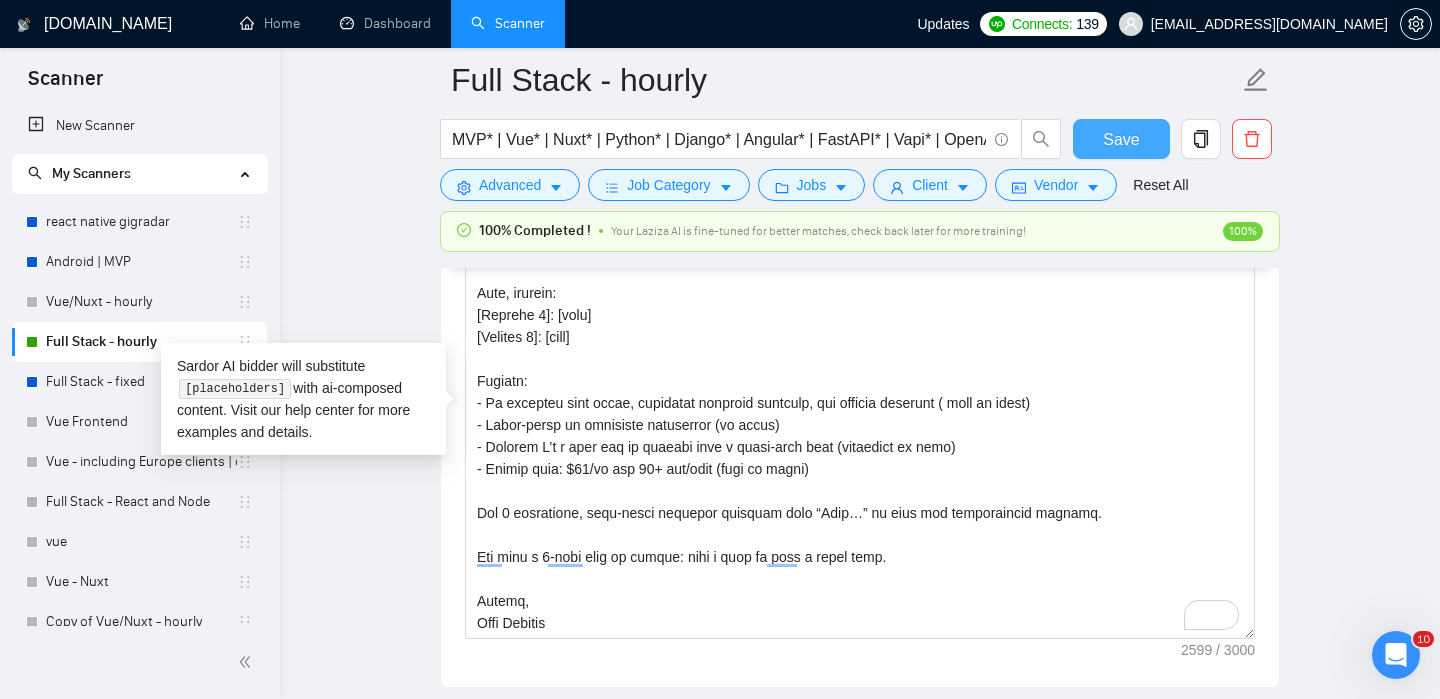click on "Save" at bounding box center [1121, 139] 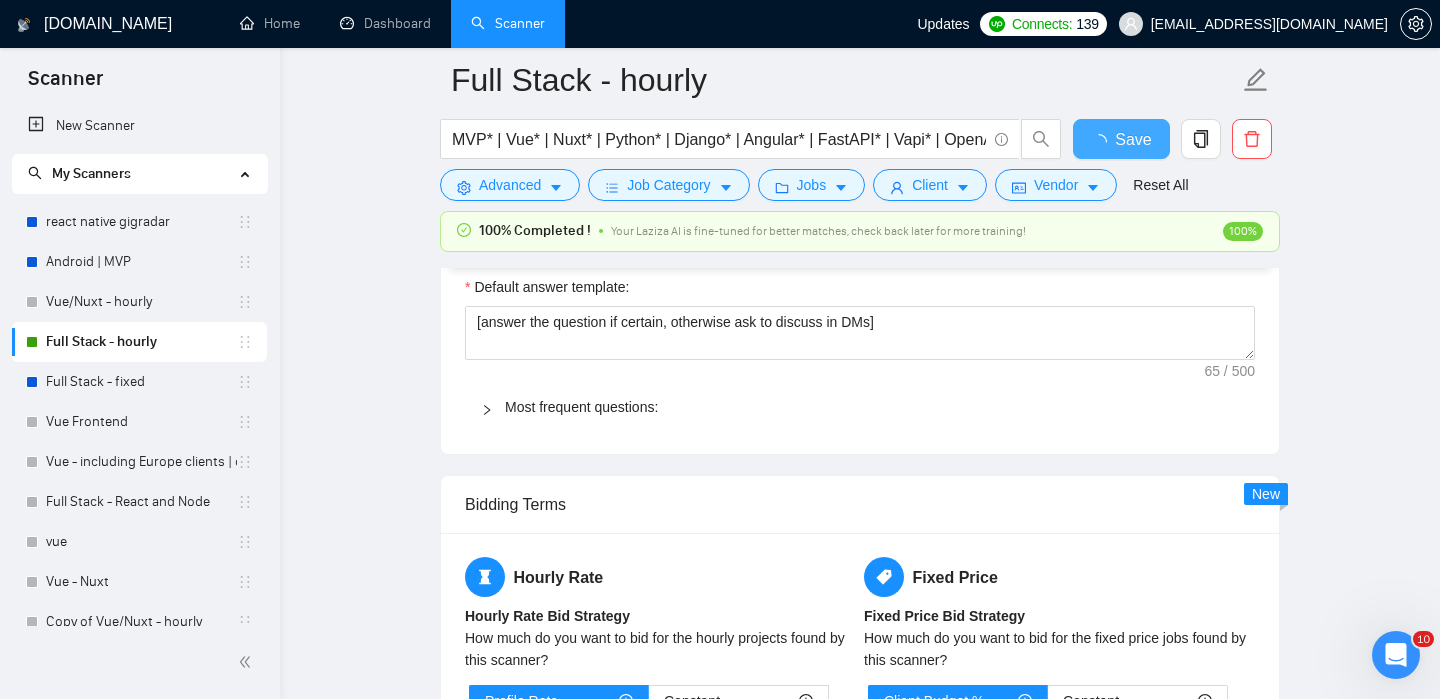 type 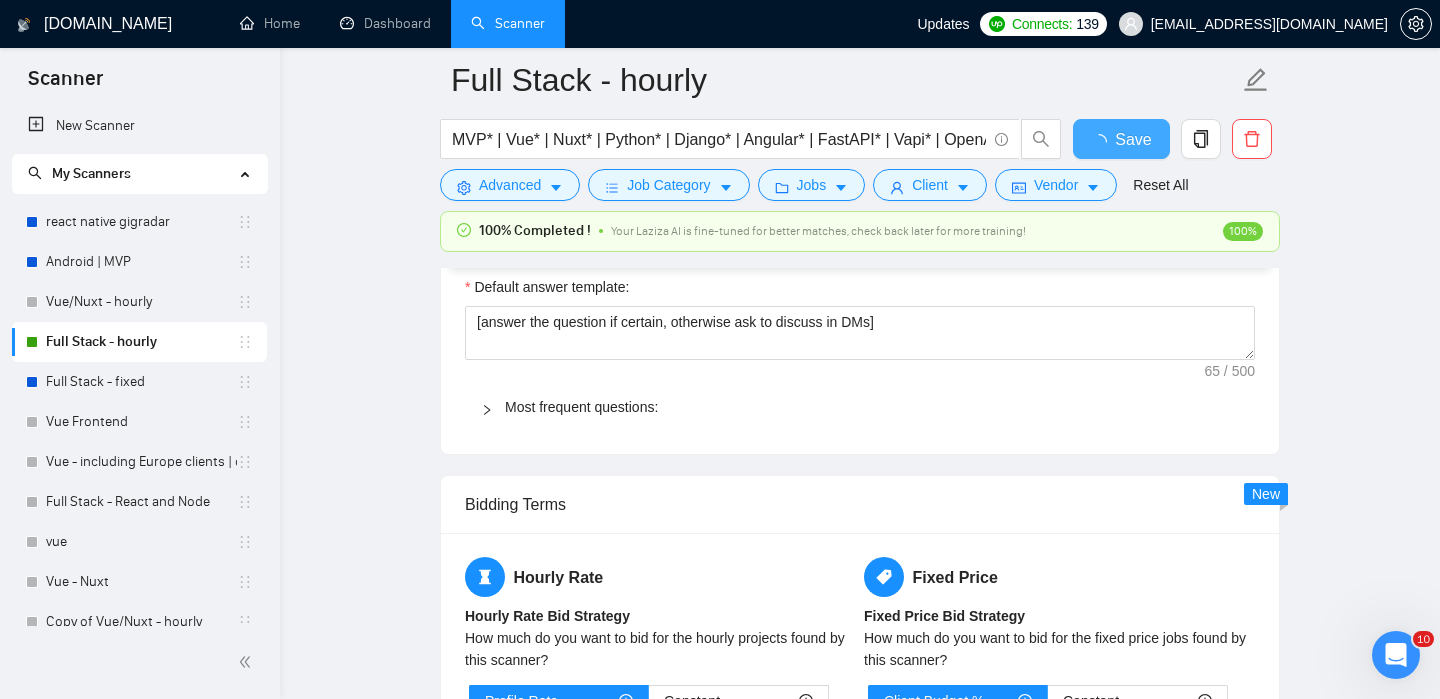 checkbox on "true" 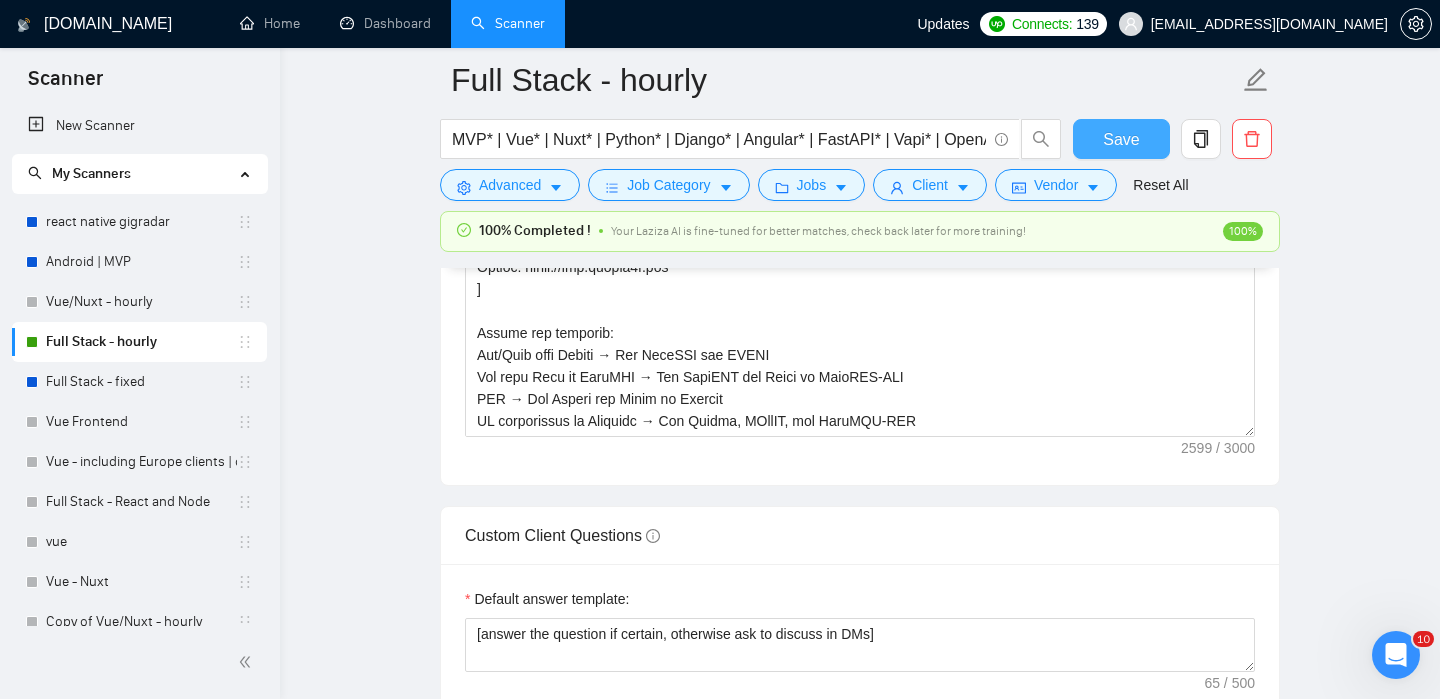 type 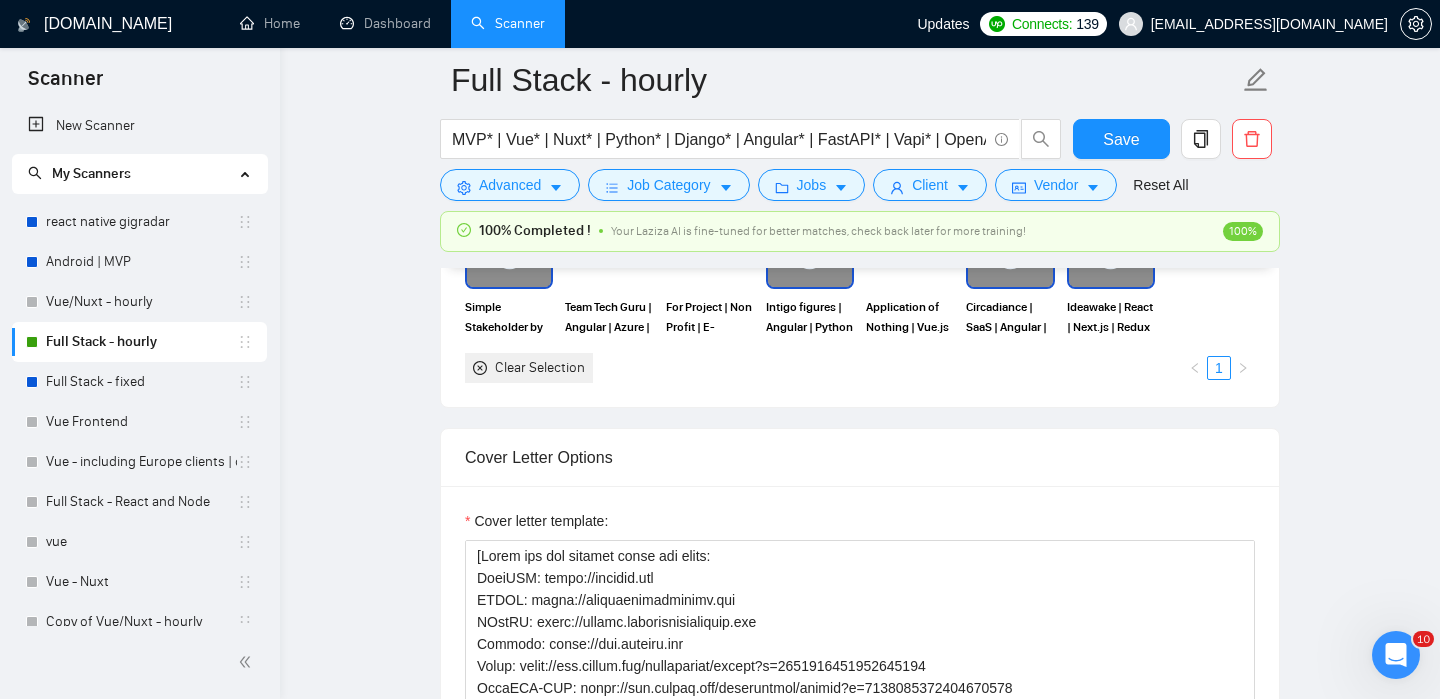 scroll, scrollTop: 2022, scrollLeft: 0, axis: vertical 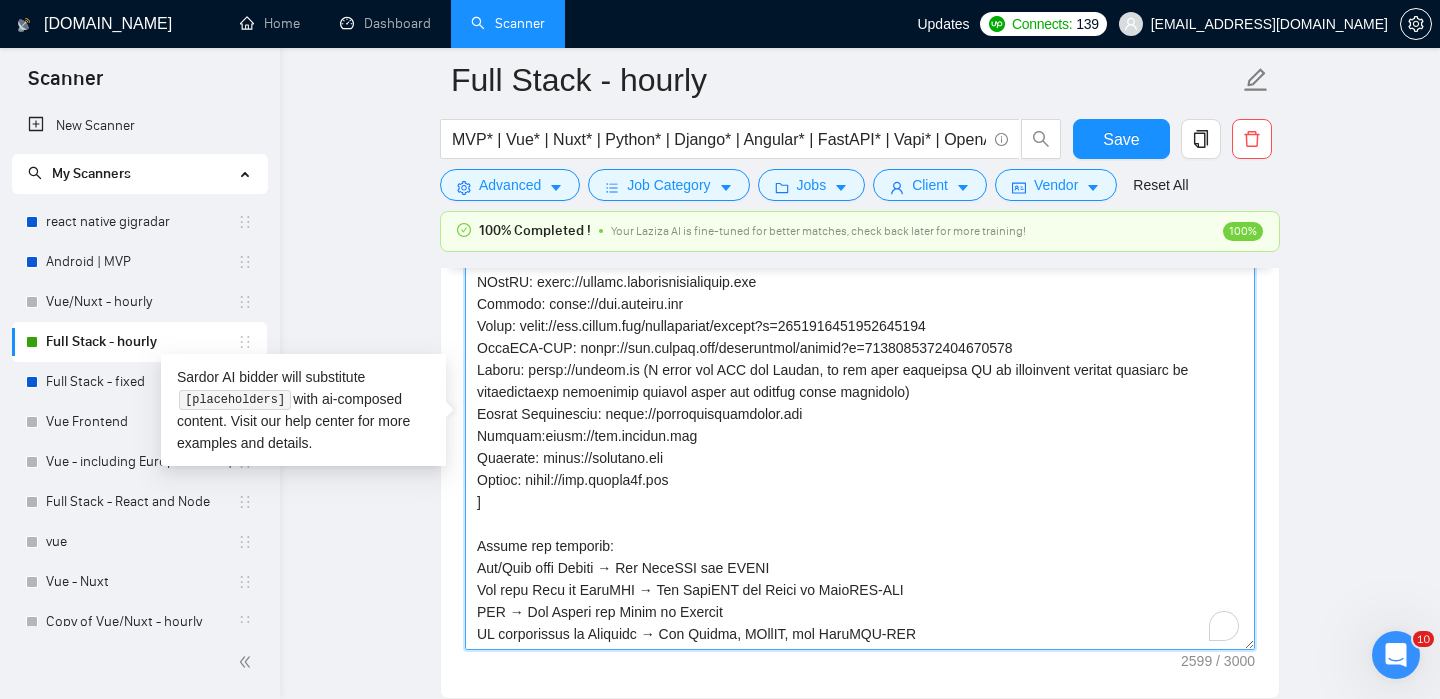drag, startPoint x: 915, startPoint y: 394, endPoint x: 876, endPoint y: 392, distance: 39.051247 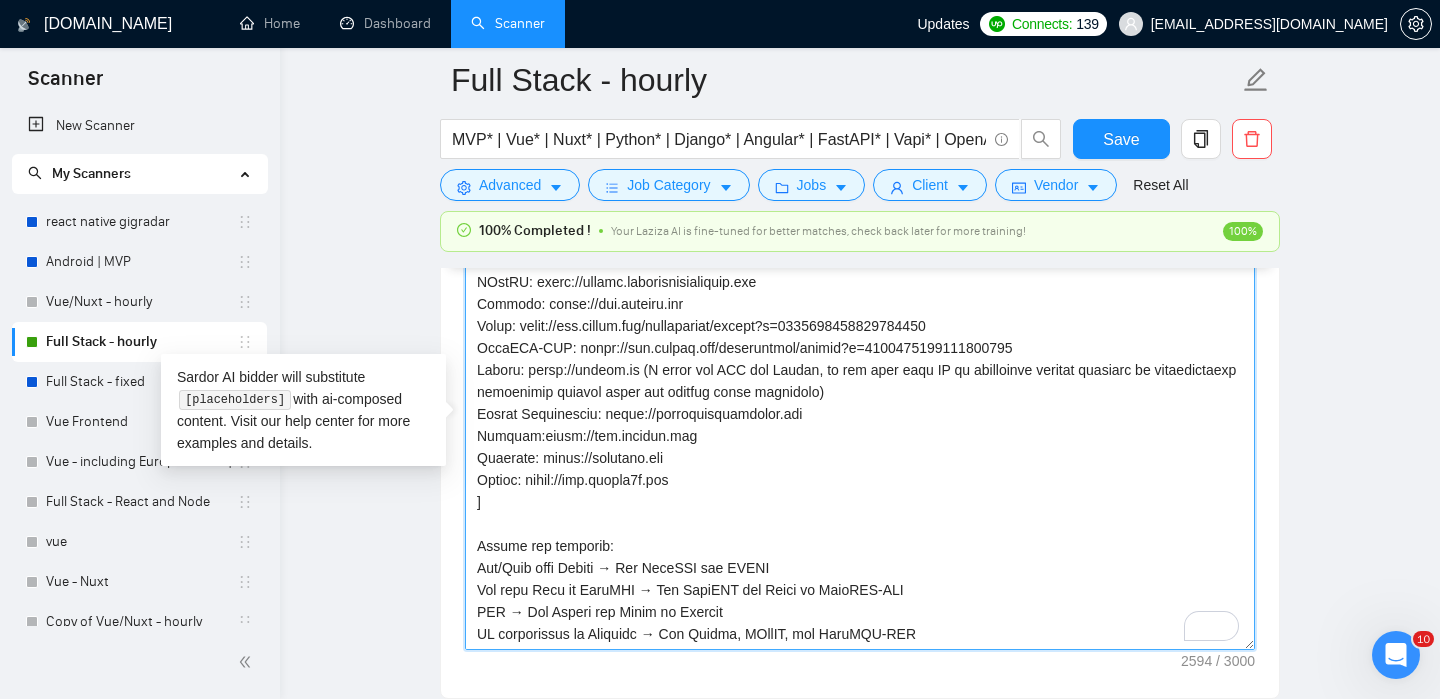 scroll, scrollTop: 24, scrollLeft: 0, axis: vertical 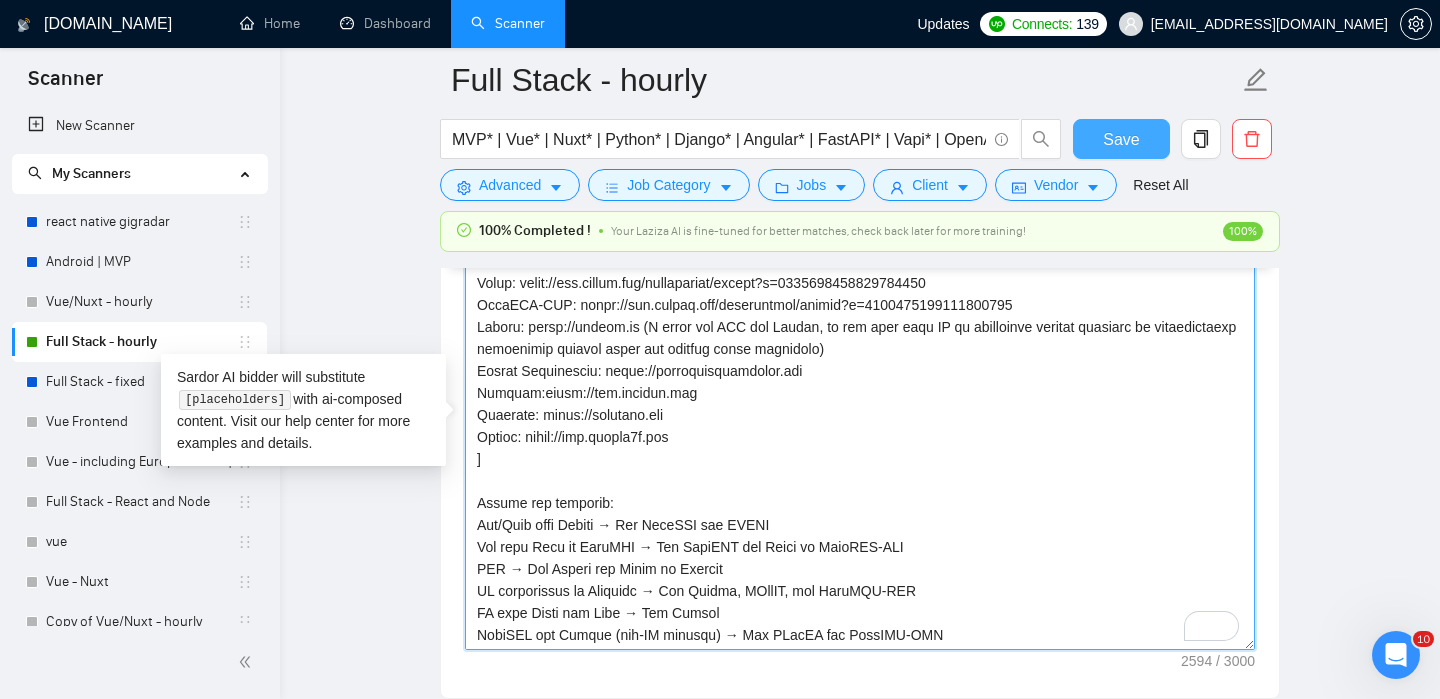 type on "[These are the project names and links:
BiyoPOS: https://biyopos.com
SGEPT: https://digitalpolicyalert.org
CLaiRK: https://clairk.digitalpolicyalert.org
Futbala: https://www.futbala.com
Mauve: https://www.upwork.com/freelancers/ssaadm?p=1924429955124199424
FlexLIS-IMS: https://www.upwork.com/freelancers/ssaadm?p=1918287588767526912
Calido: https://calido.ai (I built the MVP for Calido, an app that uses AI to streamline hangout planning by automatically suggesting optimal times and sending smart reminders)
Simply Stakeholder: https://simplystakeholders.com
Romingo:https://www.romingo.com
Ideawake: https://ideawake.com
Intigo: https://www.intigo3d.com
]
Stacks and projects:
Vue/Nuxt with Django → Use BiyoPOS and SGEPT
Vue with Node or FastAPI → Use BiyoPOS and Mauve or FlexLIS-IMS
MVP → Use Calido and Muave or Futbala
AI development or Chatbots → Use Calido, CLaiRK, and FlexLIS-IMS
AI with React and Node → Use Calido
FastAPI and Python (non-UI focused) → Use CLaiRK and FlexLIS-IMS
SaaS with Angular → Use S..." 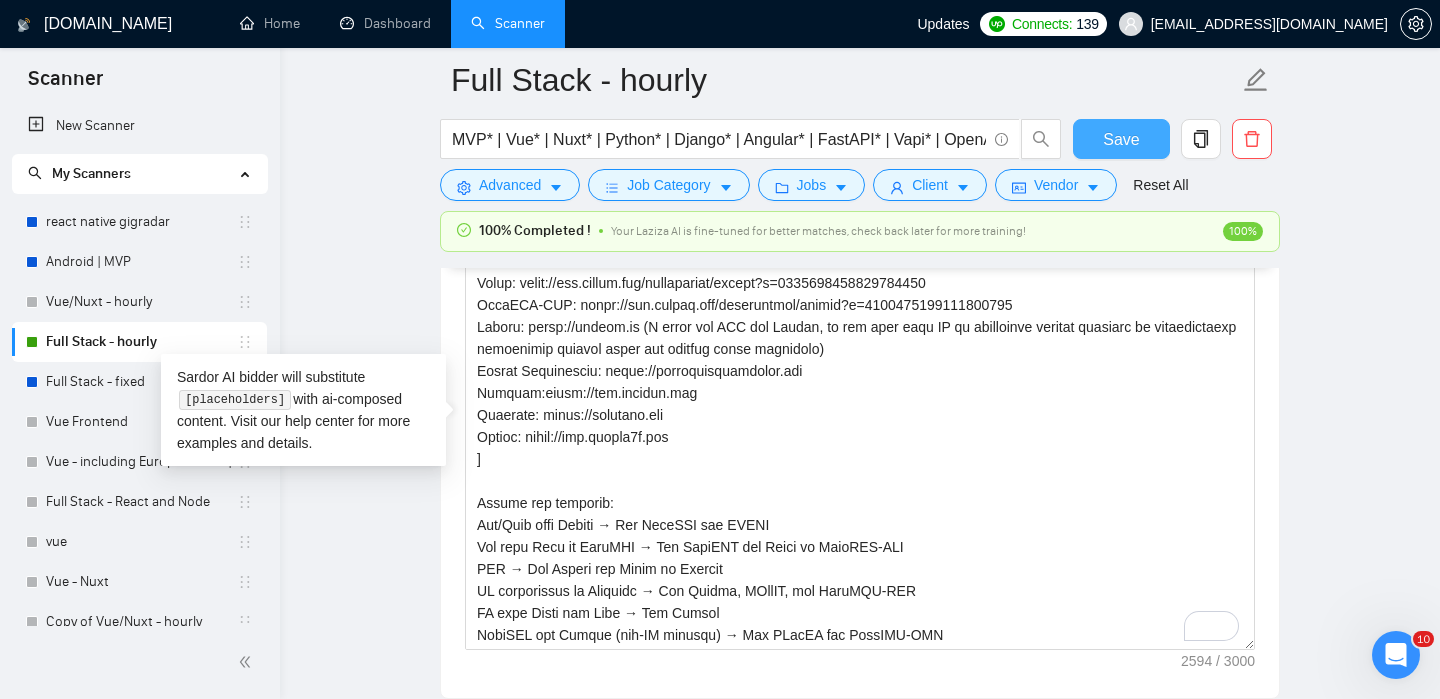 click on "Save" at bounding box center (1121, 139) 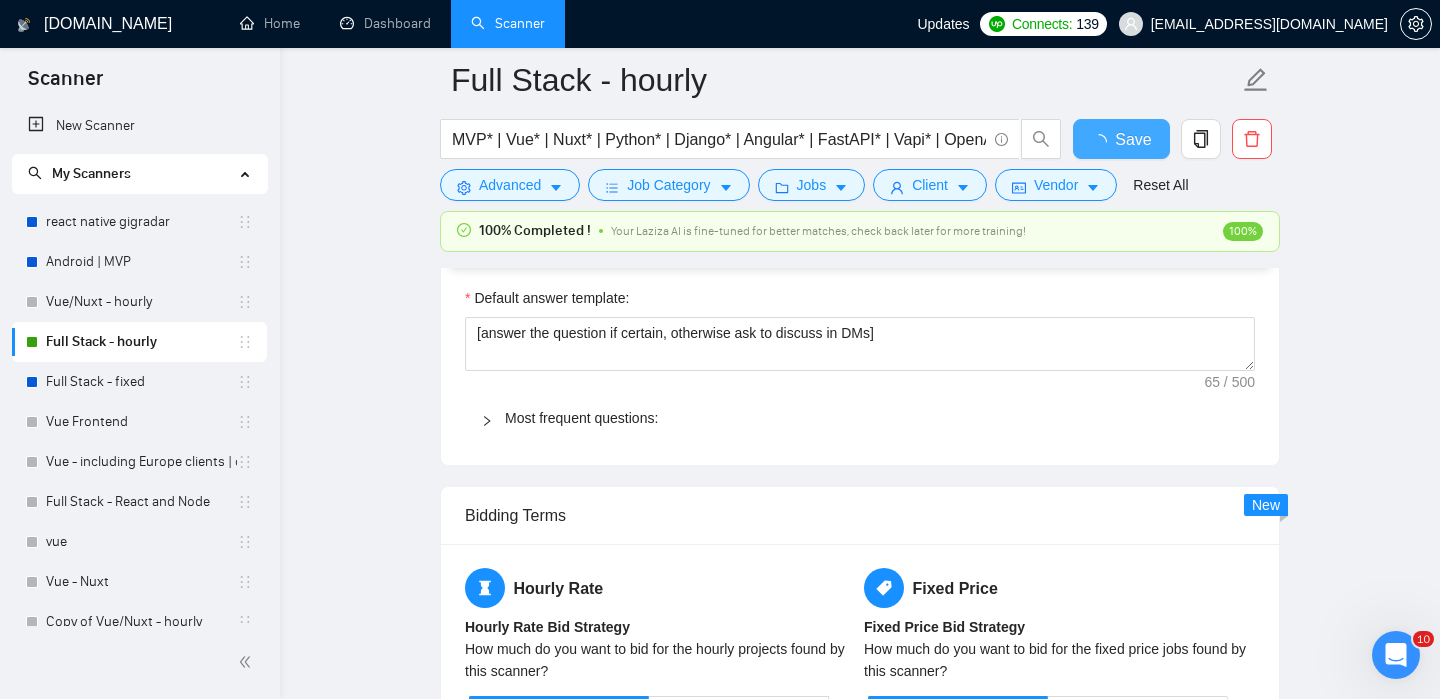 type 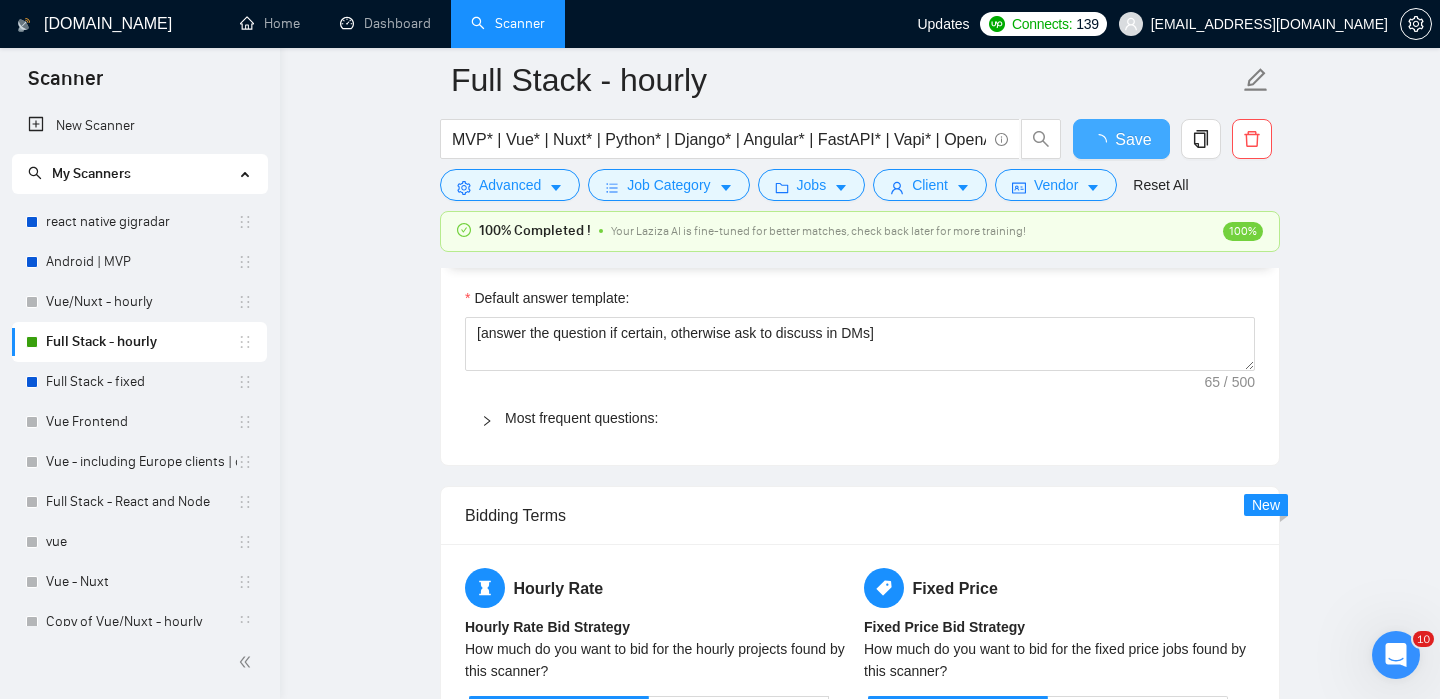 checkbox on "true" 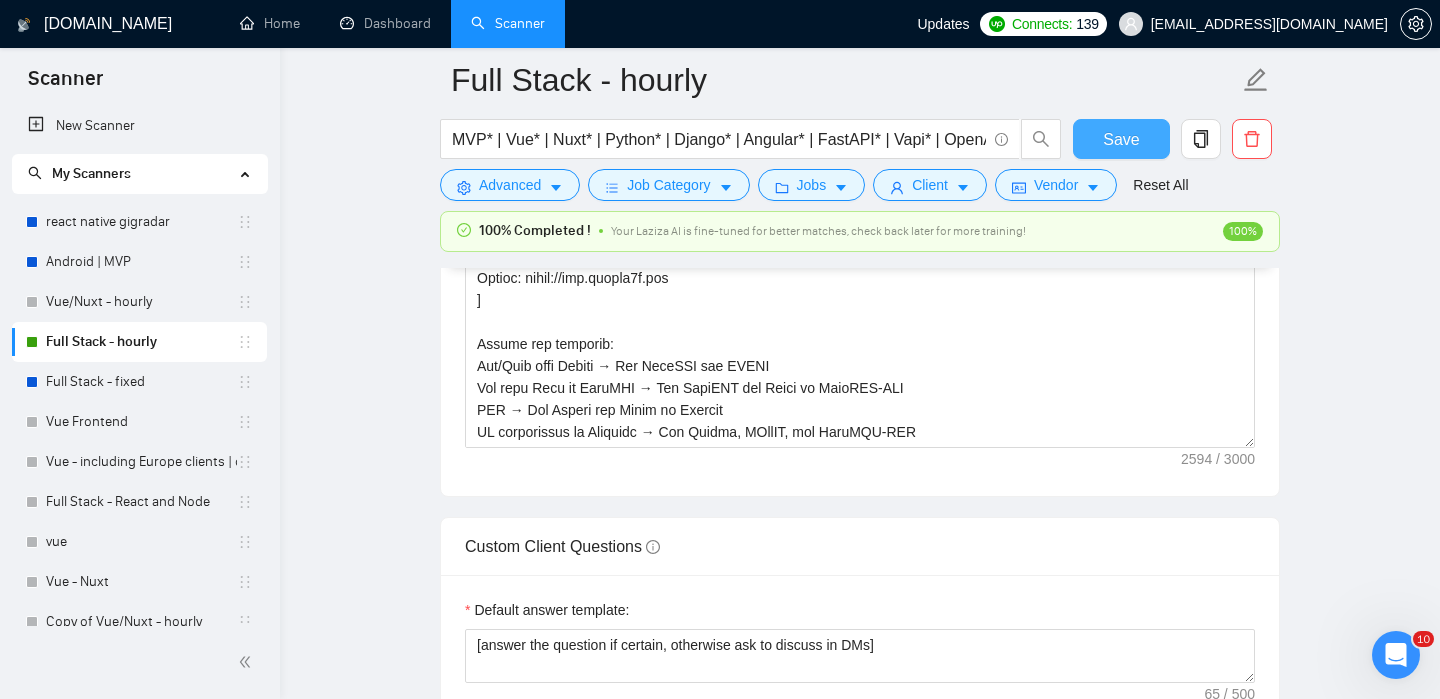 type 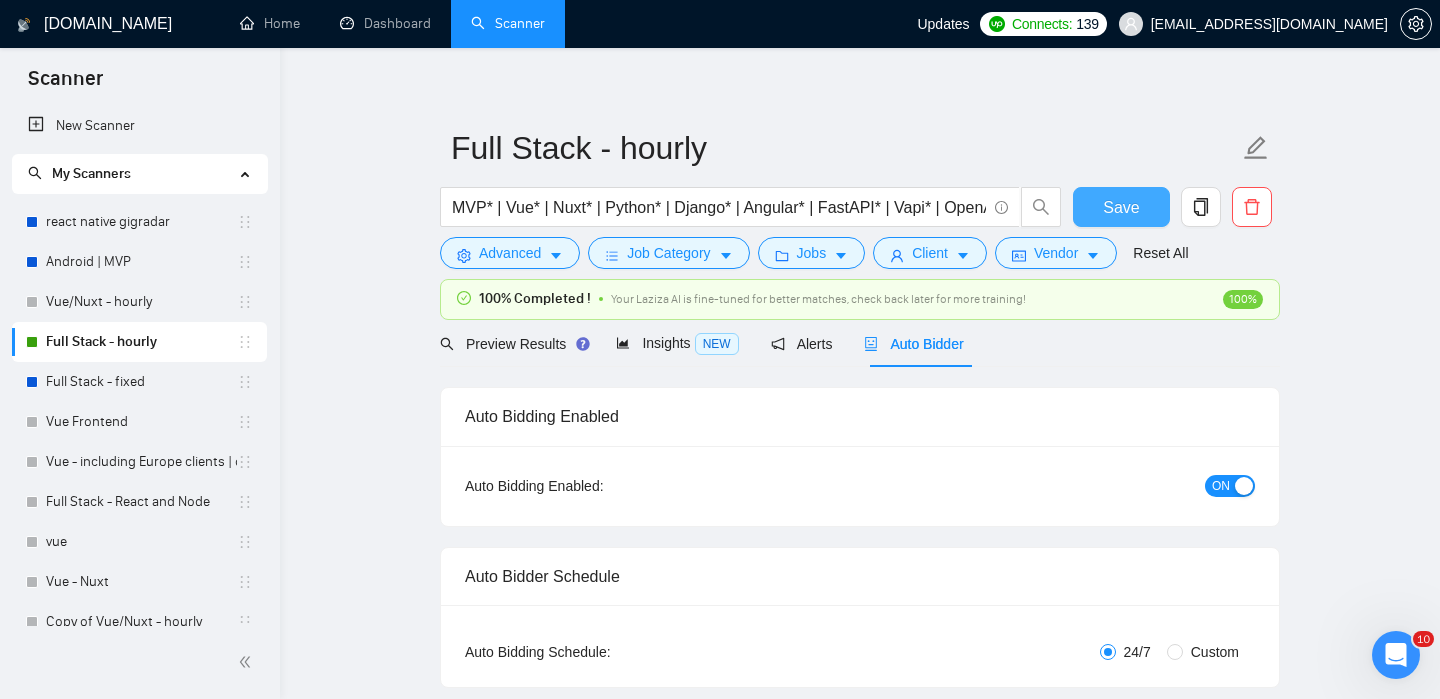 scroll, scrollTop: 0, scrollLeft: 0, axis: both 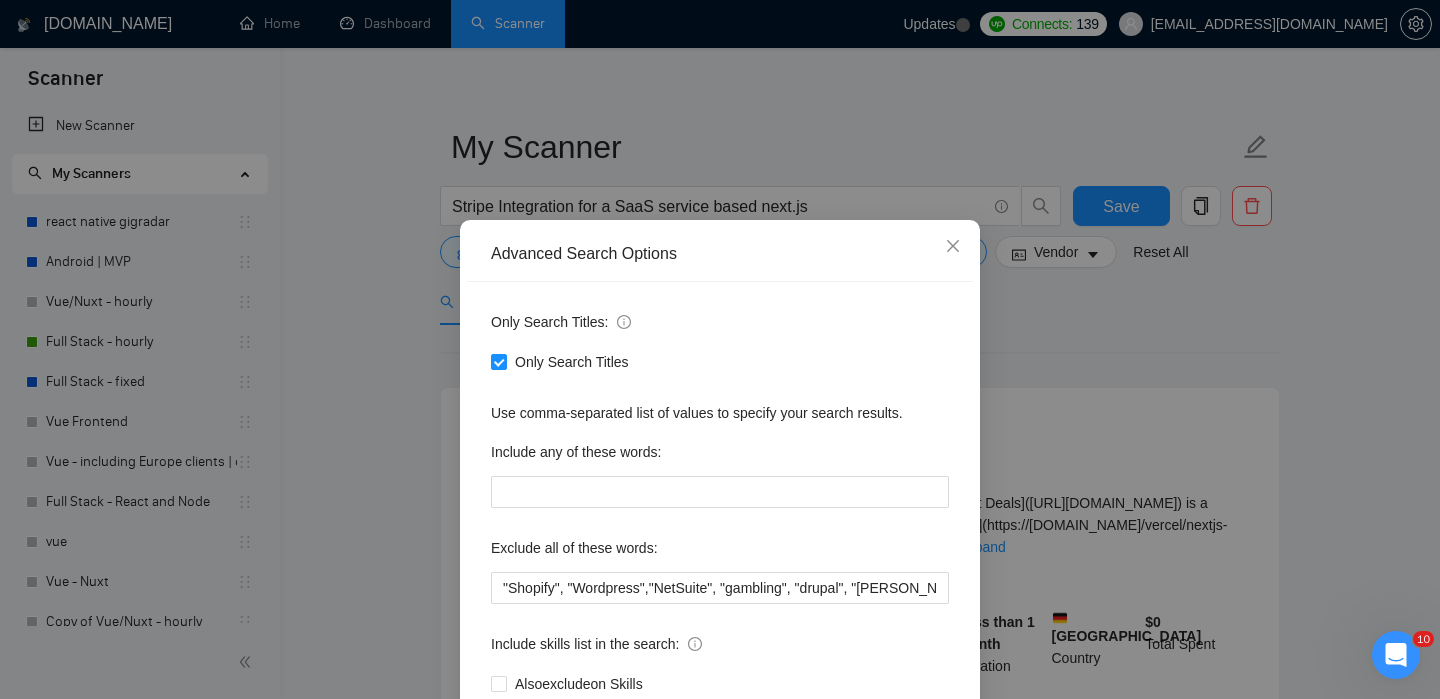 click on "Advanced Search Options Only Search Titles:   Only Search Titles Use comma-separated list of values to specify your search results. Include any of these words: Exclude all of these words: "Shopify", "Wordpress","NetSuite", "gambling", "drupal", "[PERSON_NAME]", "betting", "iot", "dating", "blockchain", "Casino", "Lovable", "Test Task", "odoo", "Odoo", "Radicale", "Power BI", "Tableau", "Go High Level", "GO high level", "GHL", "Data Engineer", "Pandas", "scraping", Make*, make*, "1099", "Bubble", "Airtable", "Webflow", "Replit", C#*, .Net*, "Java", Chrome* , Shopify*, n8n* Include skills list in the search:   Also  exclude  on Skills Reset OK" at bounding box center (720, 349) 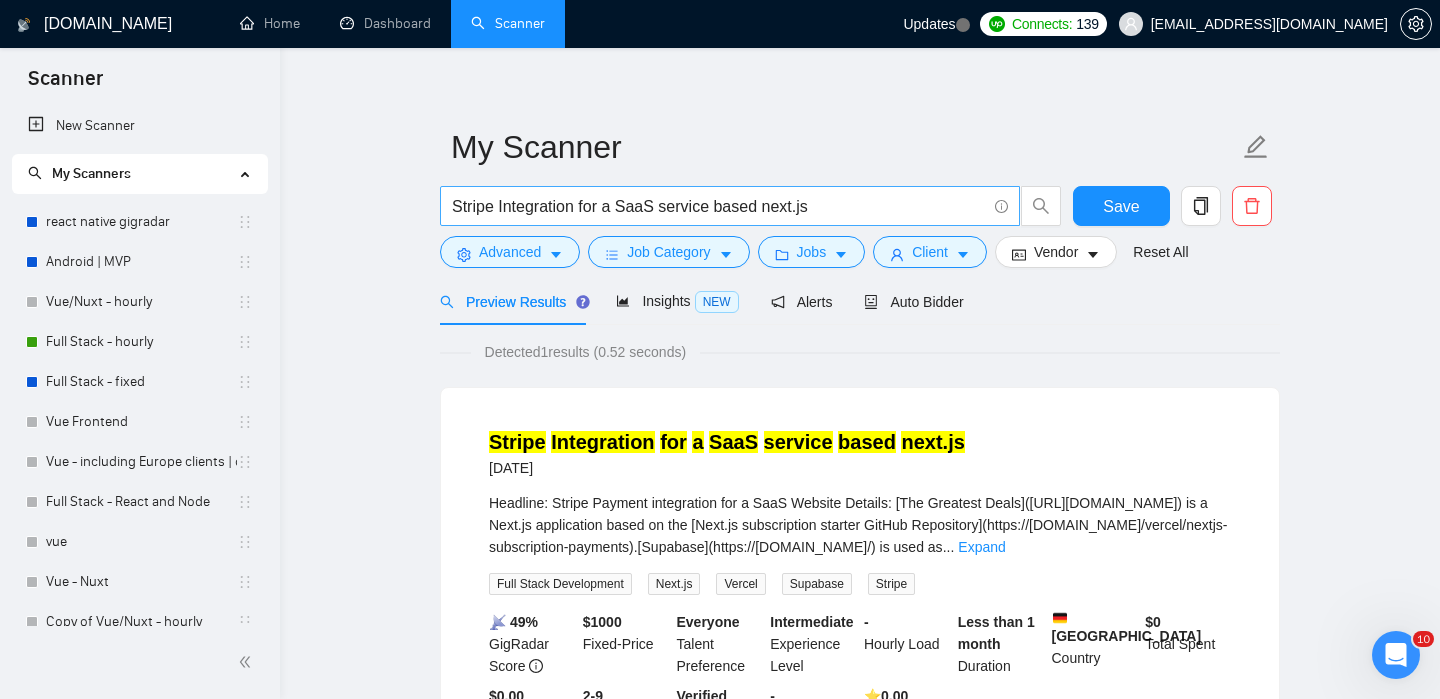 click on "Stripe Integration for a SaaS service based next.js" at bounding box center [730, 206] 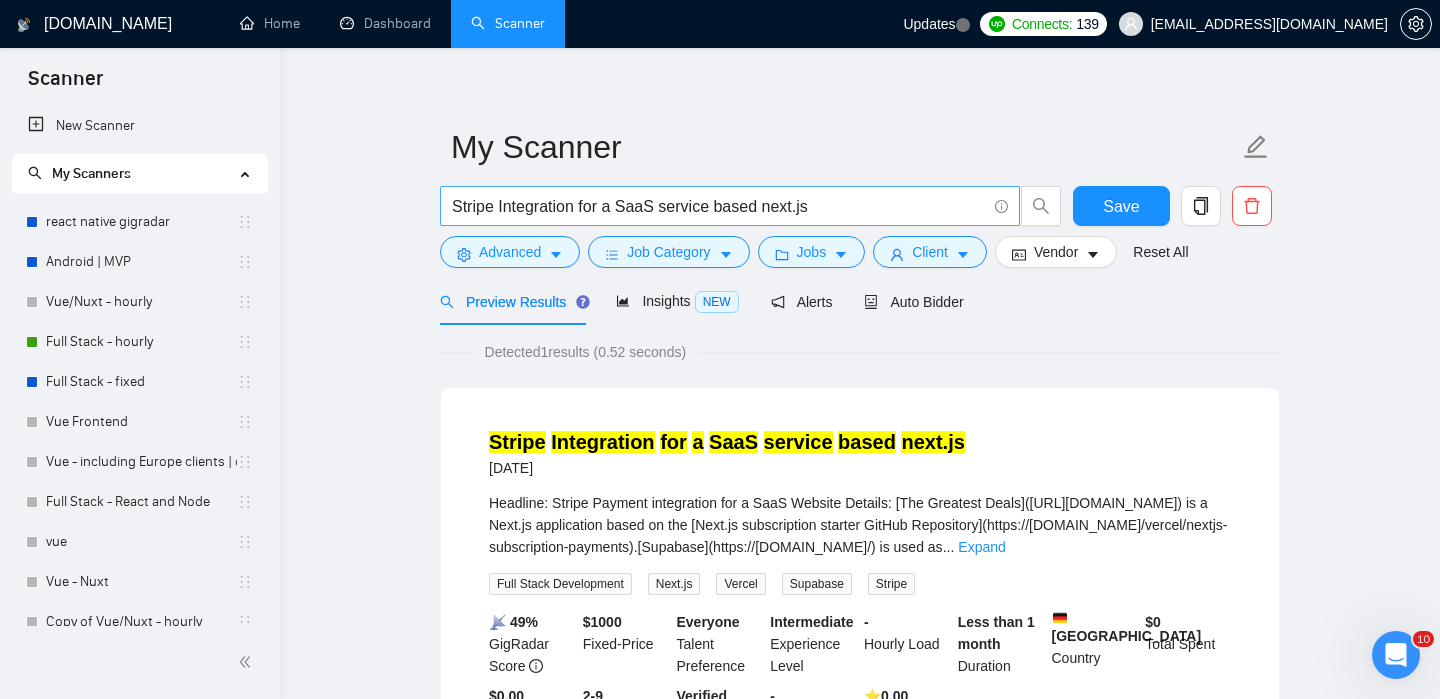 click on "Stripe Integration for a SaaS service based next.js" at bounding box center (730, 206) 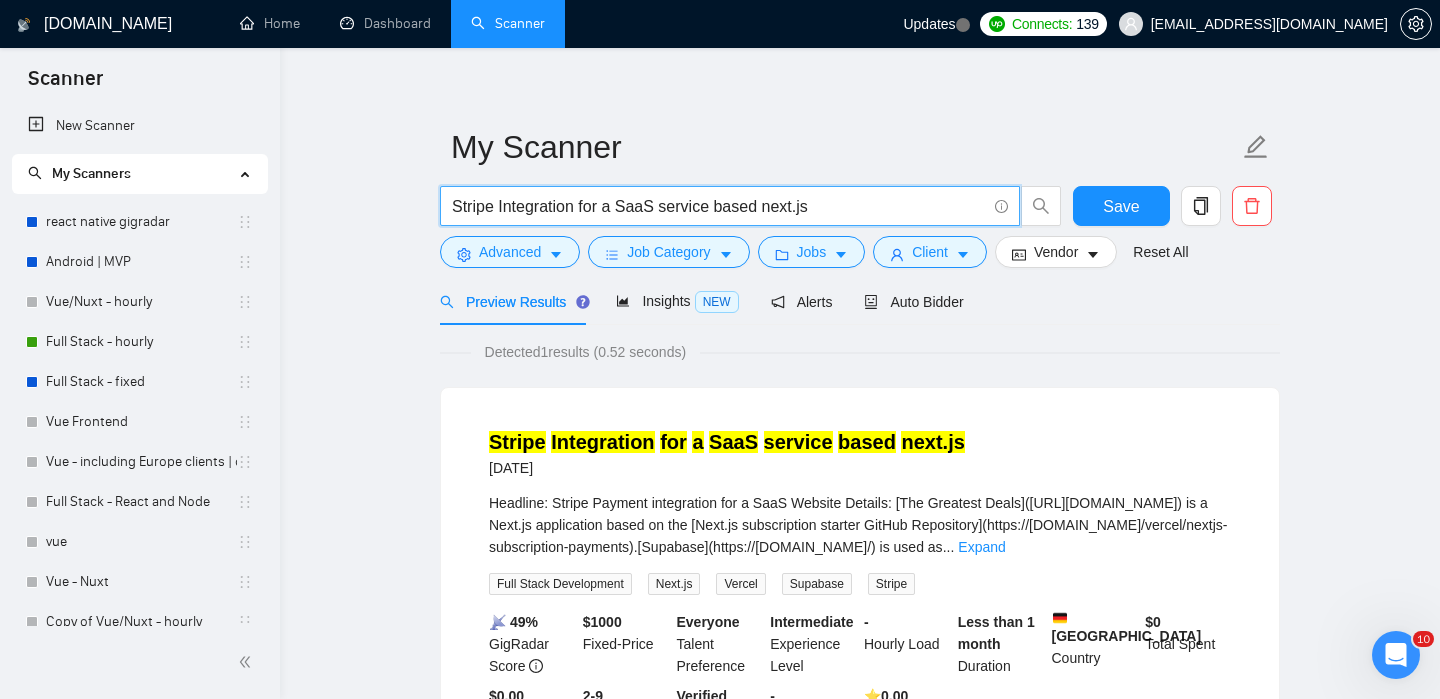click on "Stripe Integration for a SaaS service based next.js" at bounding box center [719, 206] 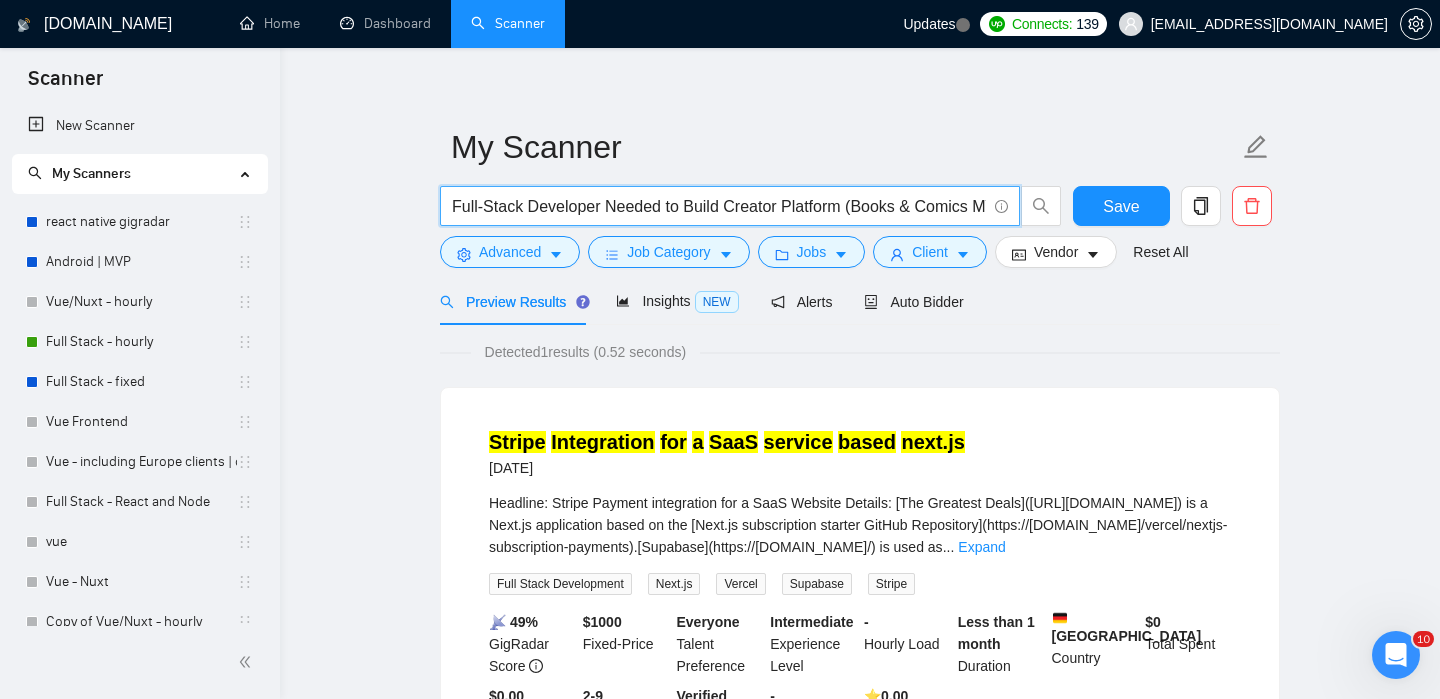 scroll, scrollTop: 0, scrollLeft: 34, axis: horizontal 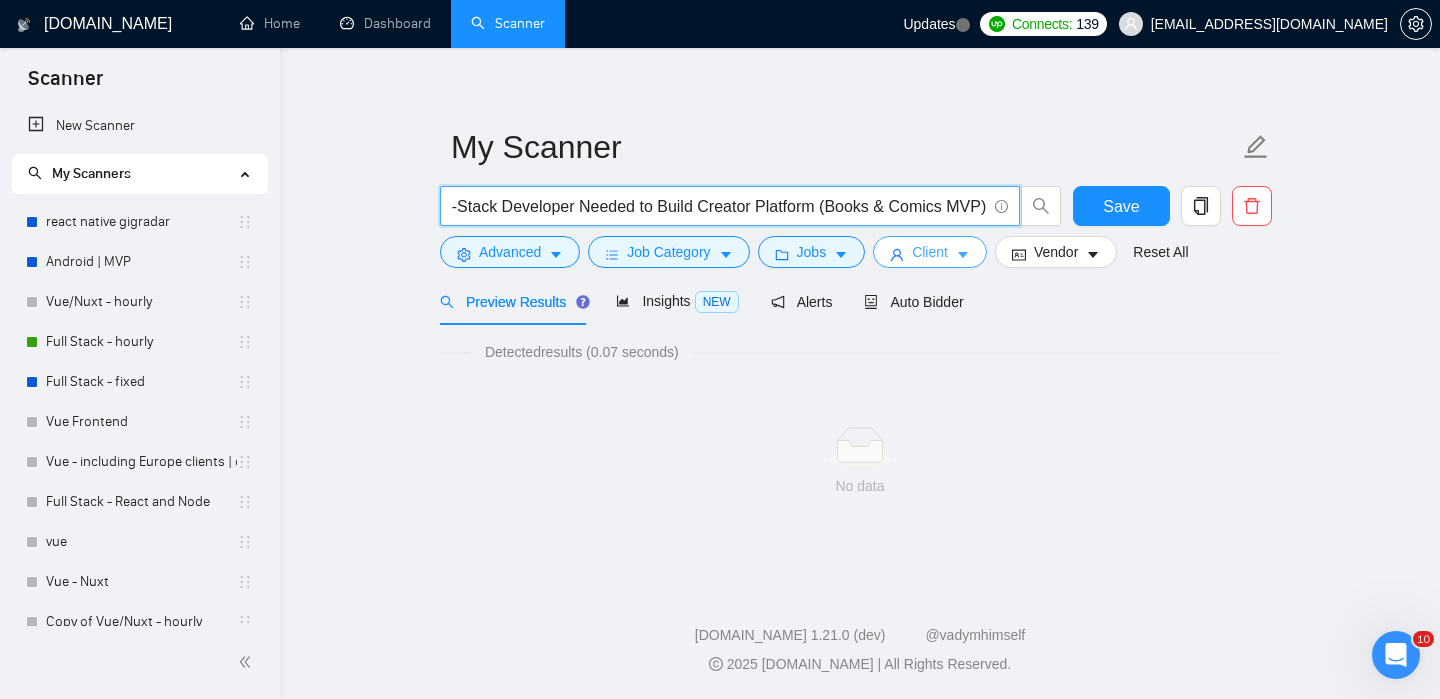 type on "Full-Stack Developer Needed to Build Creator Platform (Books & Comics MVP)" 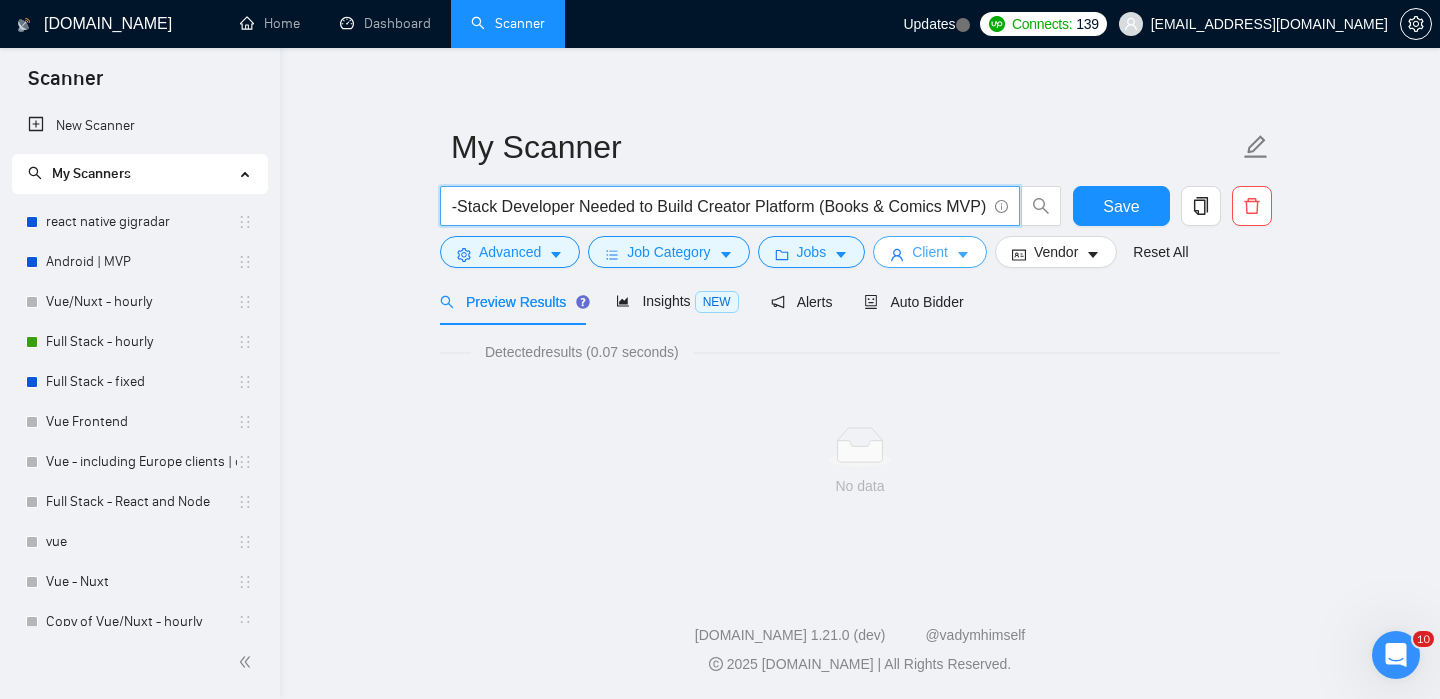 click on "Client" at bounding box center (930, 252) 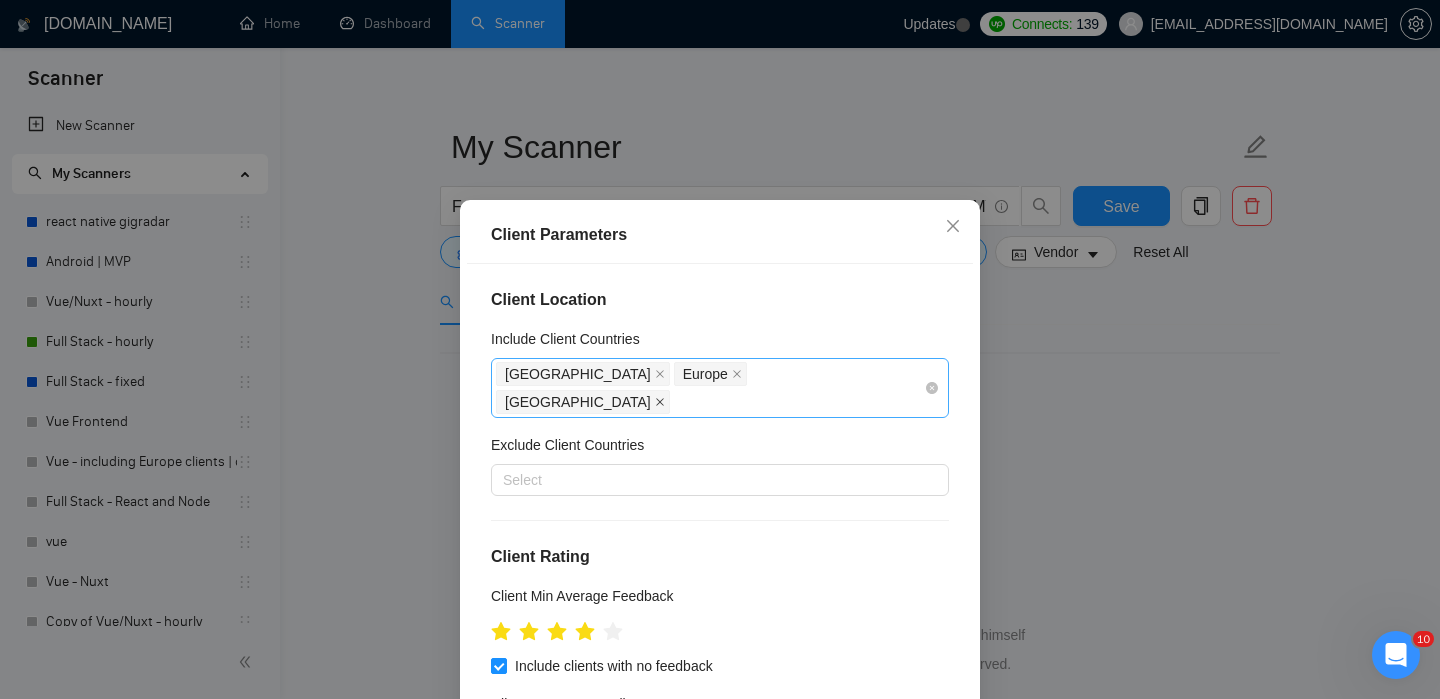 click 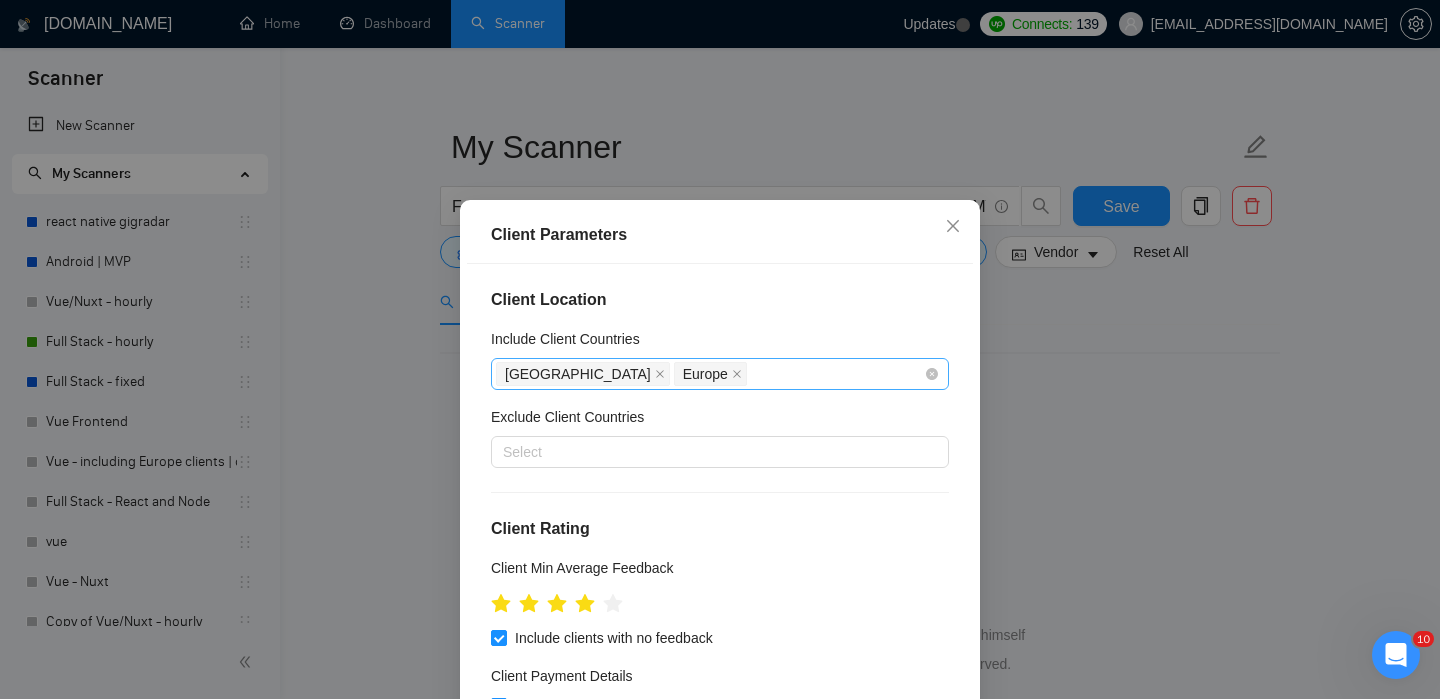 click on "Europe" at bounding box center (710, 374) 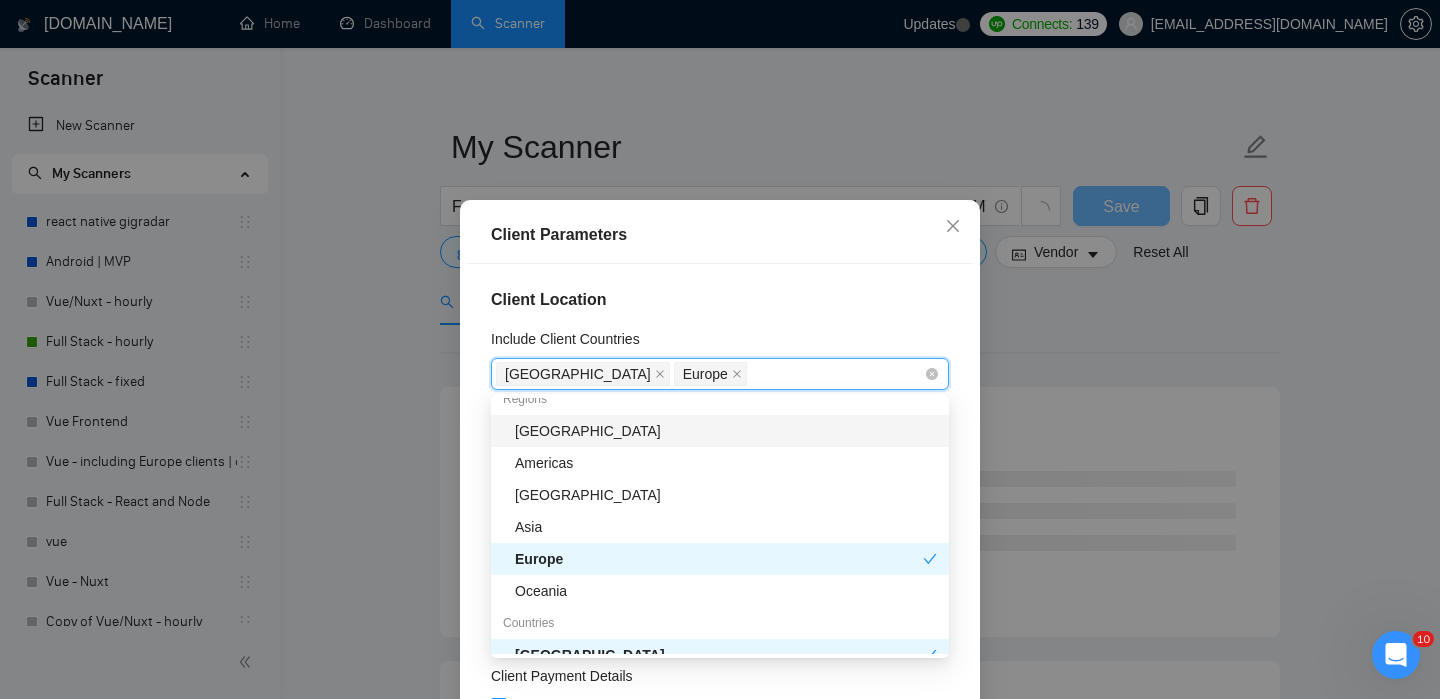 scroll, scrollTop: 18, scrollLeft: 0, axis: vertical 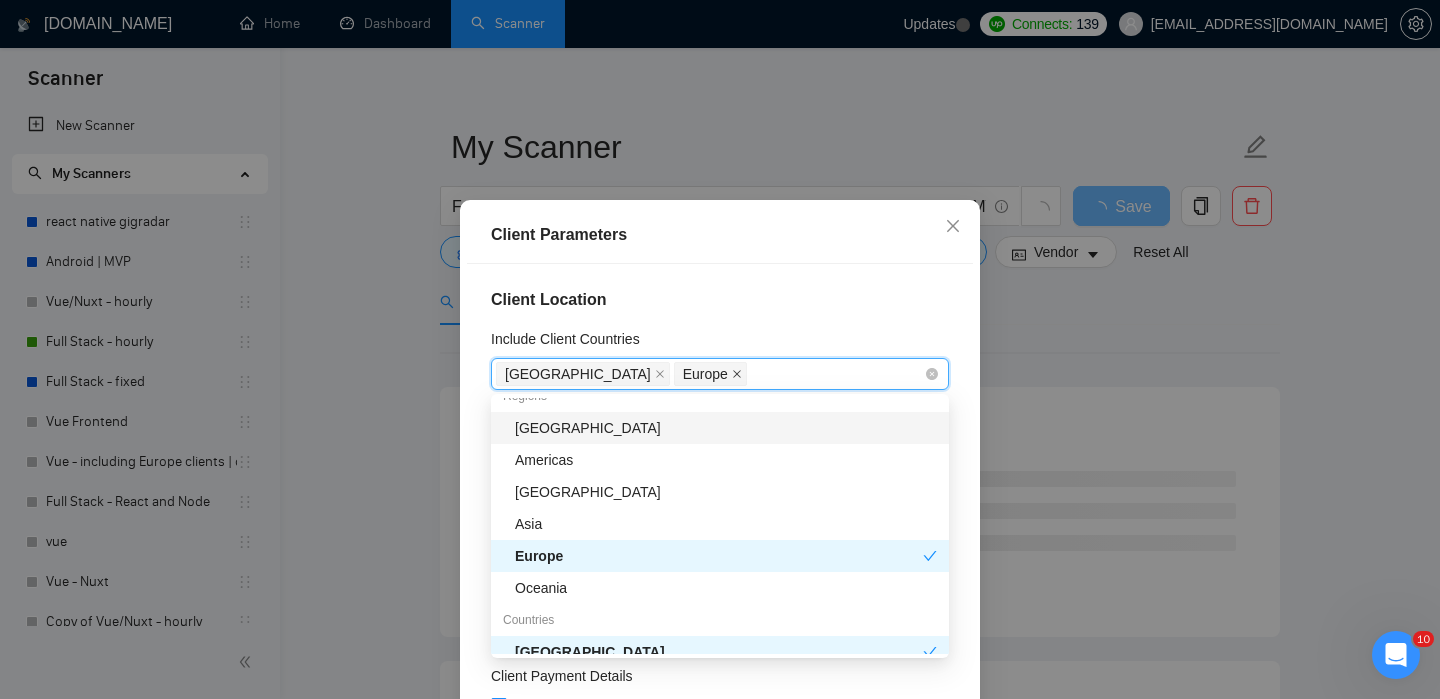 click 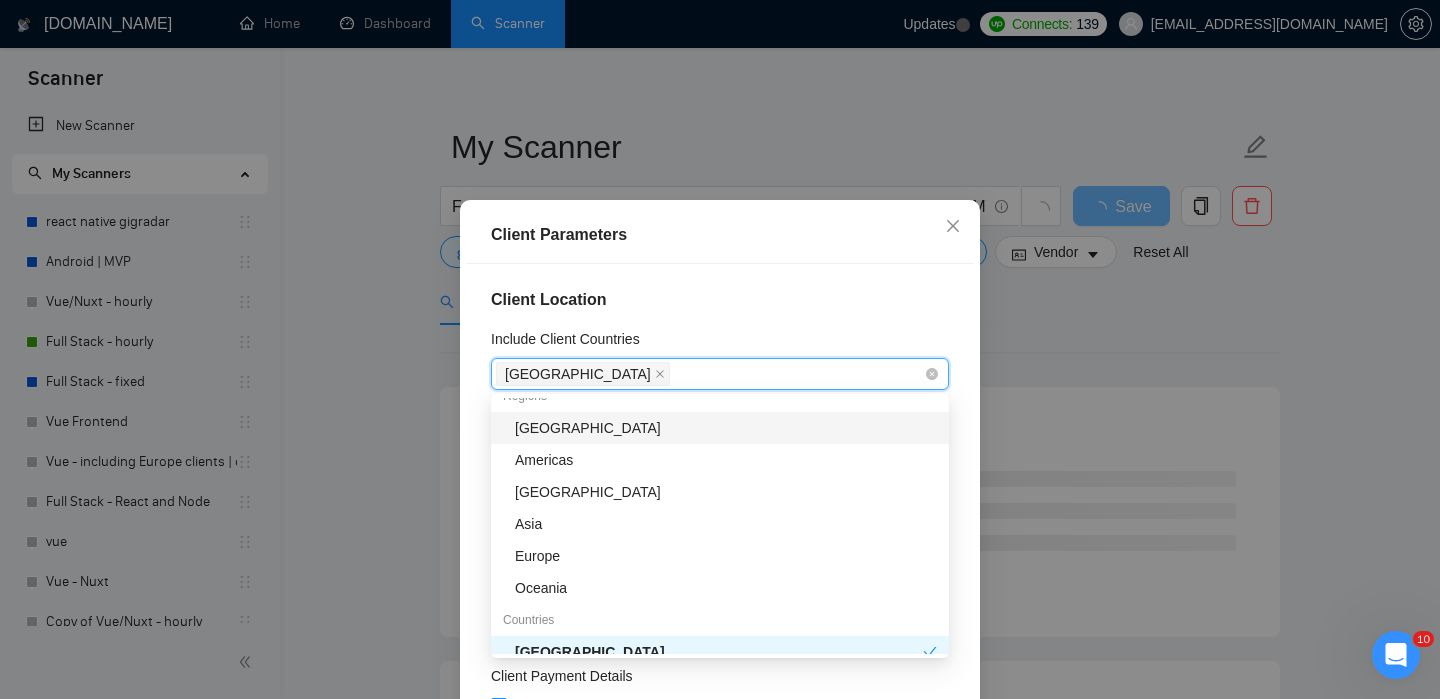 click on "Client Location Include Client Countries [GEOGRAPHIC_DATA]   Exclude Client Countries   Select Client Rating Client Min Average Feedback Include clients with no feedback Client Payment Details Payment Verified Hire Rate Stats   Client Total Spent $ Min - $ Max Client Hire Rate New   Any hire rate   Avg Hourly Rate Paid New $ Min - $ Max Include Clients without Sufficient History Client Profile Client Industry New   Any industry Client Company Size   Any company size Enterprise Clients New   Any clients" at bounding box center (720, 508) 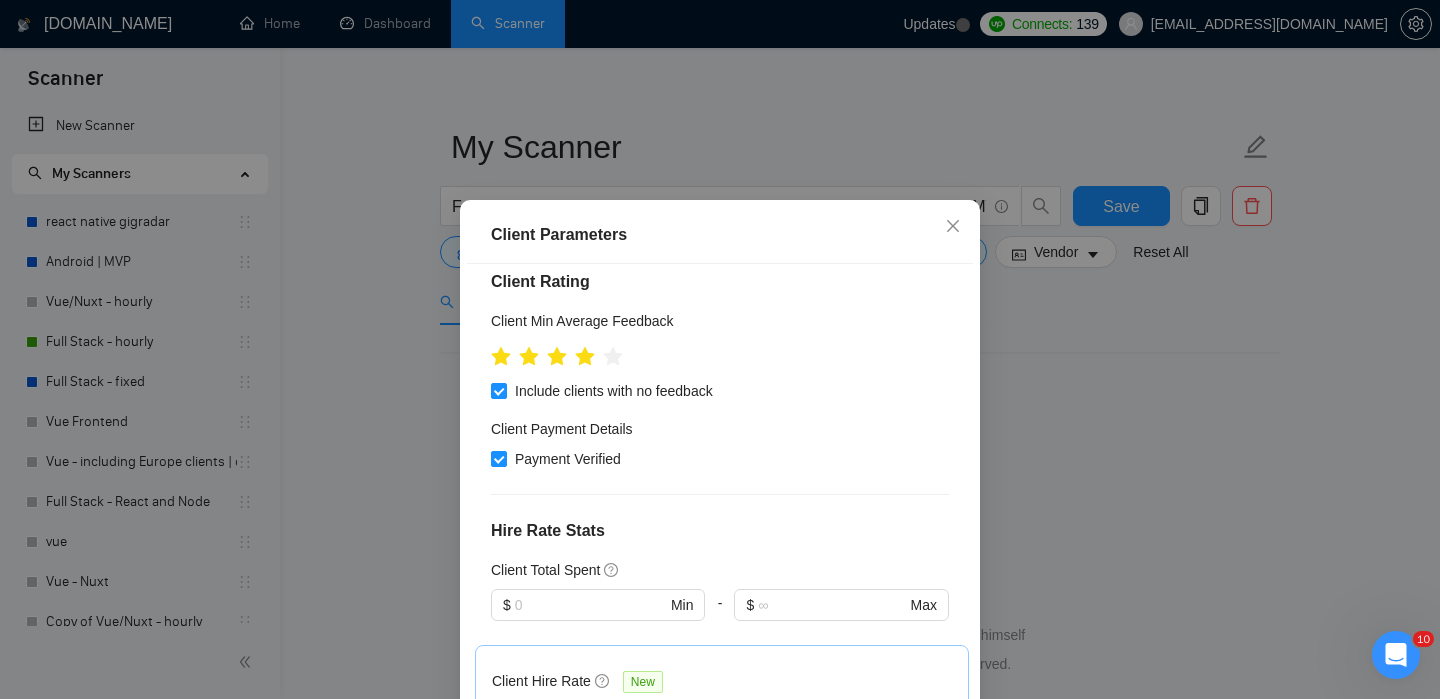 scroll, scrollTop: 243, scrollLeft: 0, axis: vertical 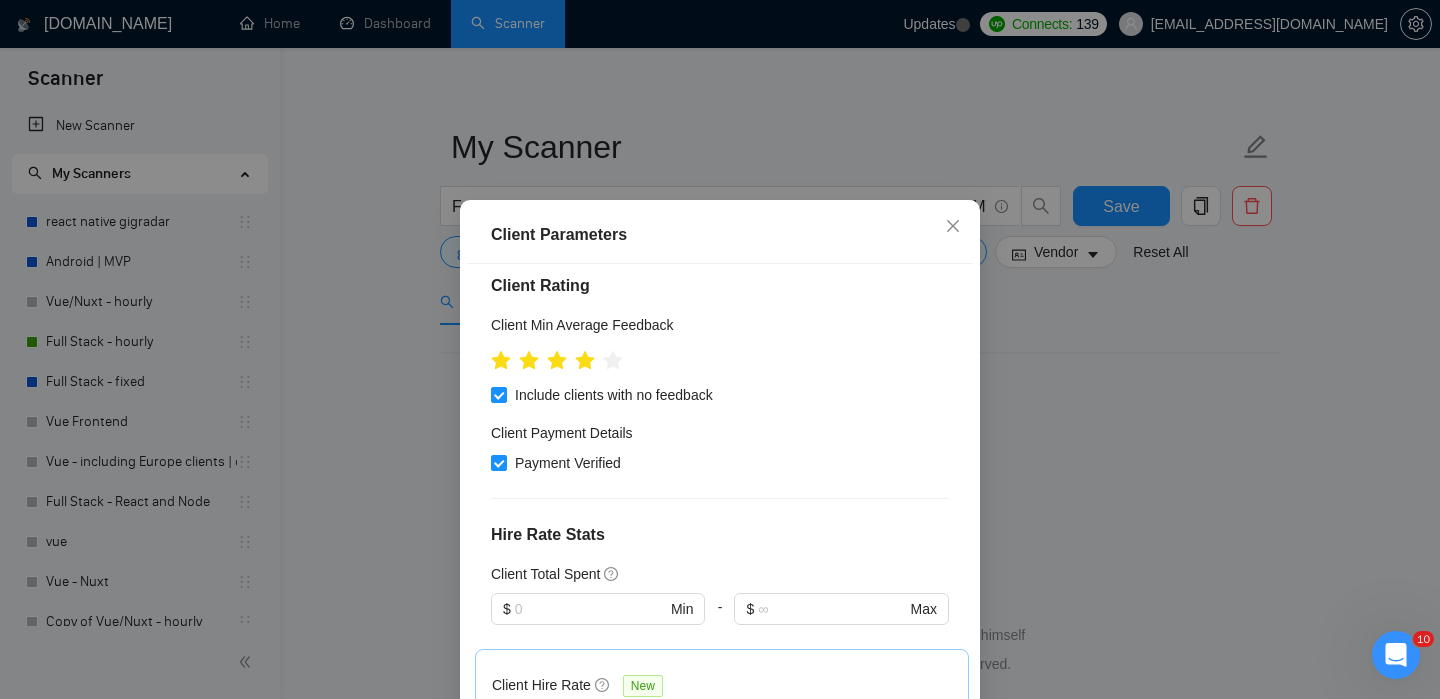 click on "Client Parameters Client Location Include Client Countries [GEOGRAPHIC_DATA]   Exclude Client Countries   Select Client Rating Client Min Average Feedback Include clients with no feedback Client Payment Details Payment Verified Hire Rate Stats   Client Total Spent $ Min - $ Max Client Hire Rate New   Any hire rate   Avg Hourly Rate Paid New $ Min - $ Max Include Clients without Sufficient History Client Profile Client Industry New   Any industry Client Company Size   Any company size Enterprise Clients New   Any clients Reset OK" at bounding box center (720, 349) 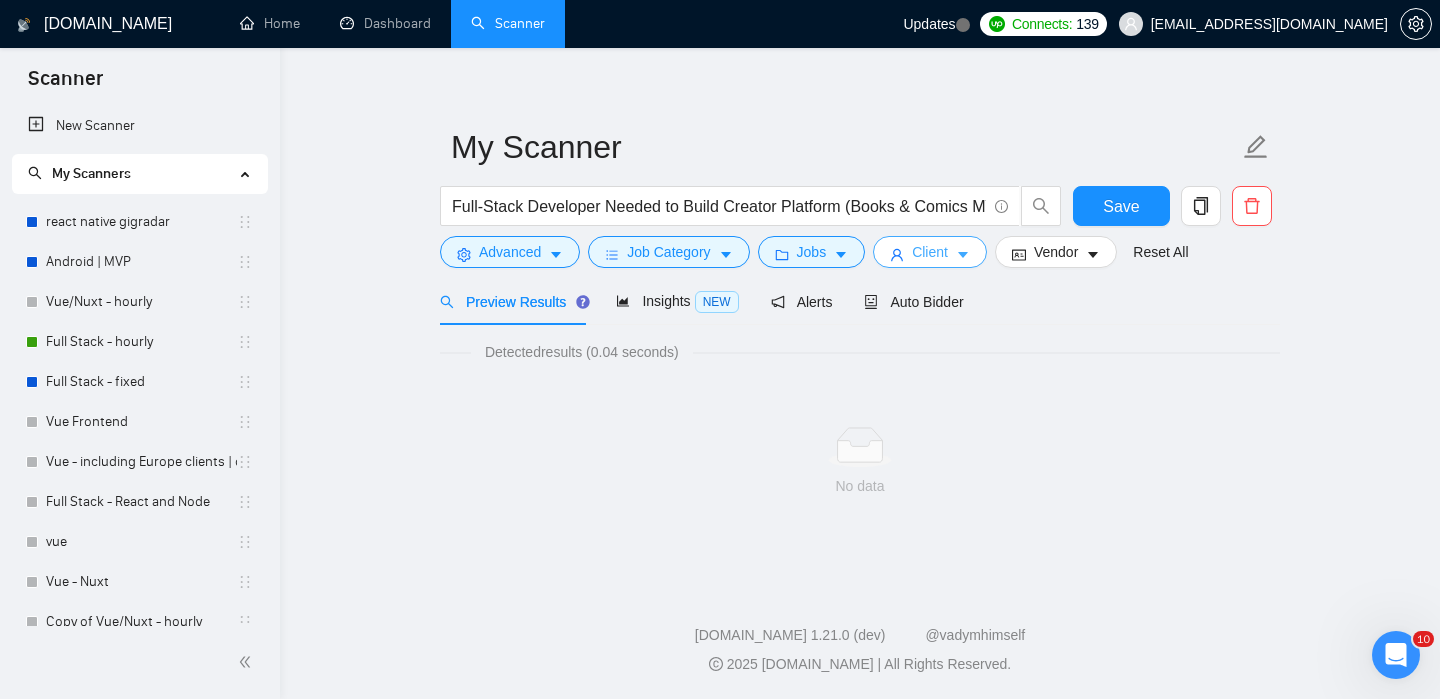 scroll, scrollTop: 0, scrollLeft: 0, axis: both 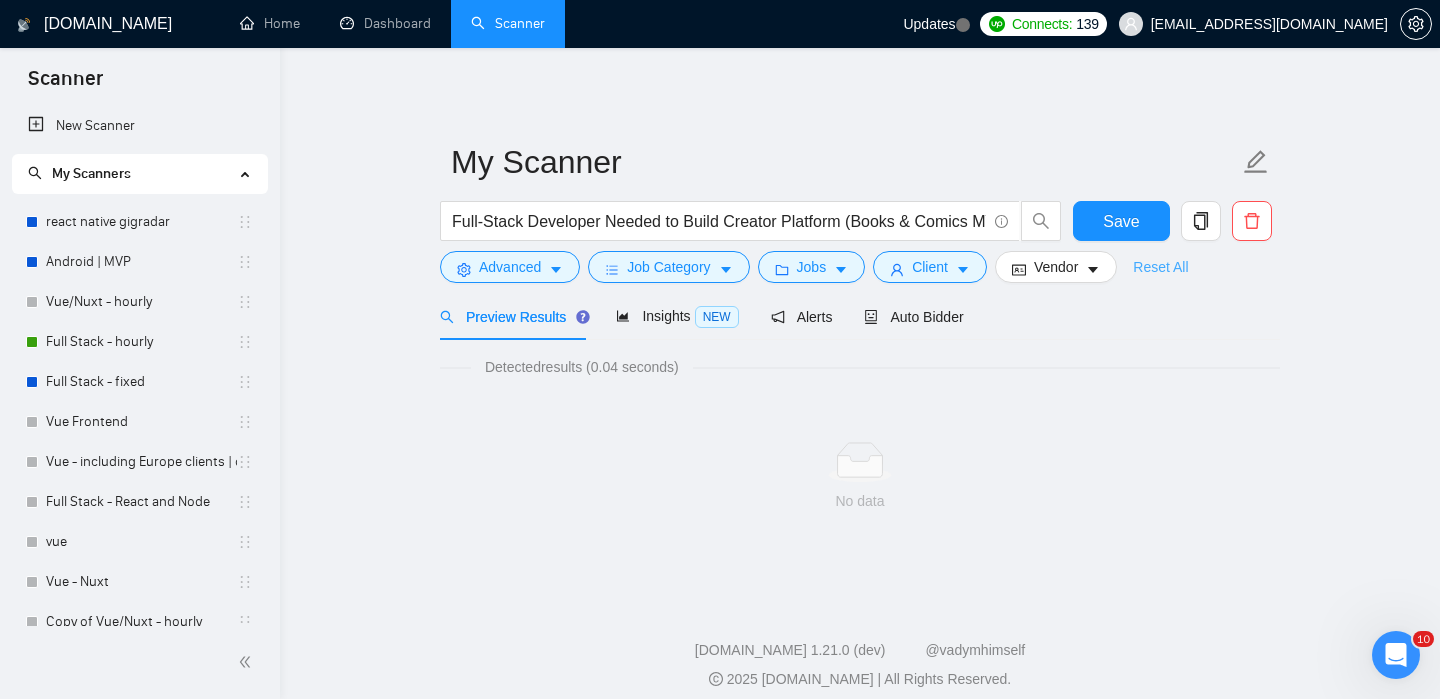 click on "Reset All" at bounding box center [1160, 267] 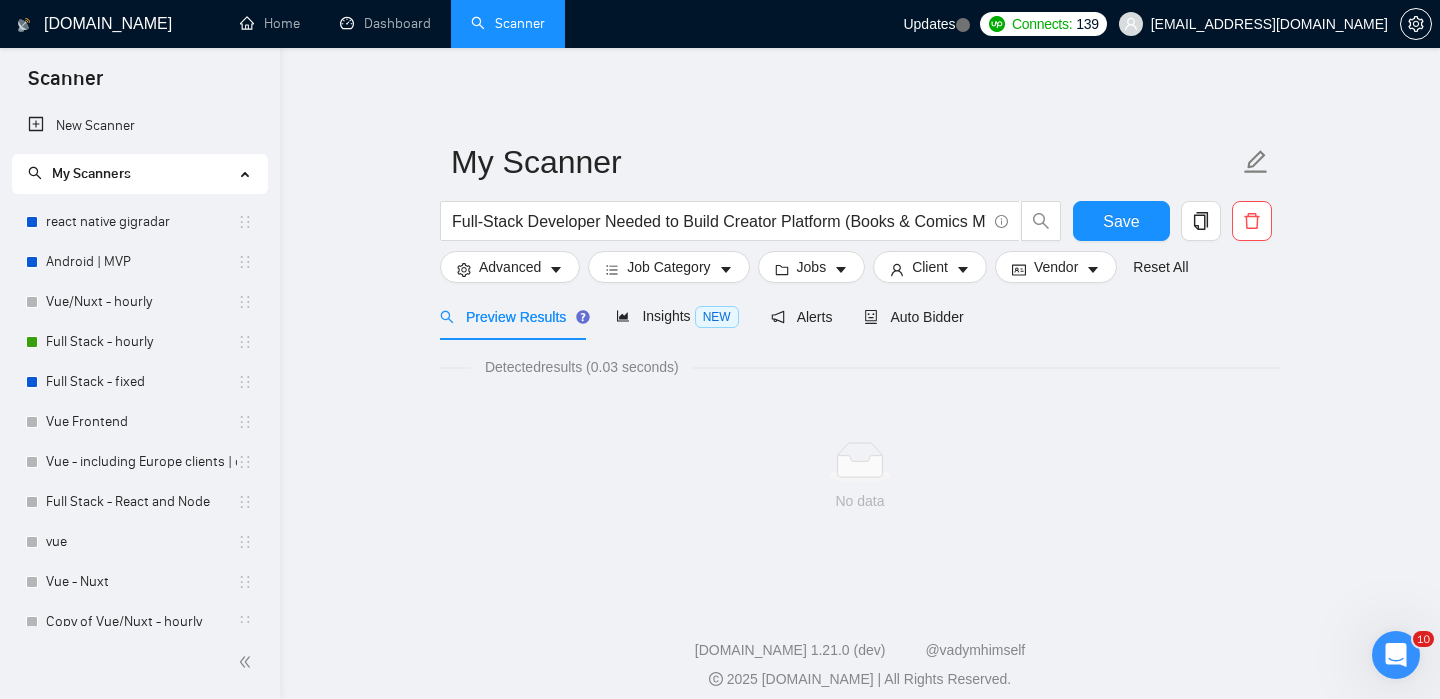 click on "My Scanner Full-Stack Developer Needed to Build Creator Platform (Books & Comics MVP) Save Advanced   Job Category   Jobs   Client   Vendor   Reset All" at bounding box center (860, 211) 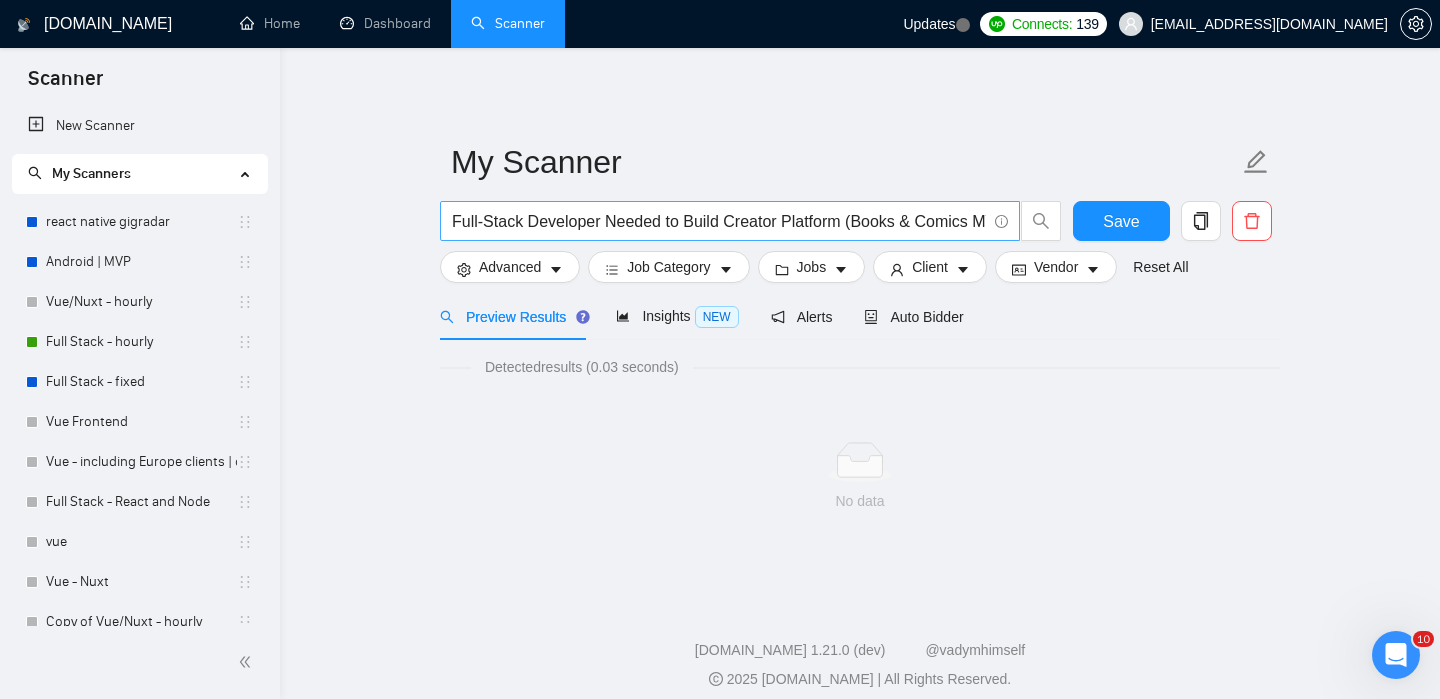 click on "Full-Stack Developer Needed to Build Creator Platform (Books & Comics MVP)" at bounding box center (719, 221) 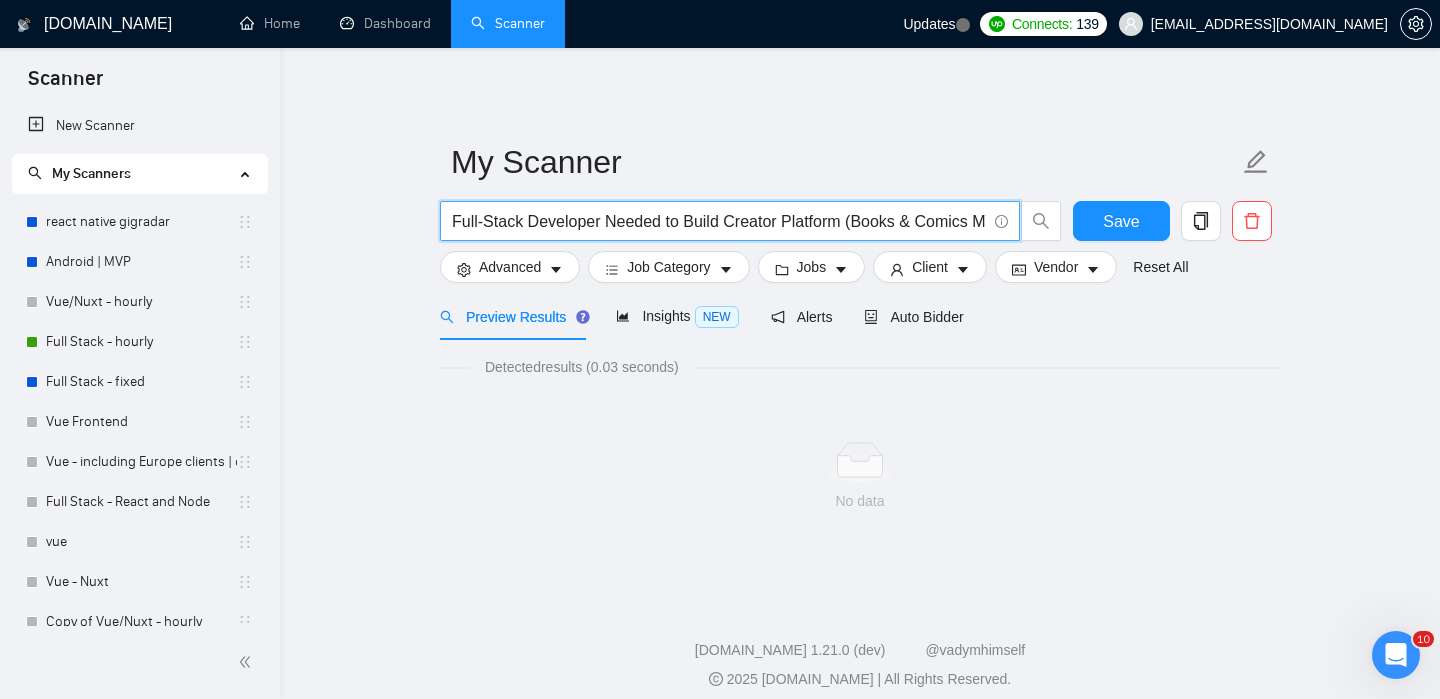 click on "Full-Stack Developer Needed to Build Creator Platform (Books & Comics MVP)" at bounding box center [719, 221] 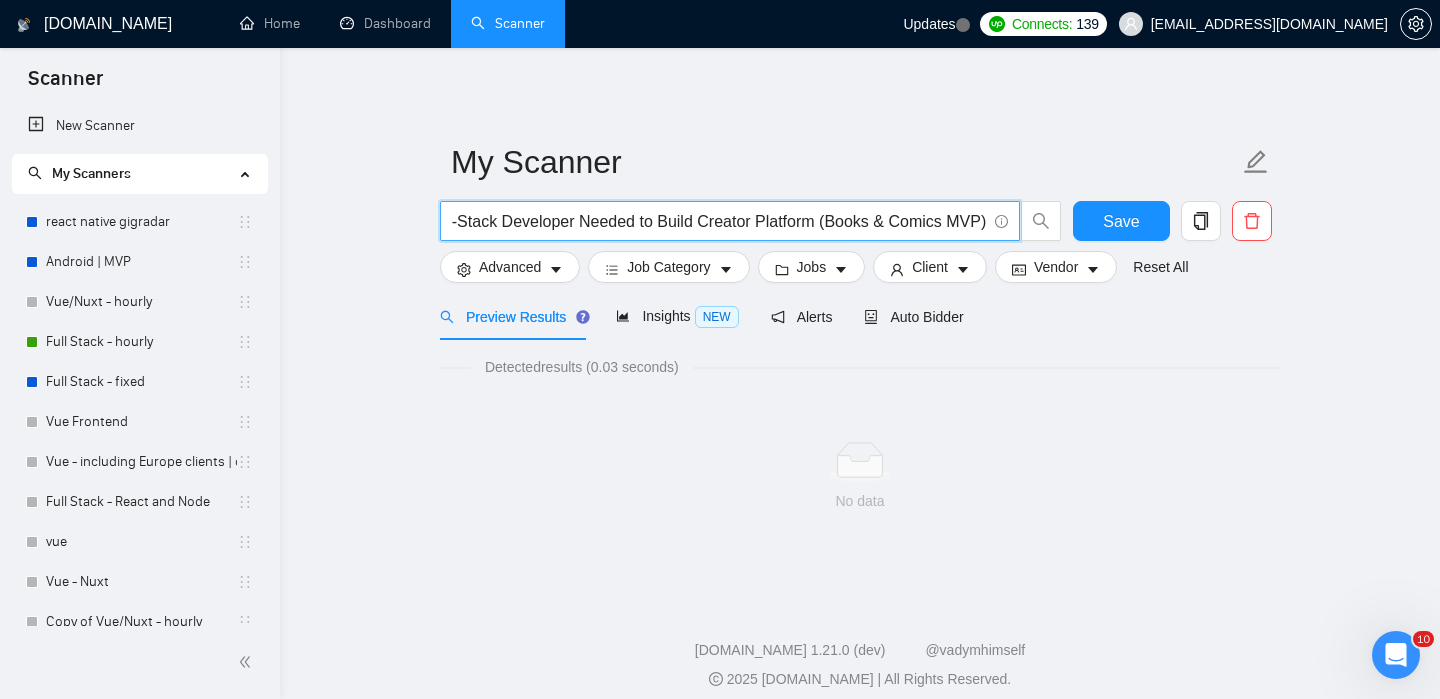 scroll, scrollTop: 0, scrollLeft: 0, axis: both 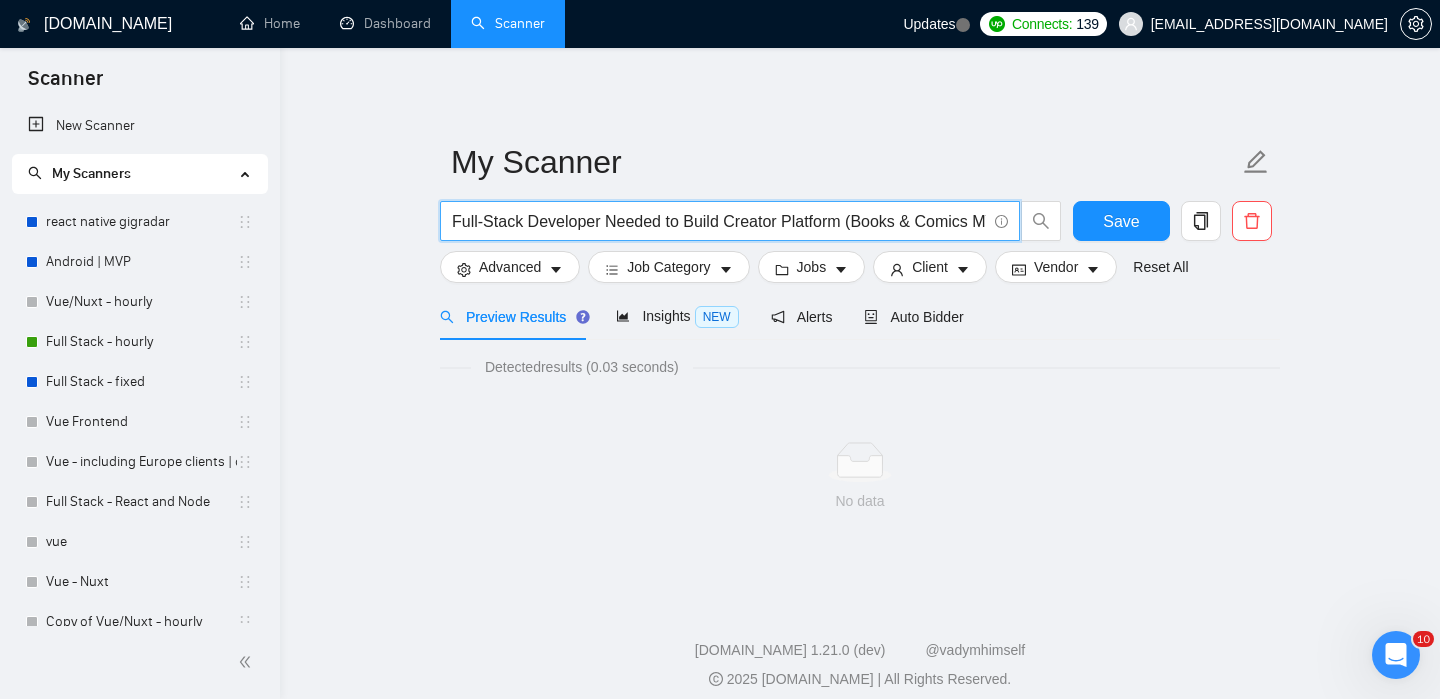 click on "Full-Stack Developer Needed to Build Creator Platform (Books & Comics MVP)" at bounding box center [730, 221] 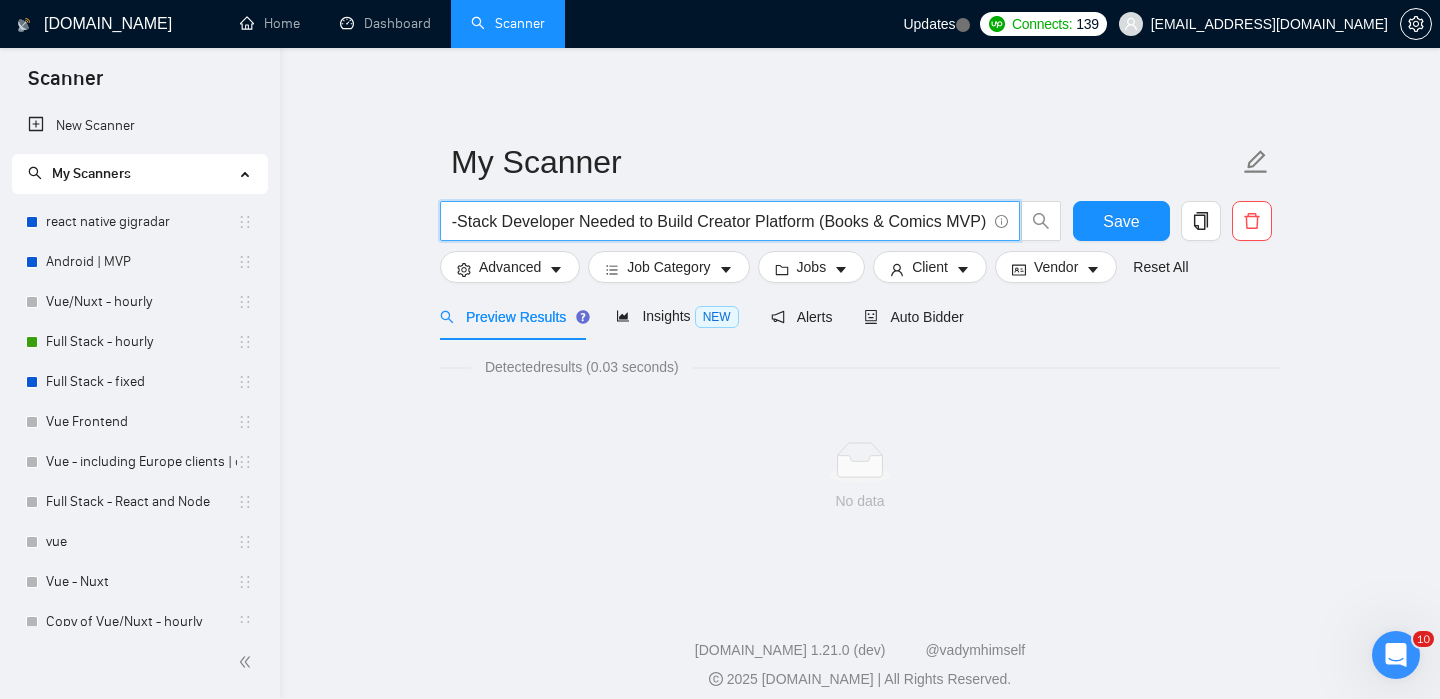 click on "Full-Stack Developer Needed to Build Creator Platform (Books & Comics MVP)" at bounding box center (730, 221) 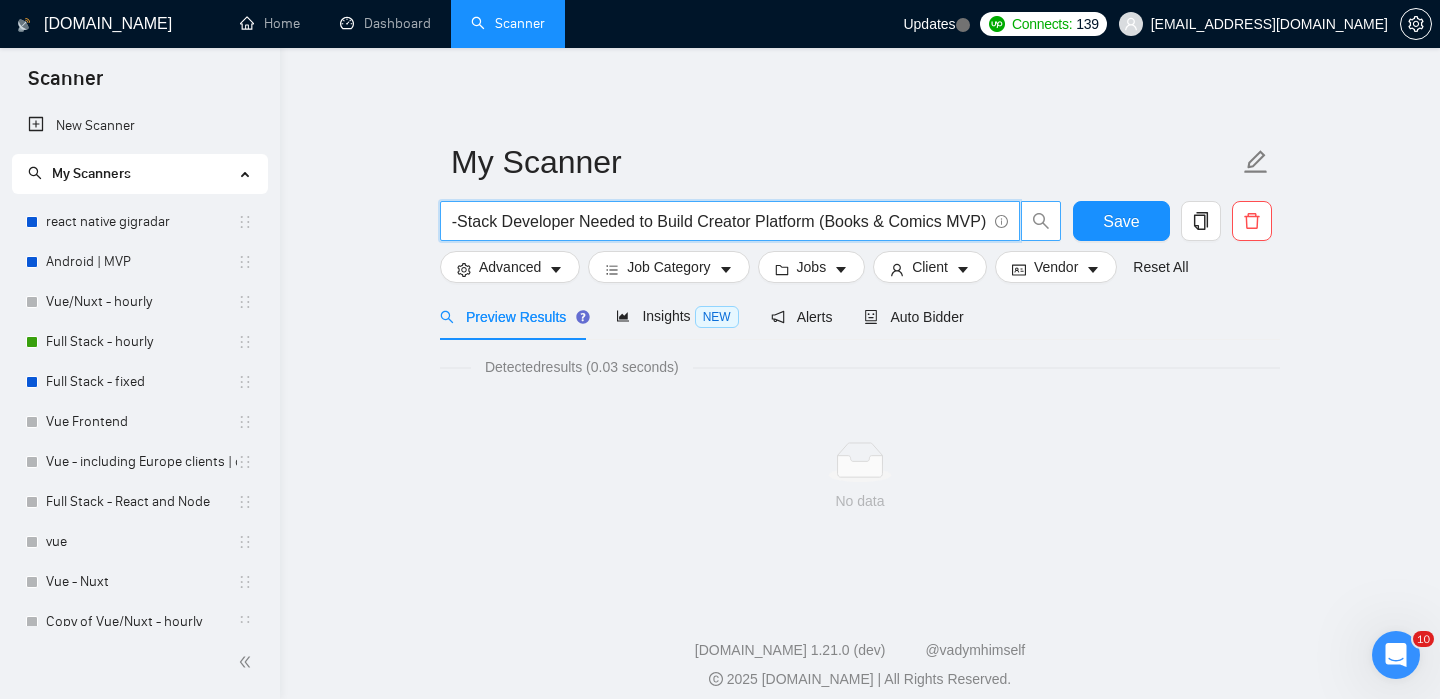 click 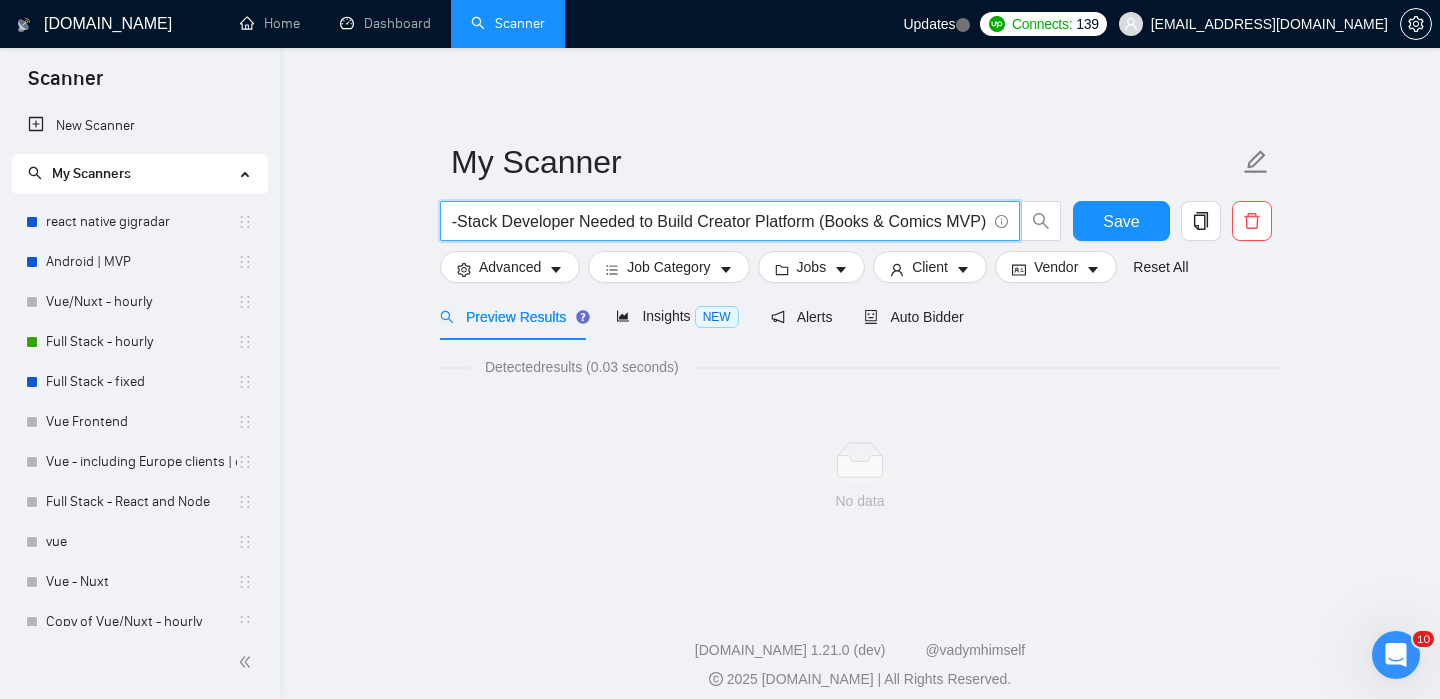 click on "Full-Stack Developer Needed to Build Creator Platform (Books & Comics MVP)" at bounding box center [719, 221] 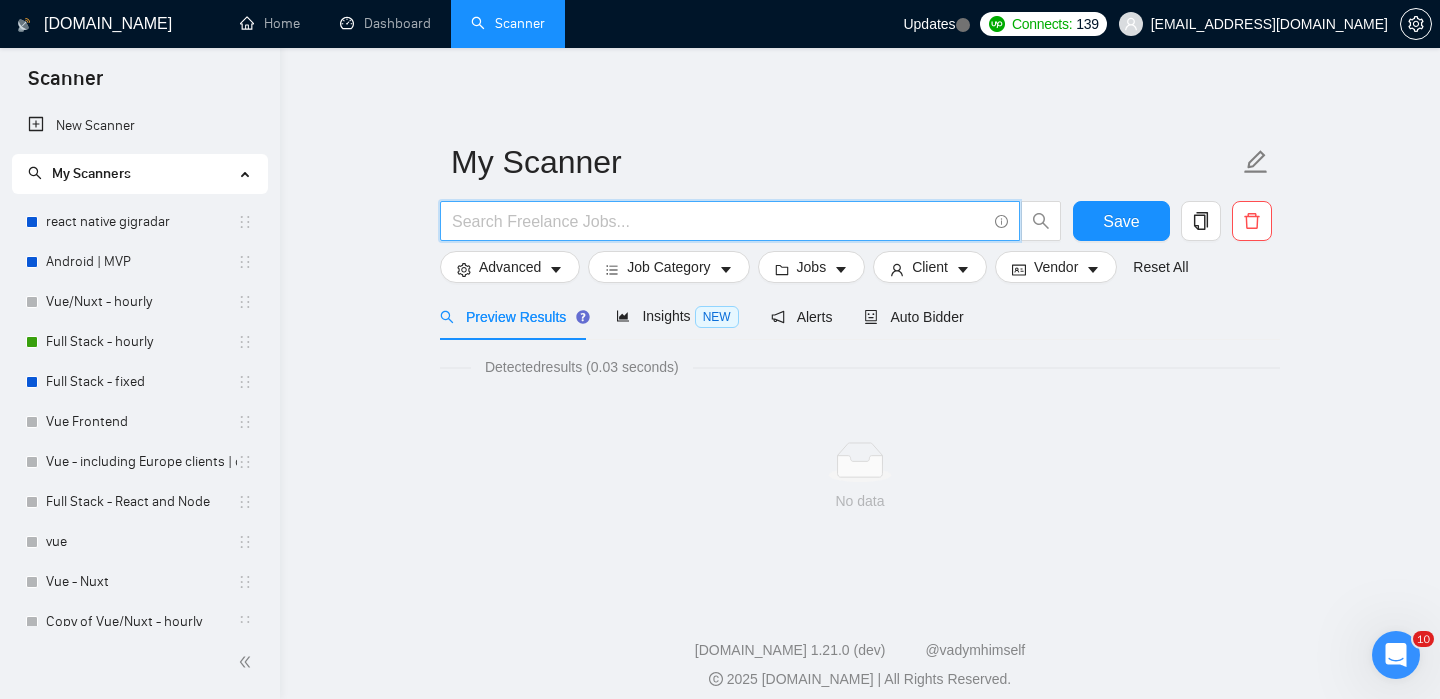 scroll, scrollTop: 0, scrollLeft: 0, axis: both 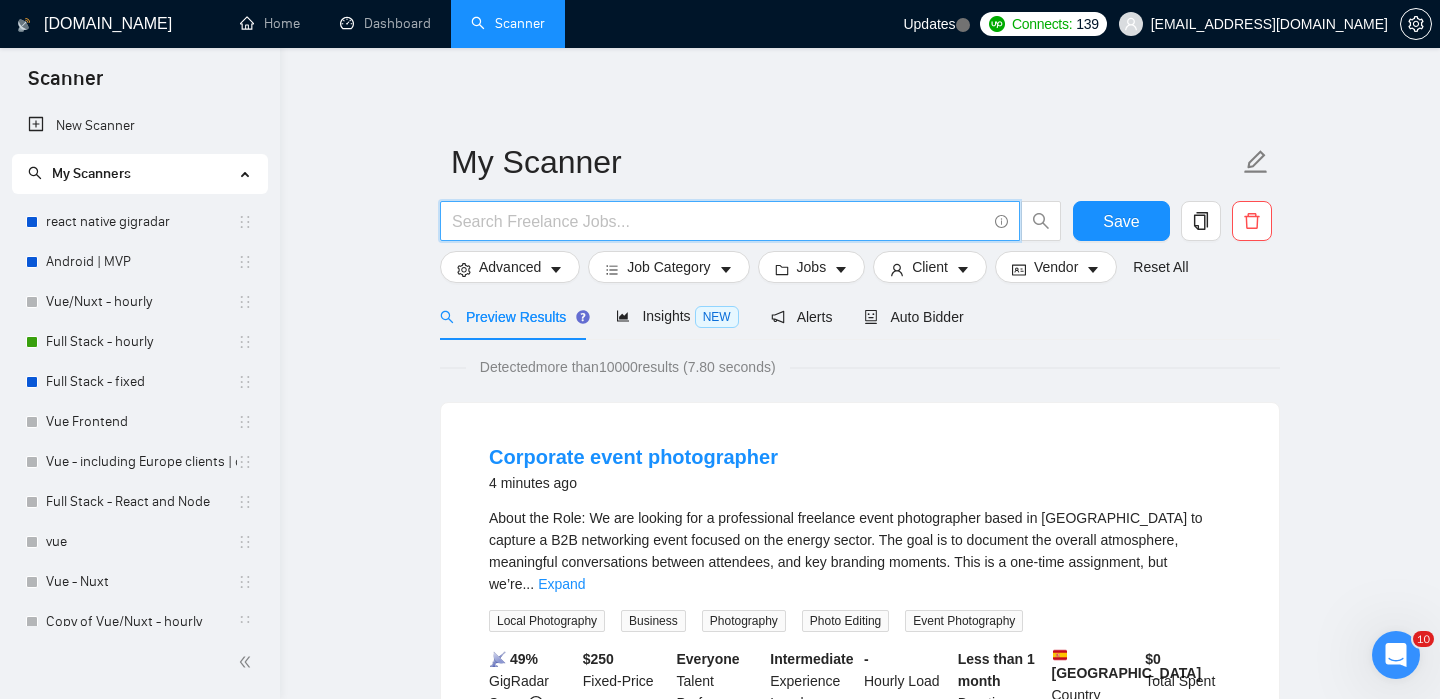 paste on "Full-Stack Developer Needed to Build Creator Platform (Books & Comics MVP)" 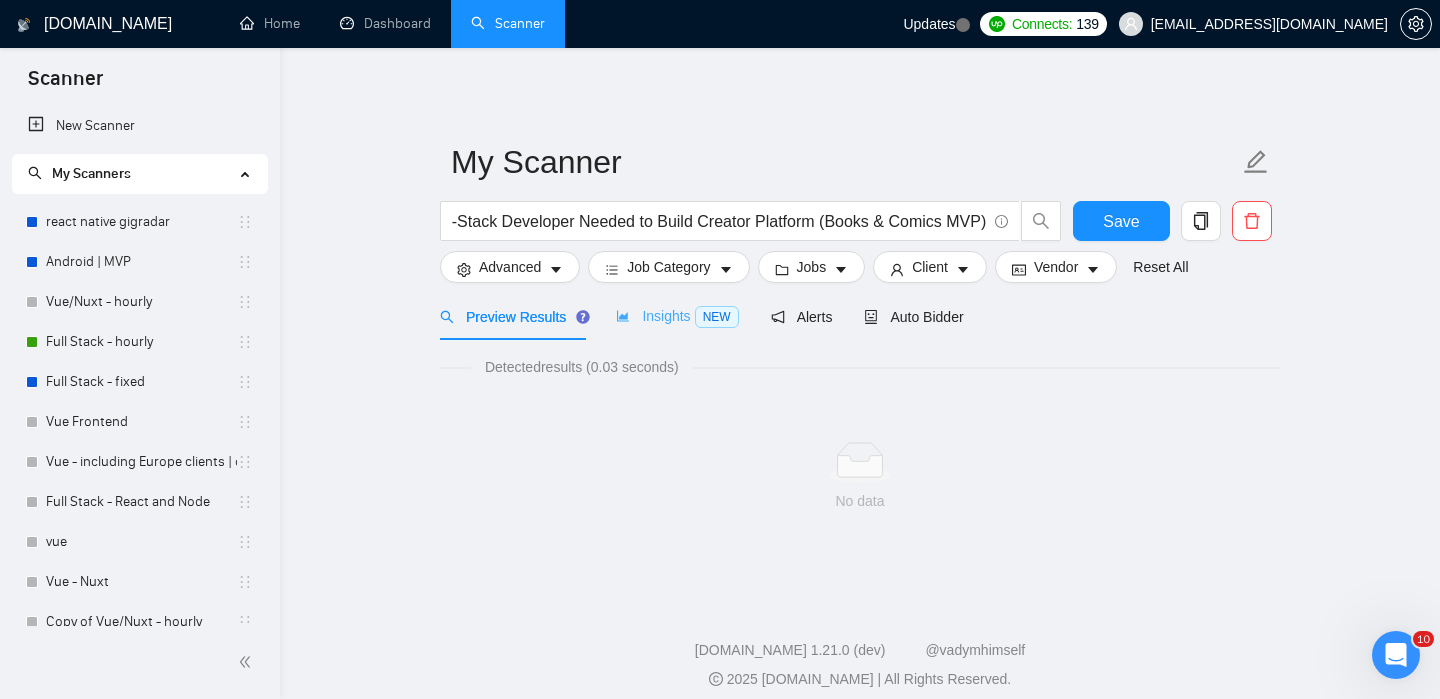 scroll, scrollTop: 0, scrollLeft: 0, axis: both 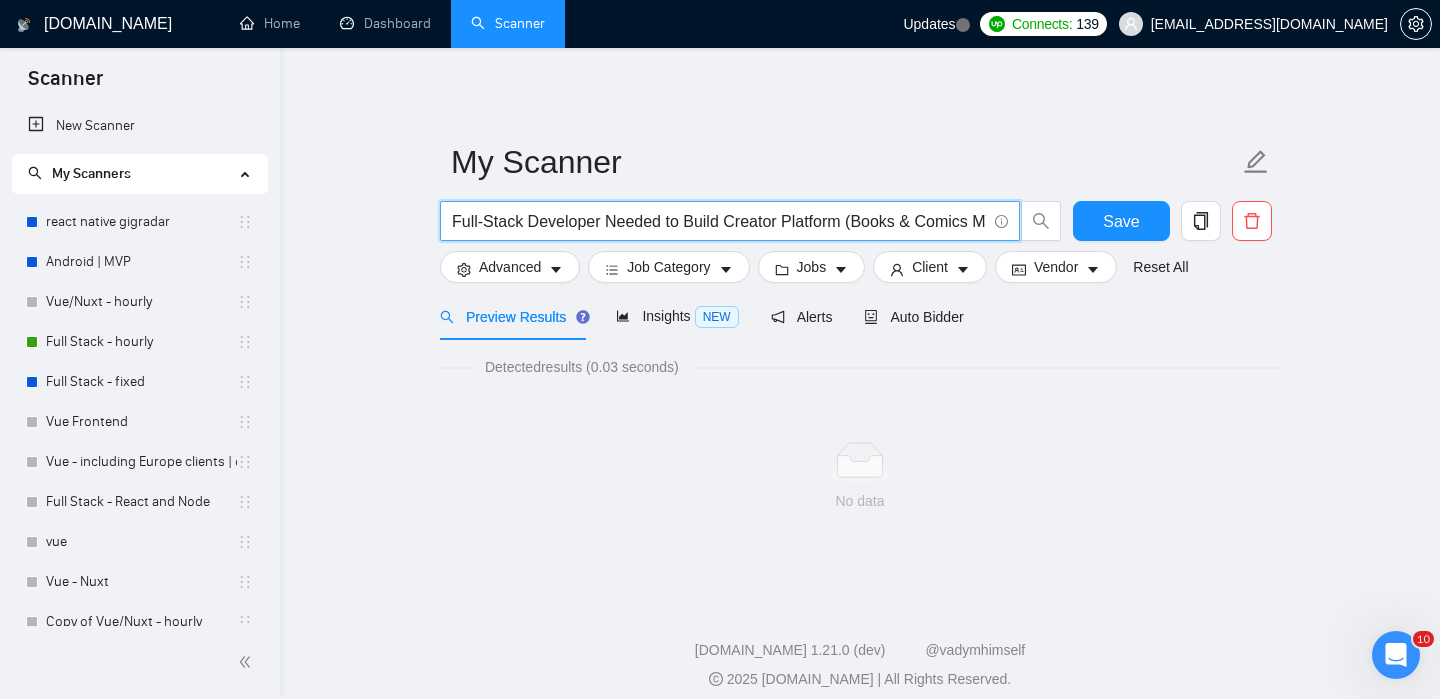 click on "Full-Stack Developer Needed to Build Creator Platform (Books & Comics MVP)" at bounding box center (719, 221) 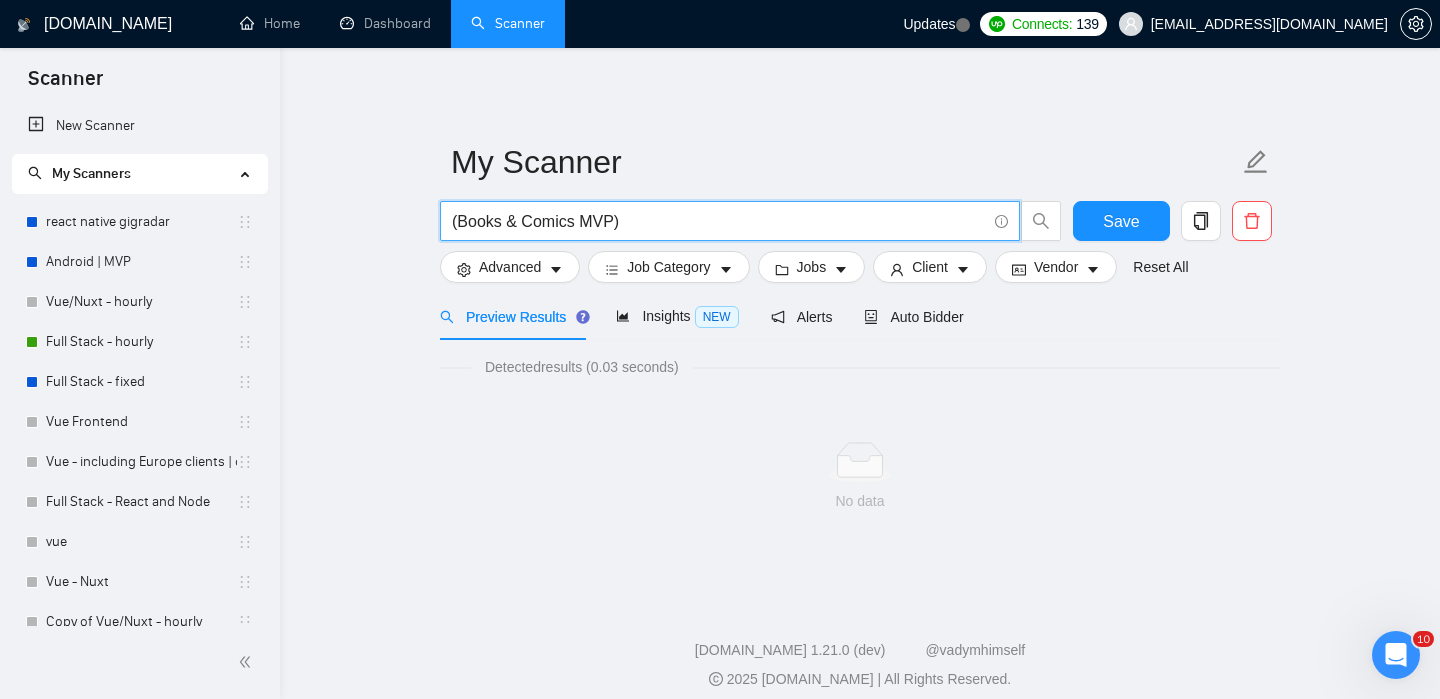 drag, startPoint x: 848, startPoint y: 220, endPoint x: 392, endPoint y: 210, distance: 456.10965 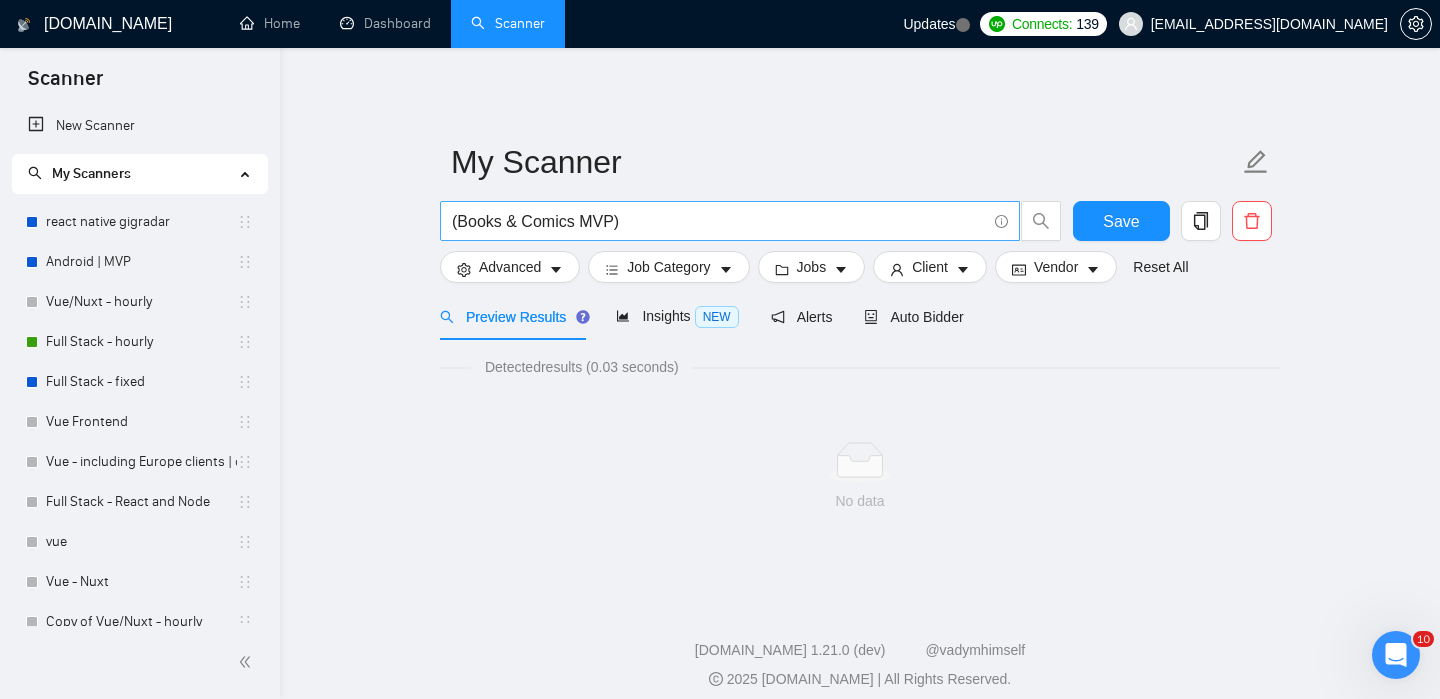 click on "(Books & Comics MVP)" at bounding box center [730, 221] 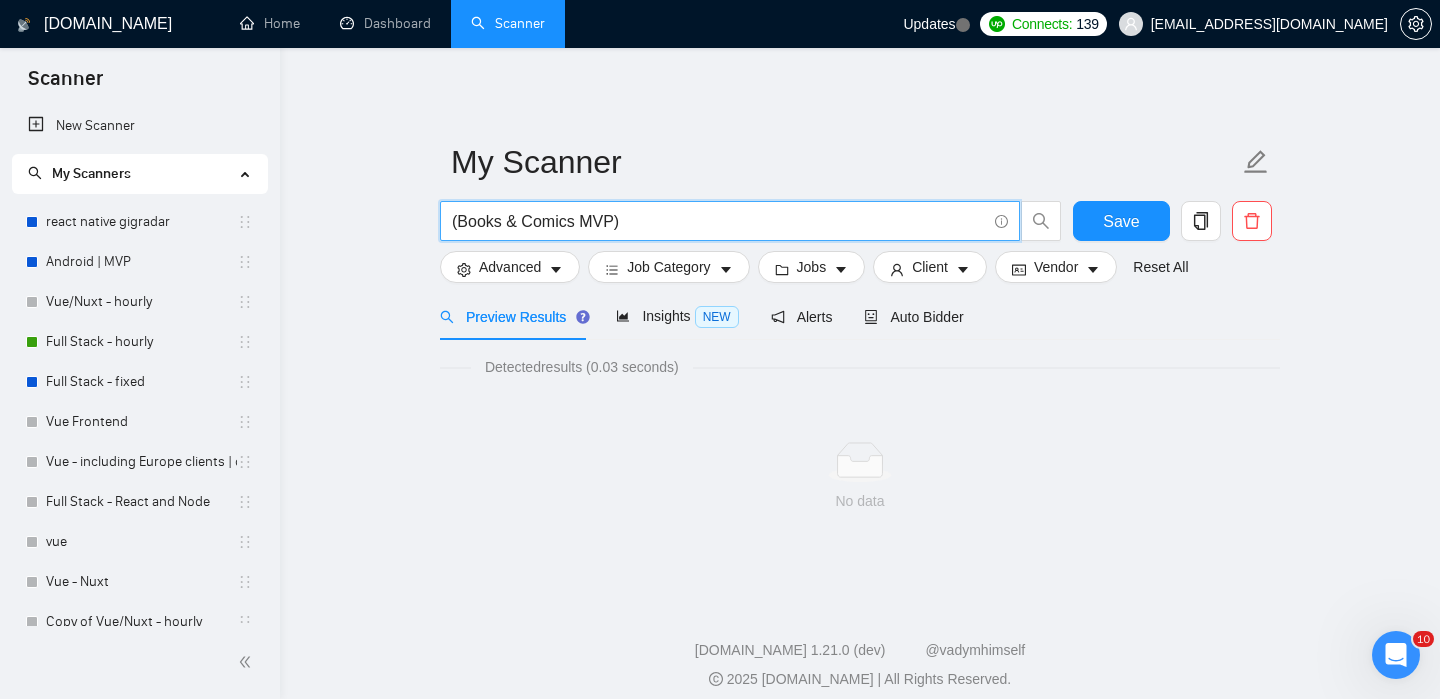 click on "(Books & Comics MVP)" at bounding box center [730, 221] 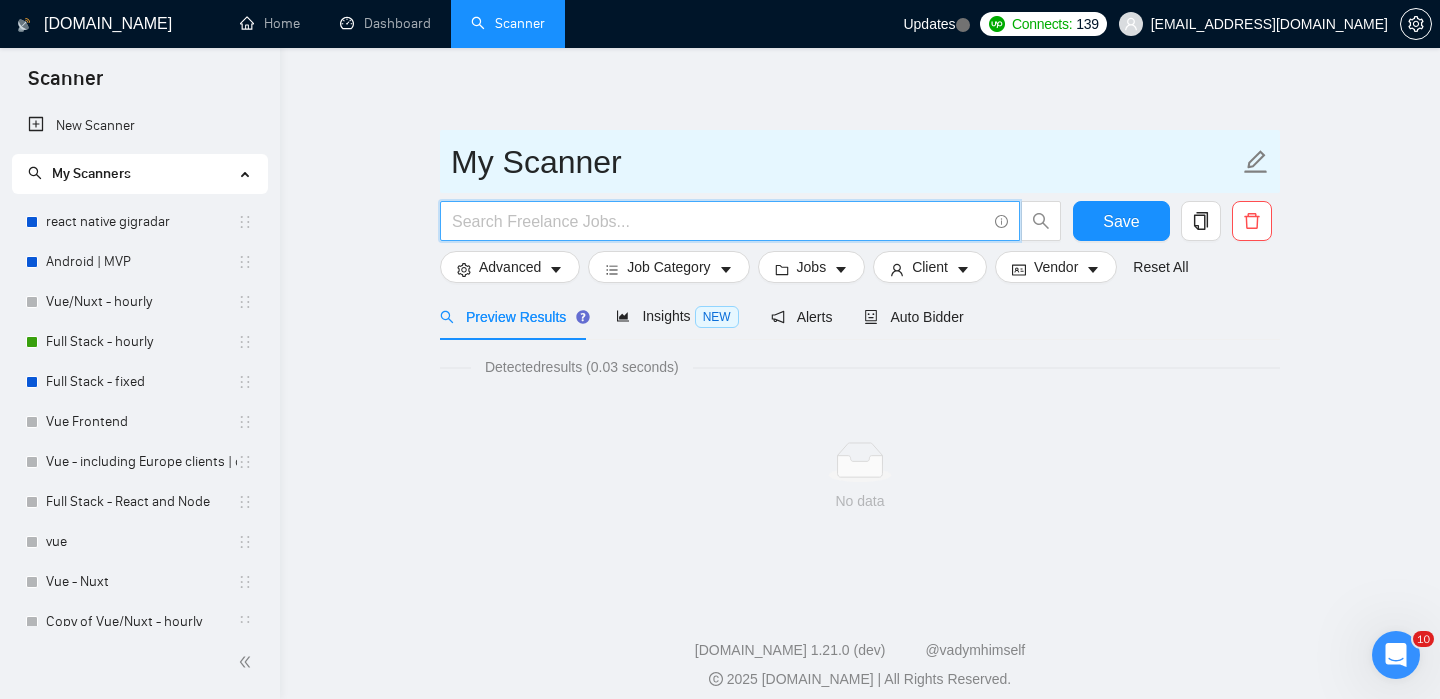 type 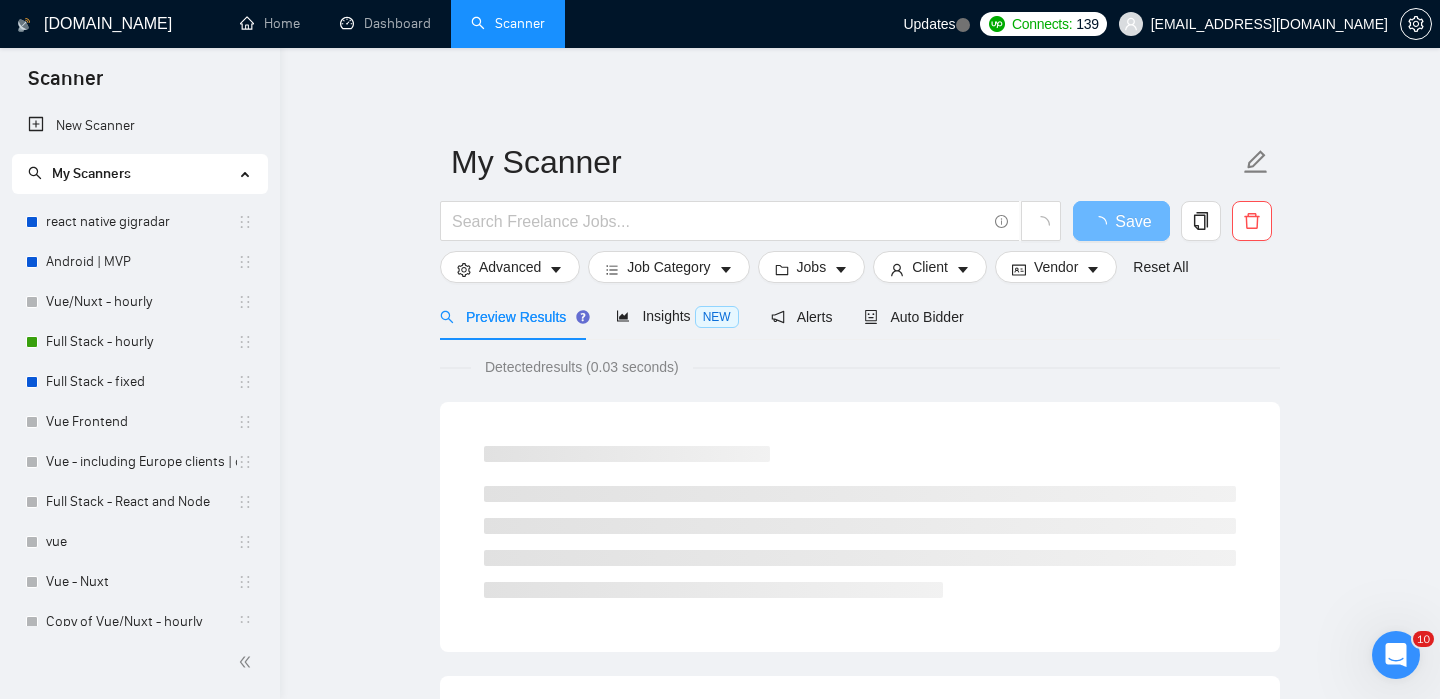 click on "My Scanner Save Advanced   Job Category   Jobs   Client   Vendor   Reset All Preview Results Insights NEW Alerts Auto Bidder Detected   results   (0.03 seconds)" at bounding box center [860, 914] 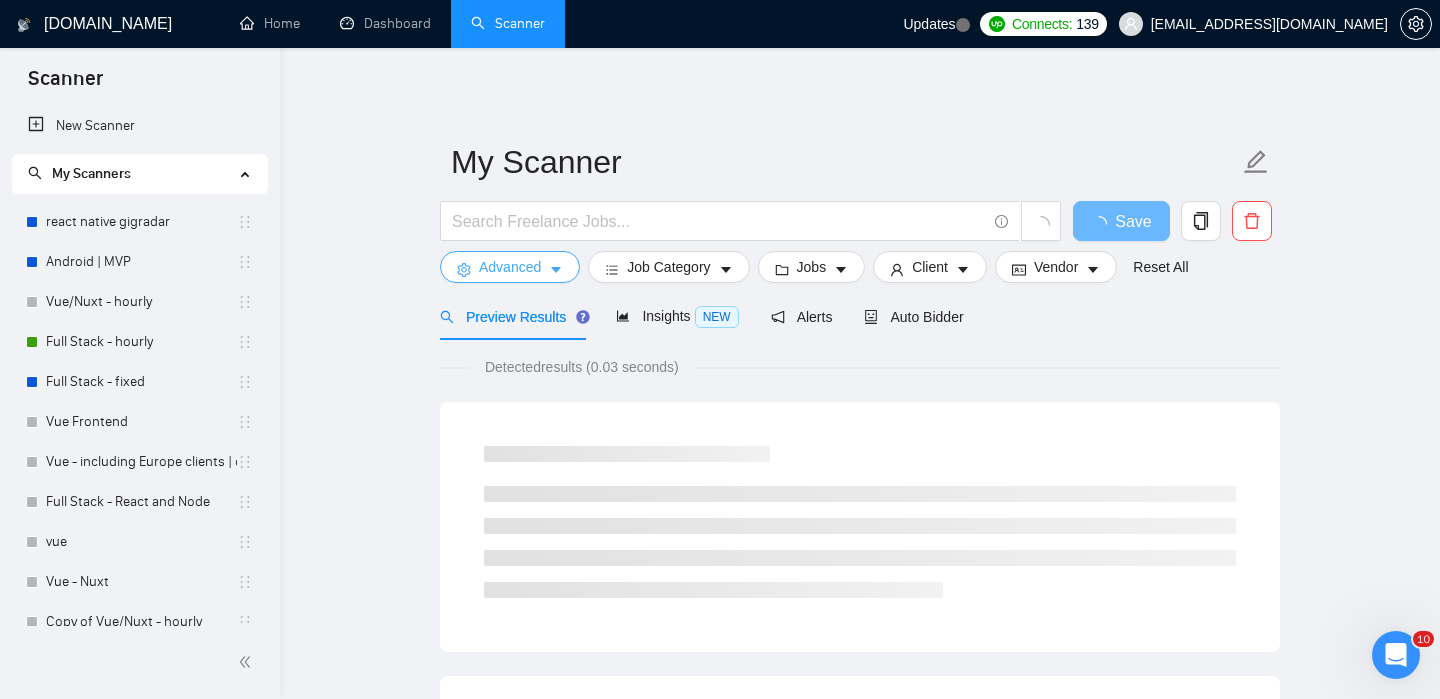 click on "Advanced" at bounding box center [510, 267] 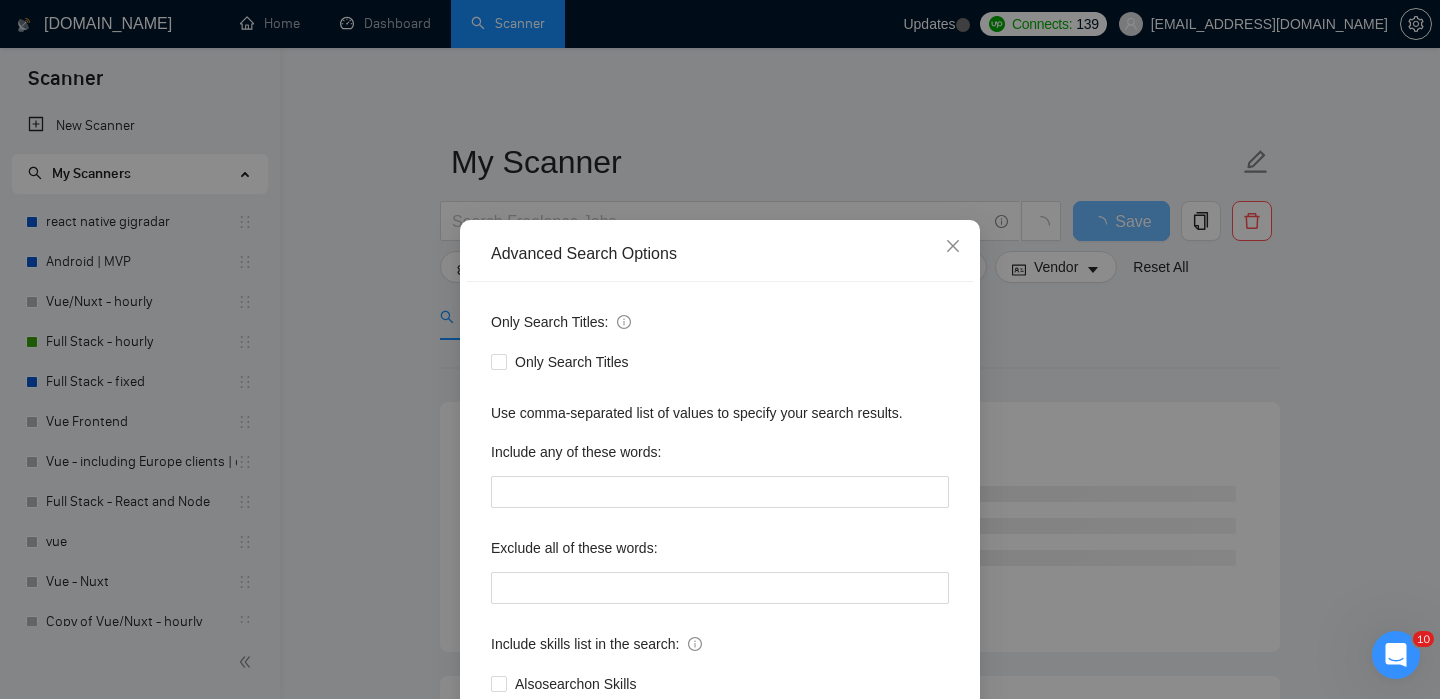 click on "Advanced Search Options Only Search Titles:   Only Search Titles Use comma-separated list of values to specify your search results. Include any of these words: Exclude all of these words: Include skills list in the search:   Also  search  on Skills Reset OK" at bounding box center (720, 349) 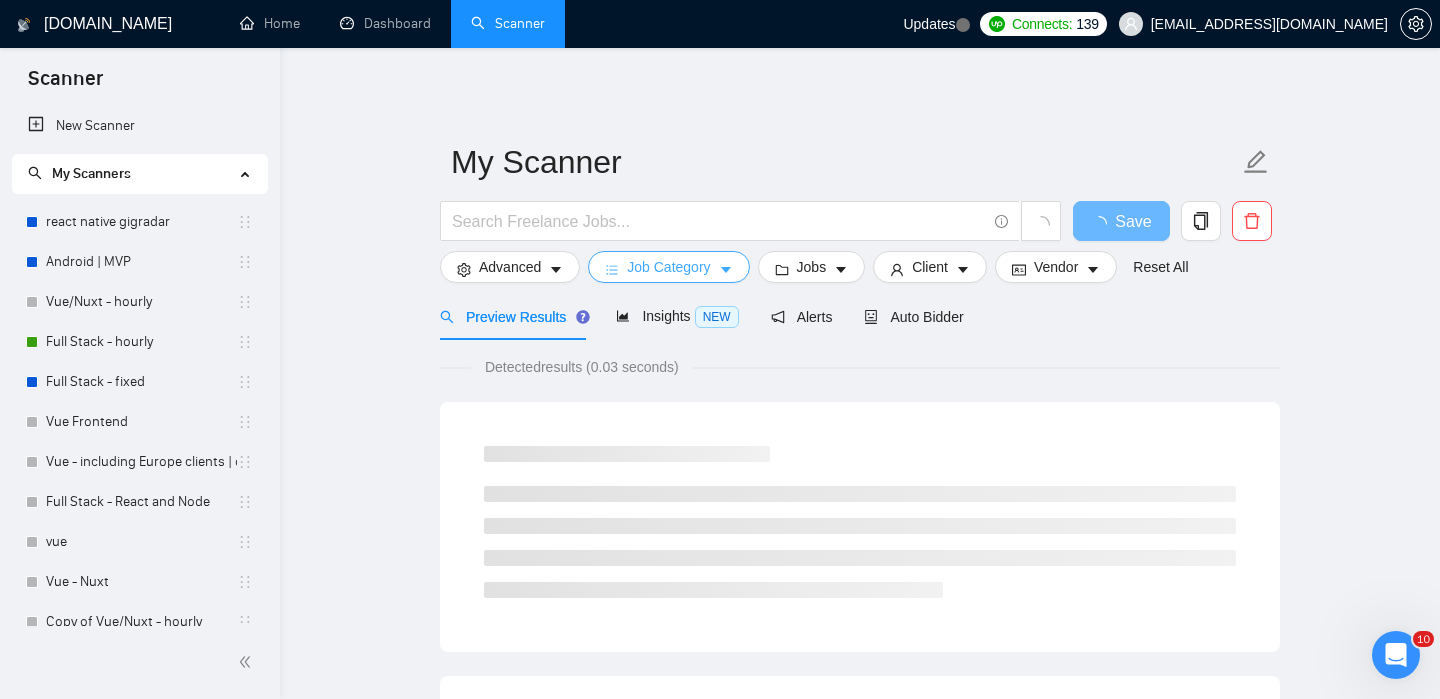 click 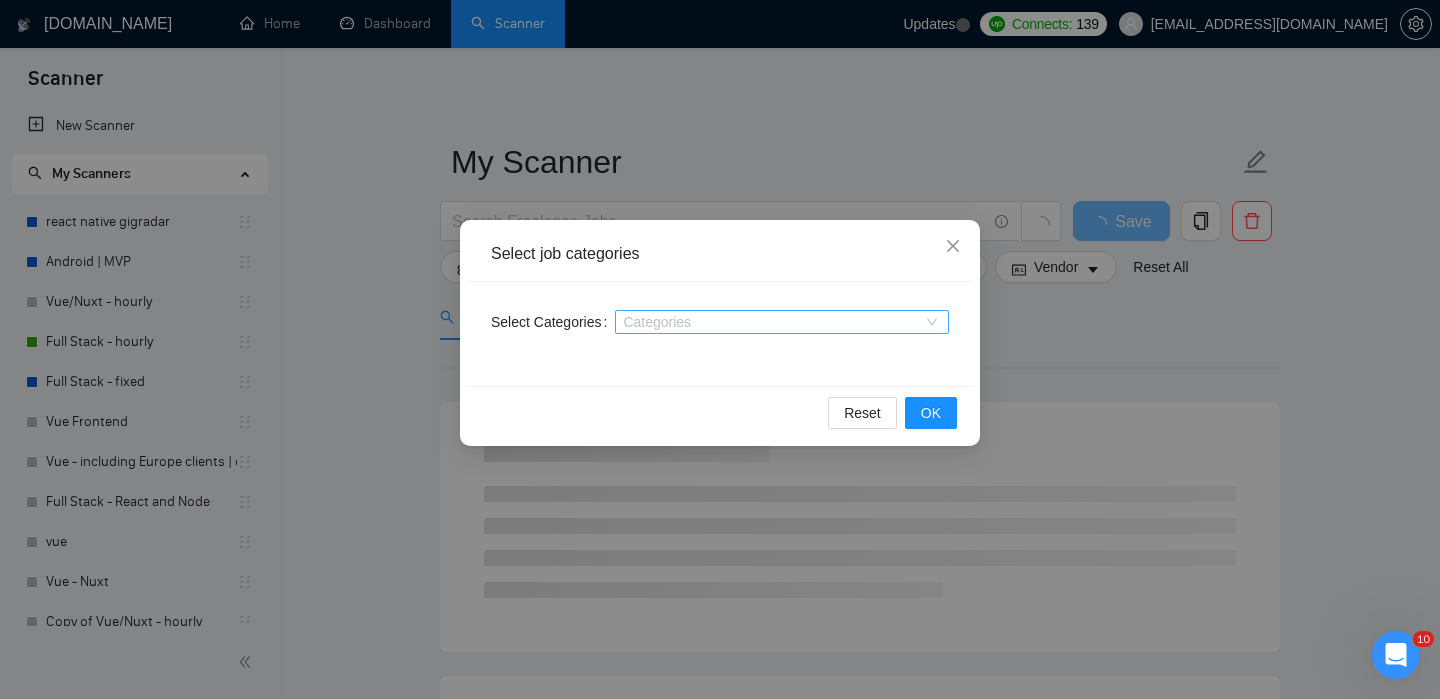 click at bounding box center [772, 322] 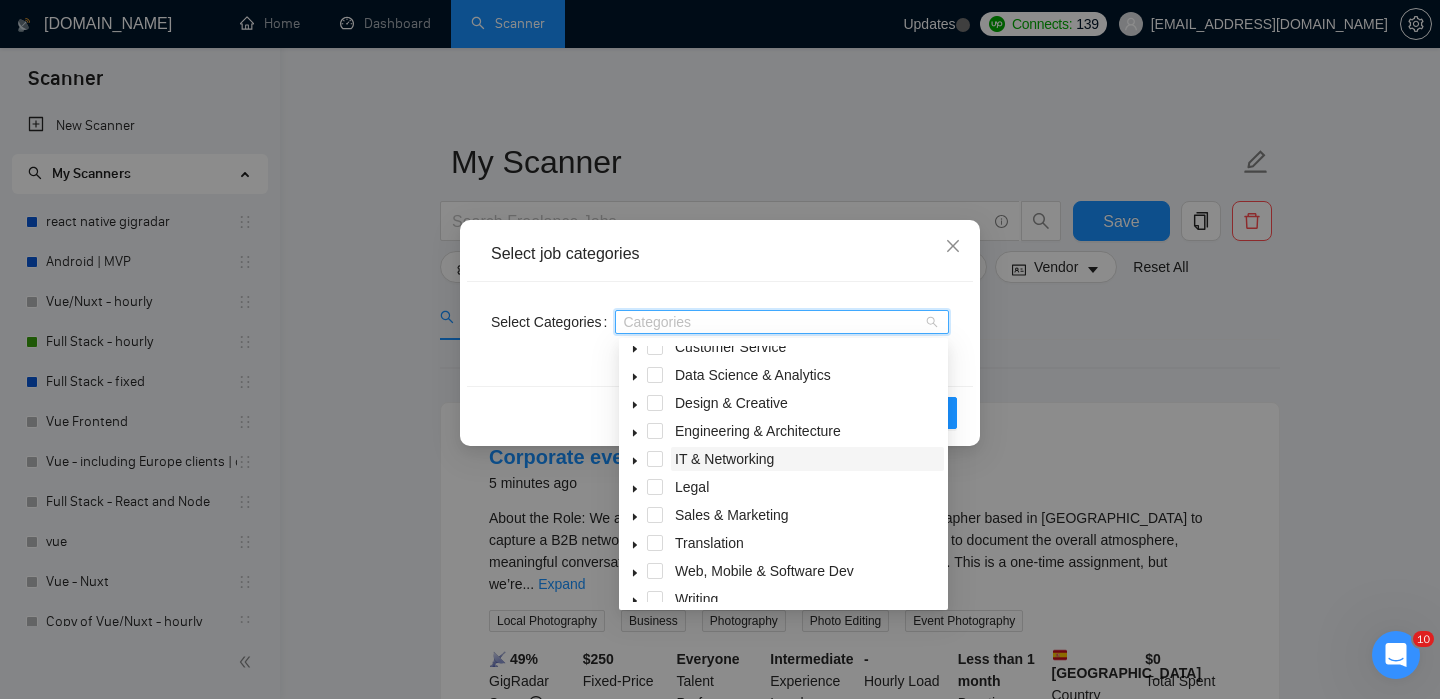 scroll, scrollTop: 80, scrollLeft: 0, axis: vertical 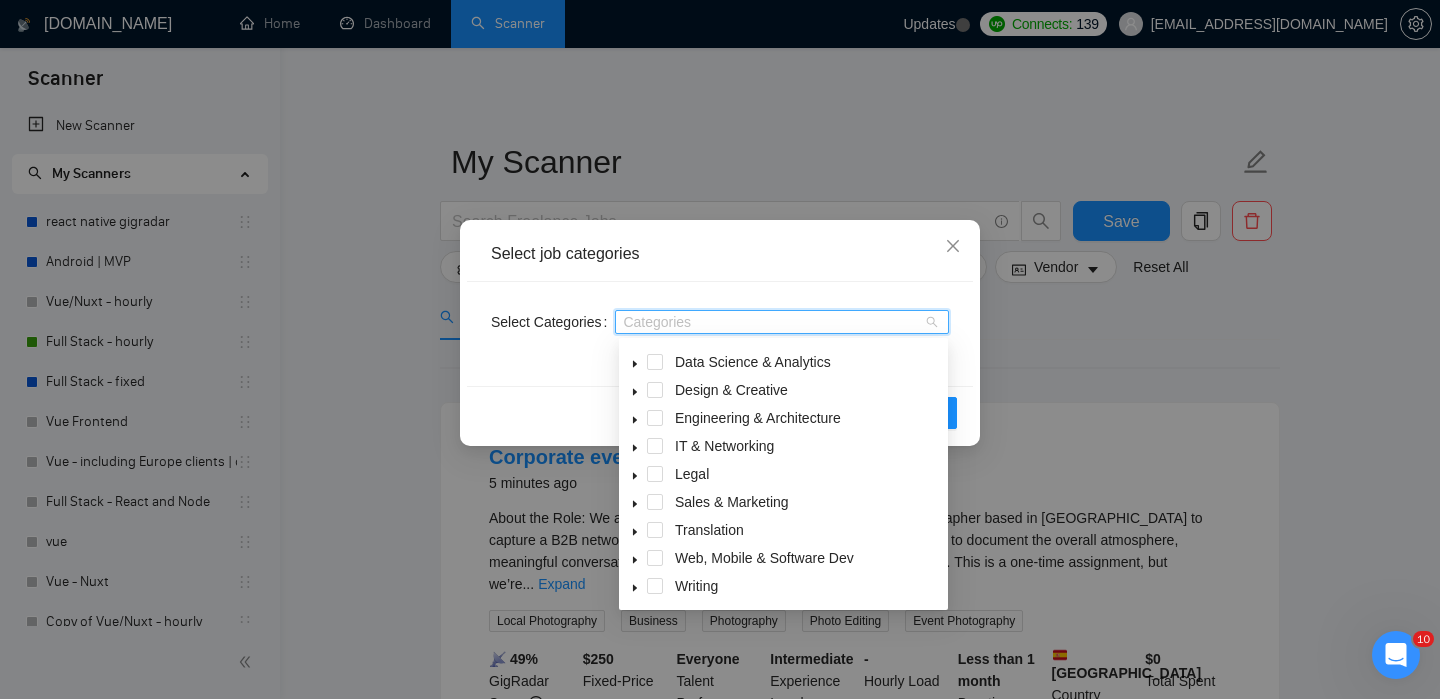 click 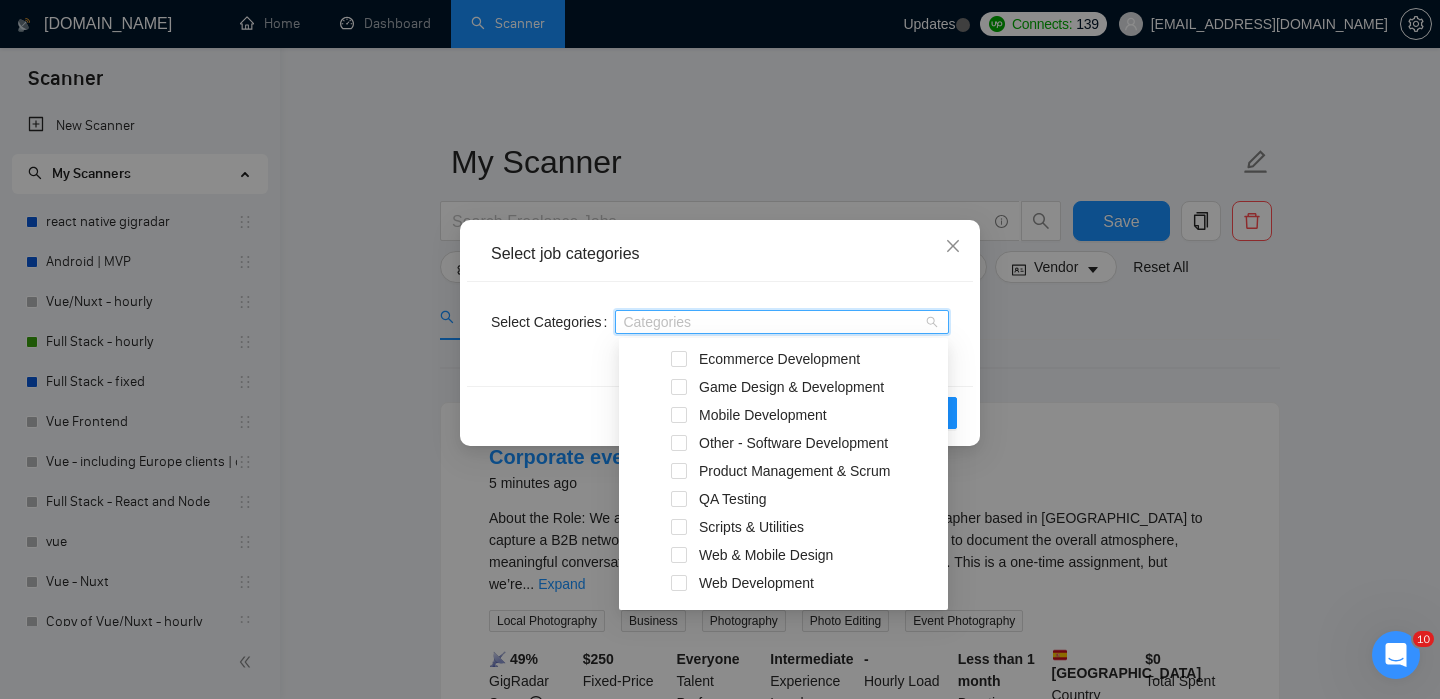 scroll, scrollTop: 397, scrollLeft: 0, axis: vertical 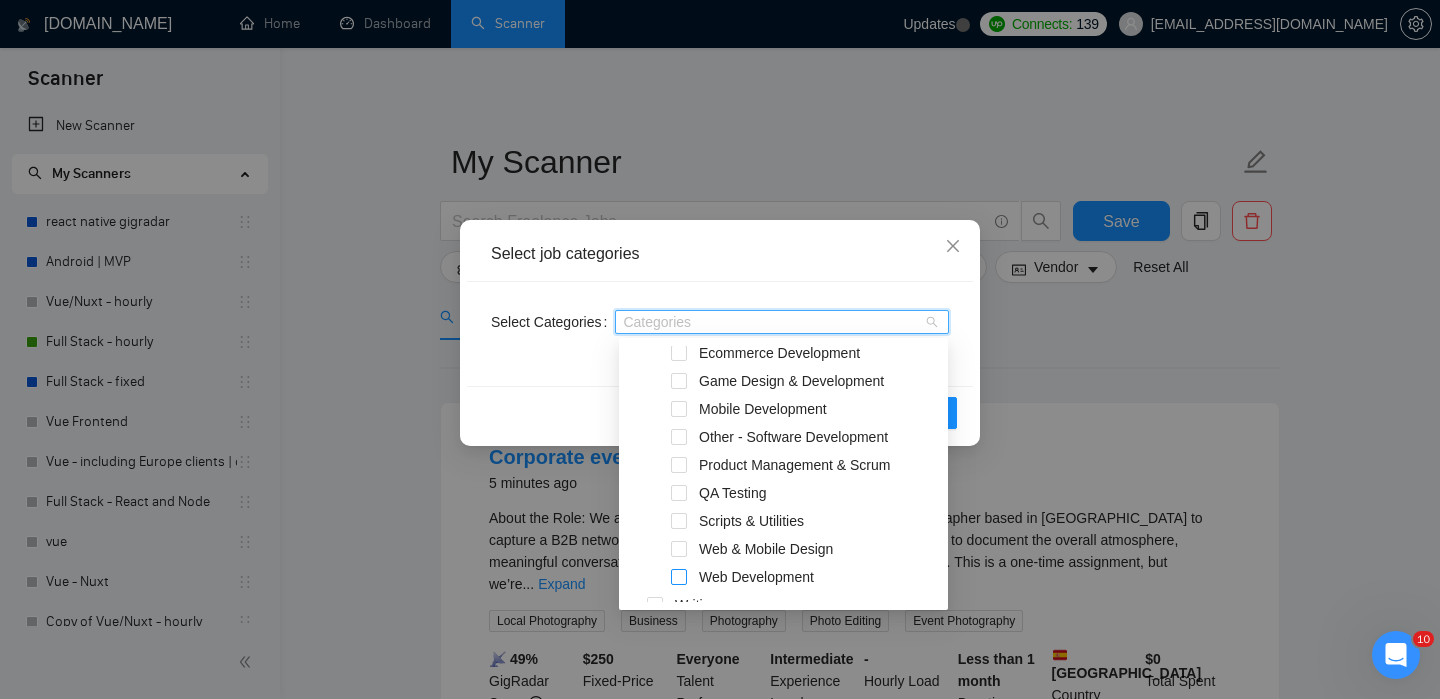 click at bounding box center (679, 577) 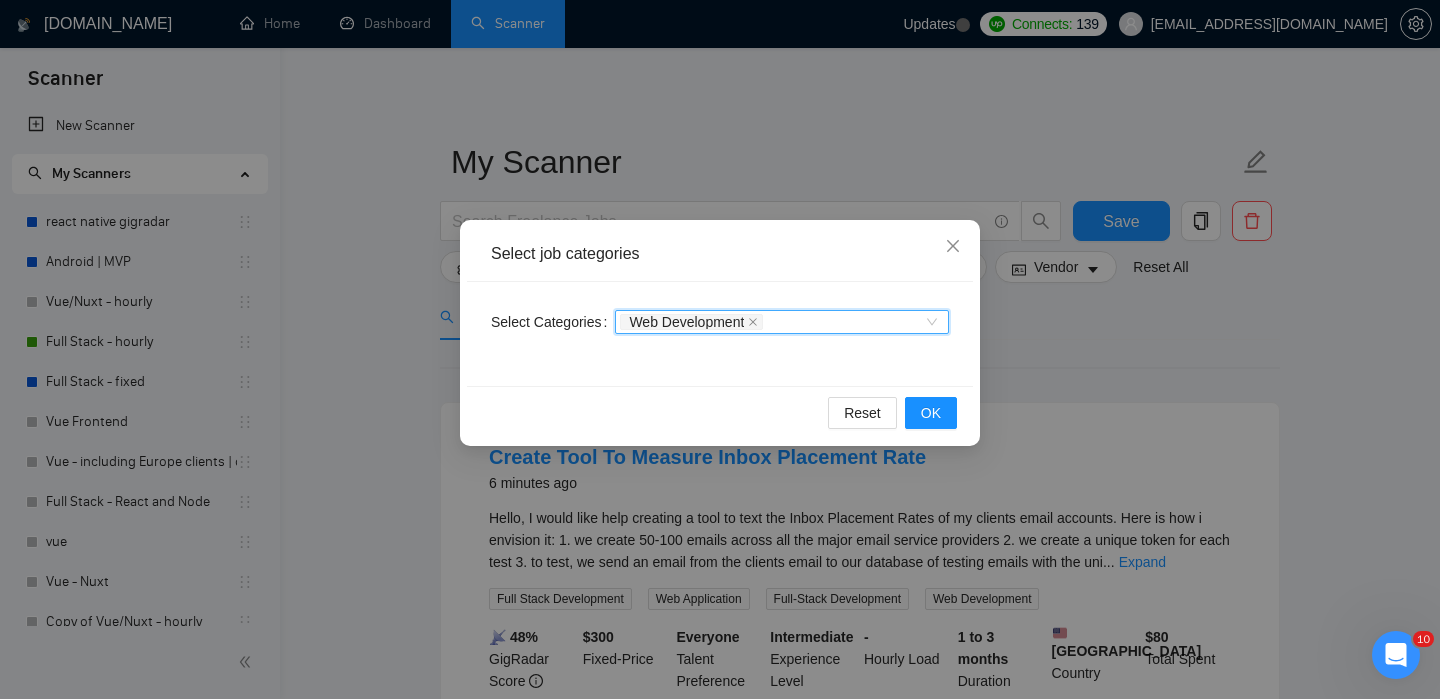 click on "Select job categories Select Categories Web Development Web Development   Reset OK" at bounding box center [720, 349] 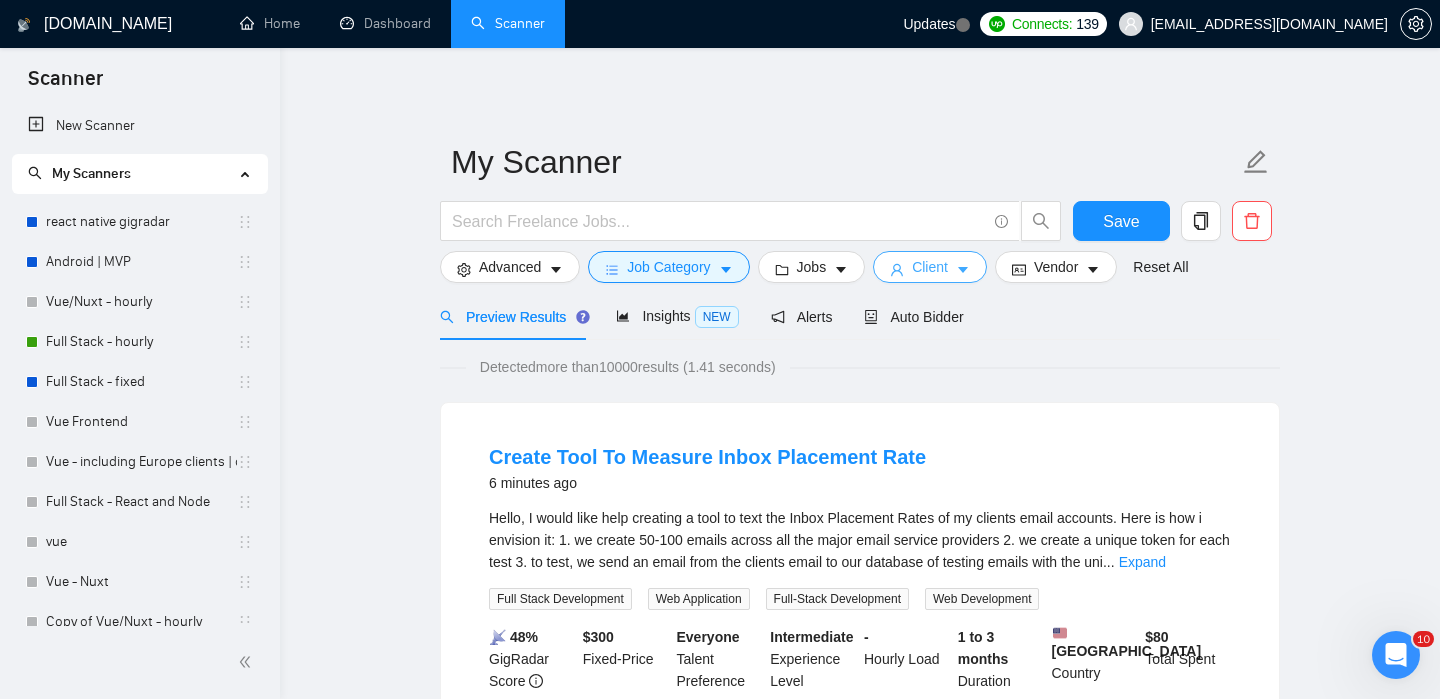click 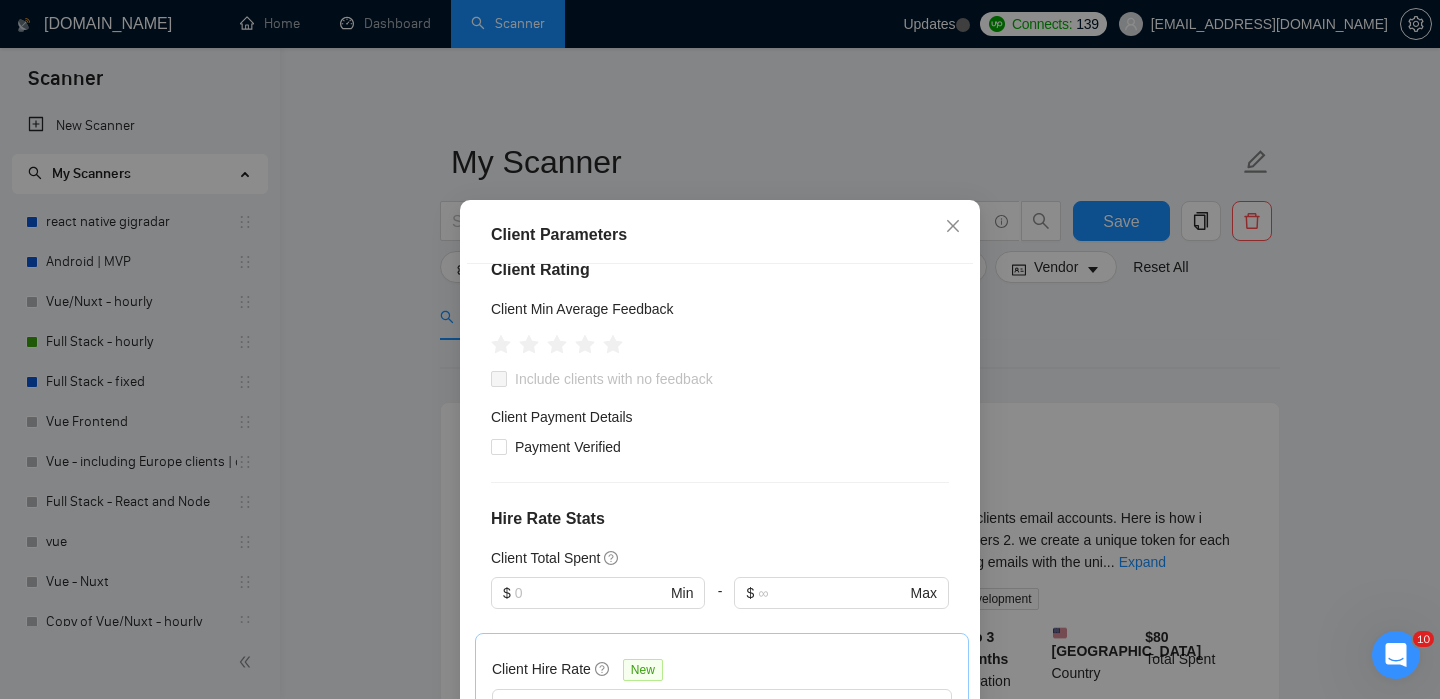 scroll, scrollTop: 261, scrollLeft: 0, axis: vertical 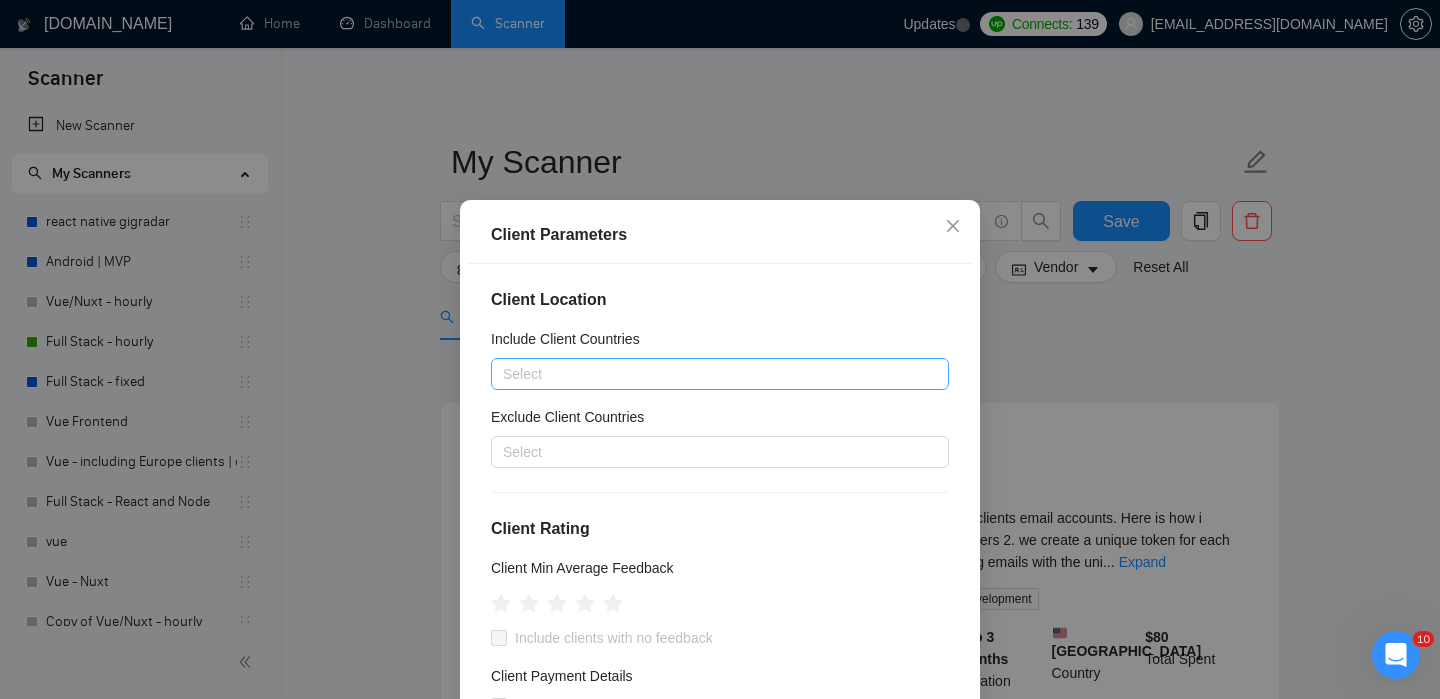 click at bounding box center [710, 374] 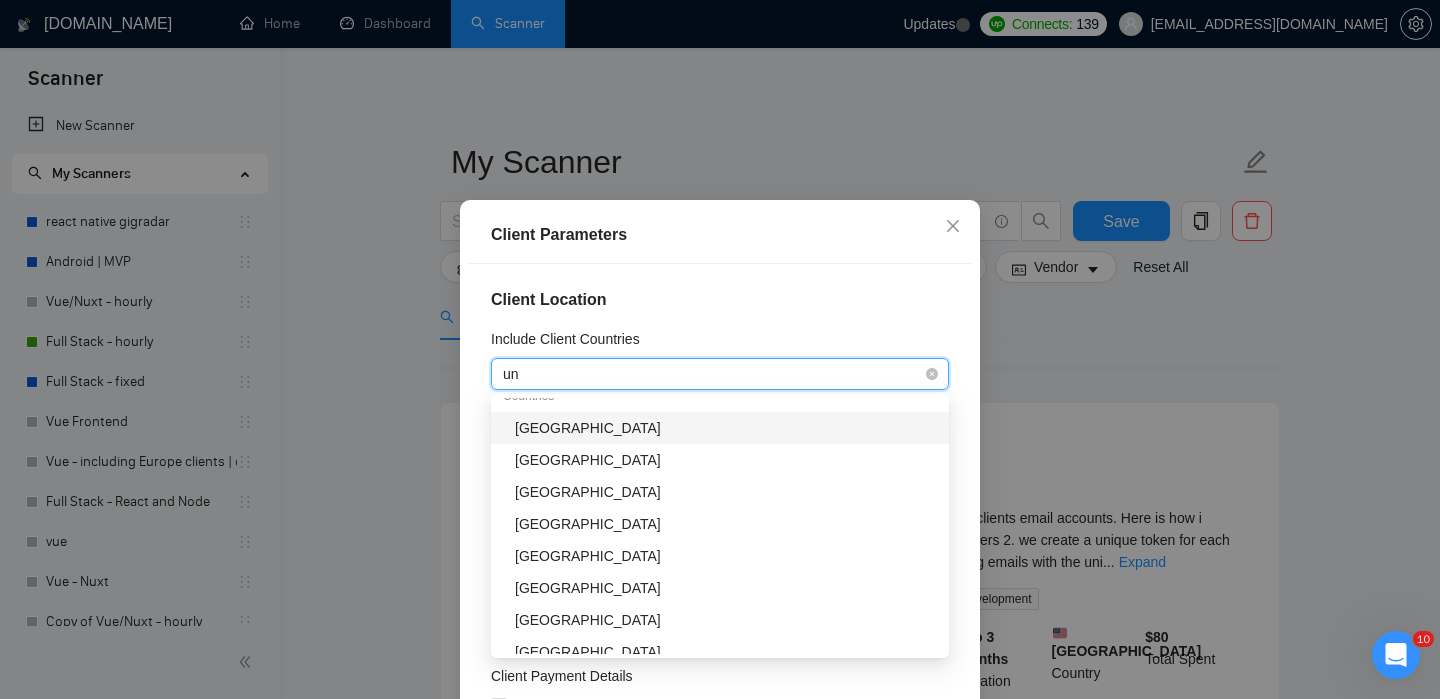 type on "uni" 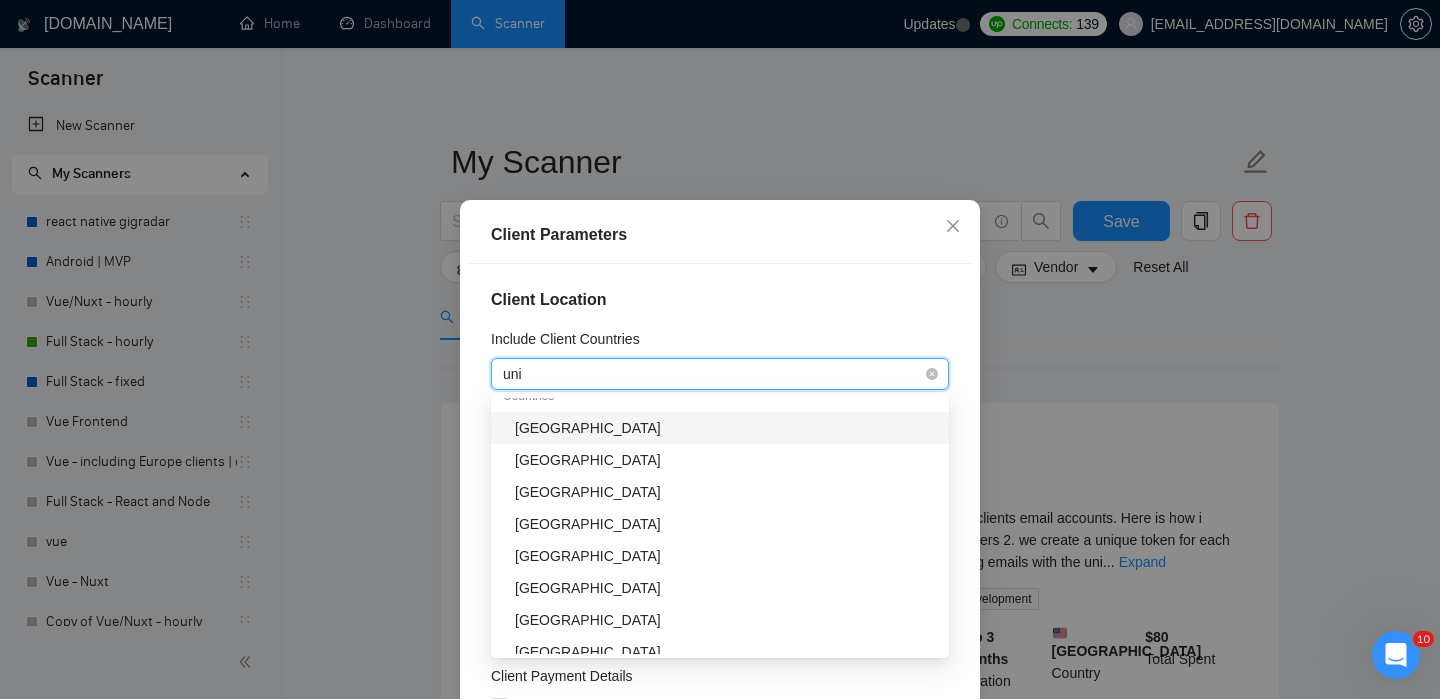 scroll, scrollTop: 0, scrollLeft: 0, axis: both 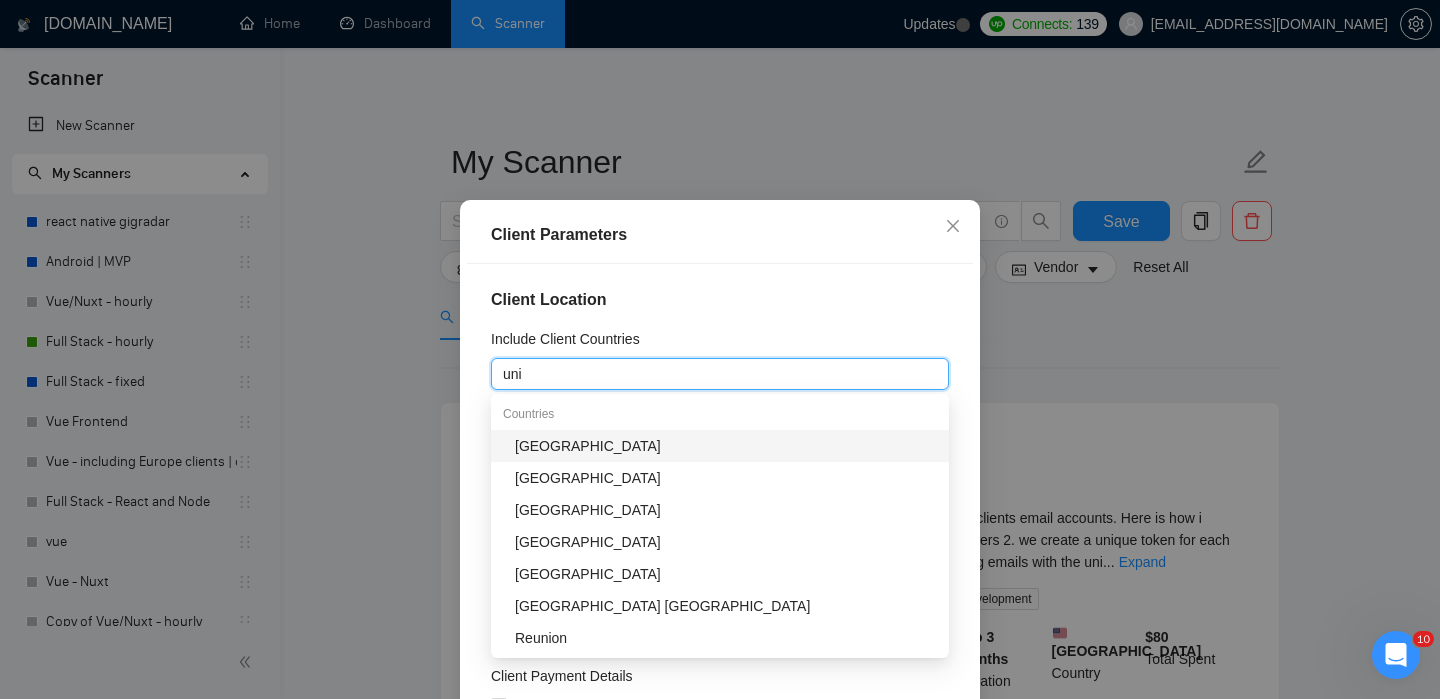 click on "[GEOGRAPHIC_DATA]" at bounding box center (726, 446) 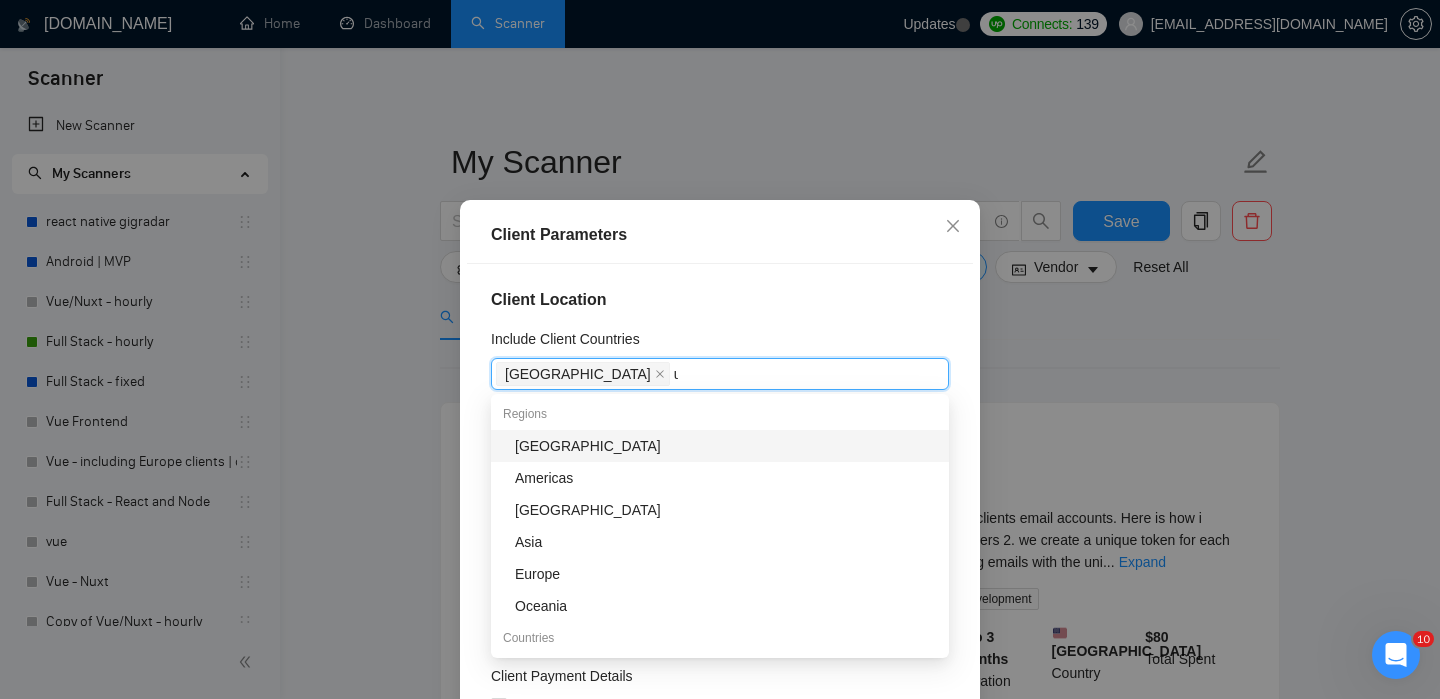 type 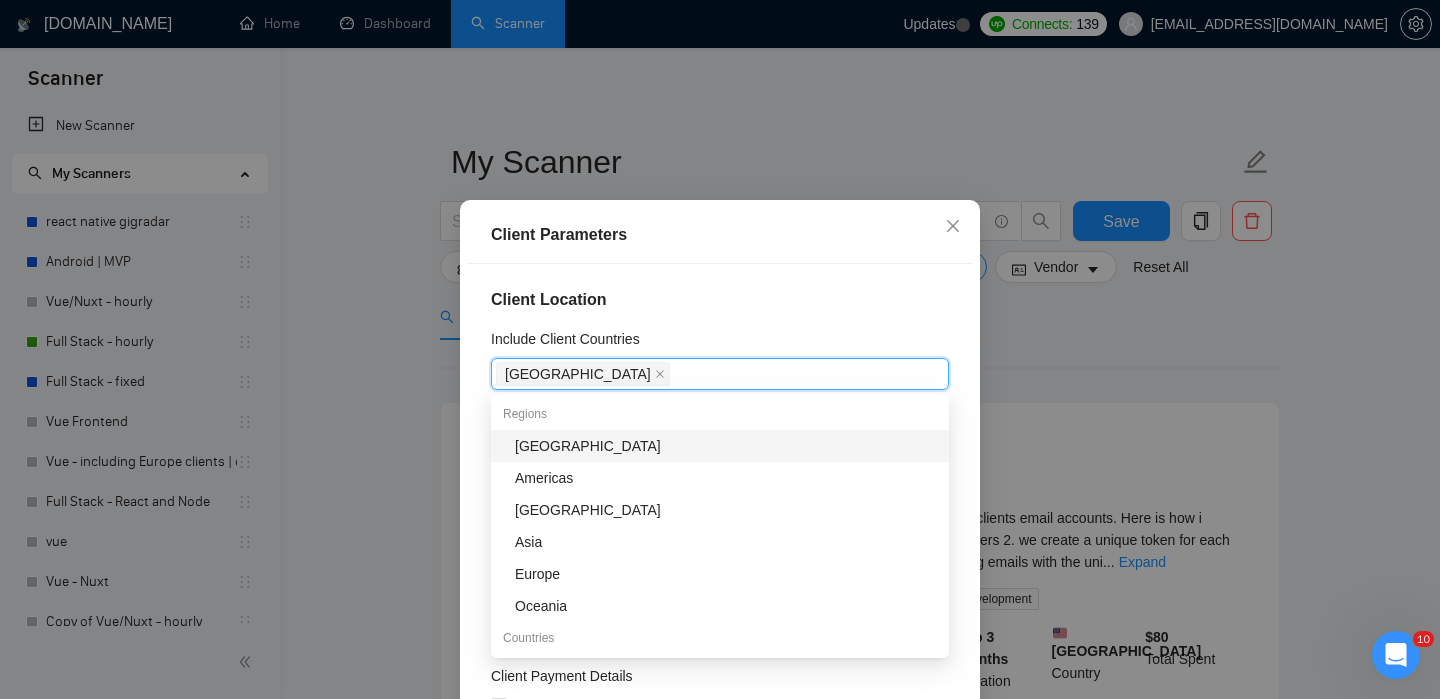 click on "Client Location" at bounding box center [720, 300] 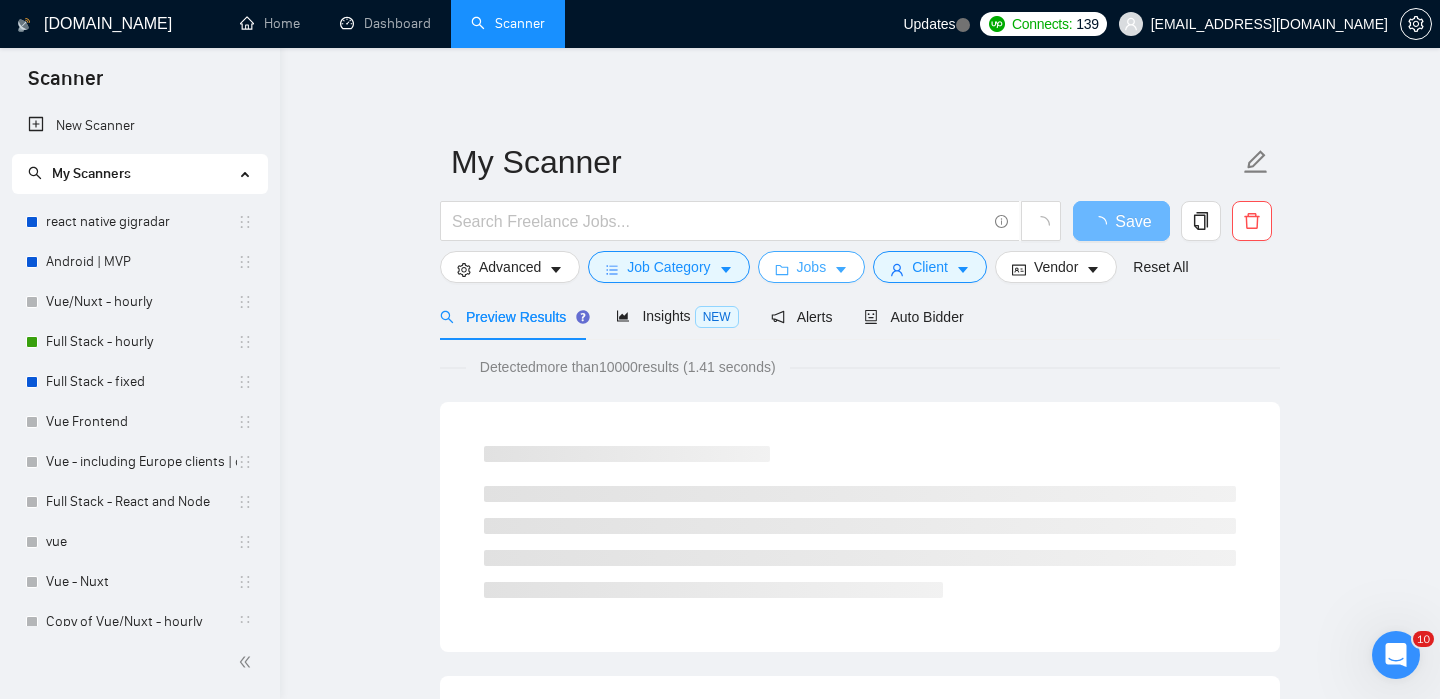 click on "Jobs" at bounding box center (812, 267) 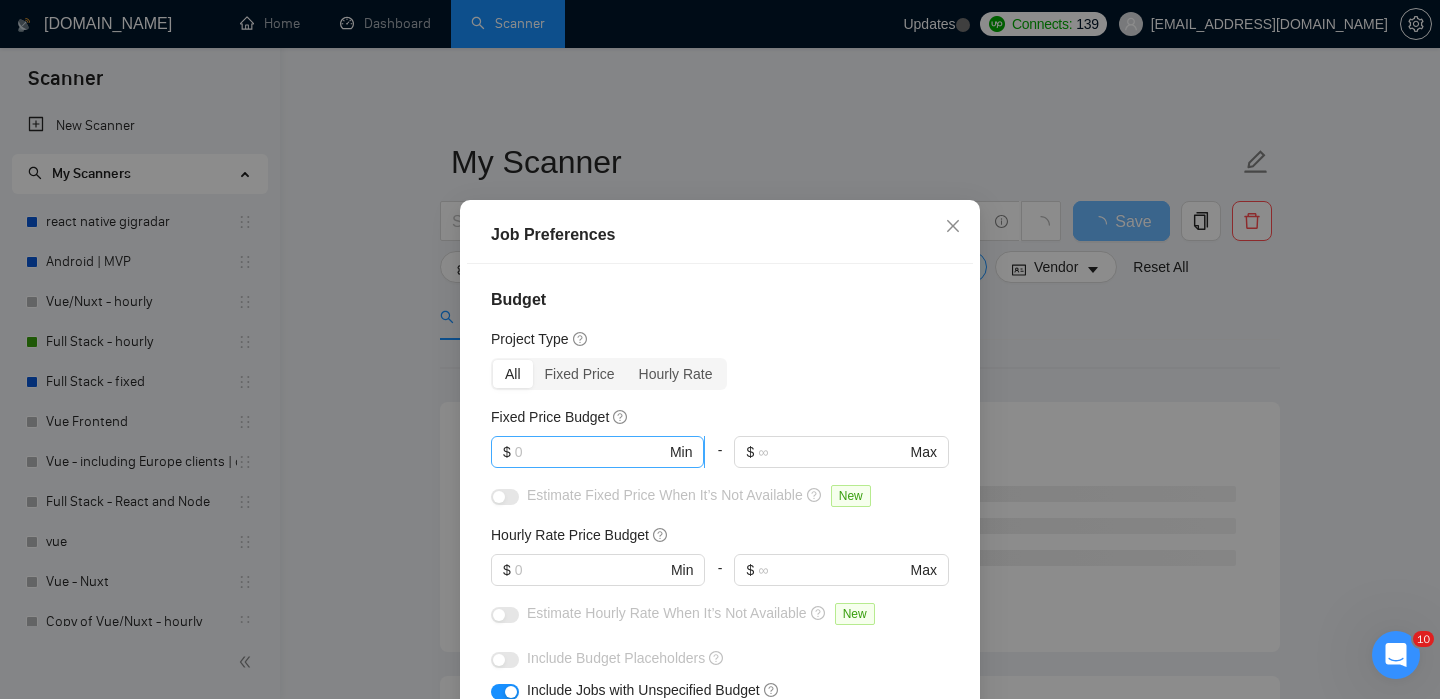 click at bounding box center [590, 452] 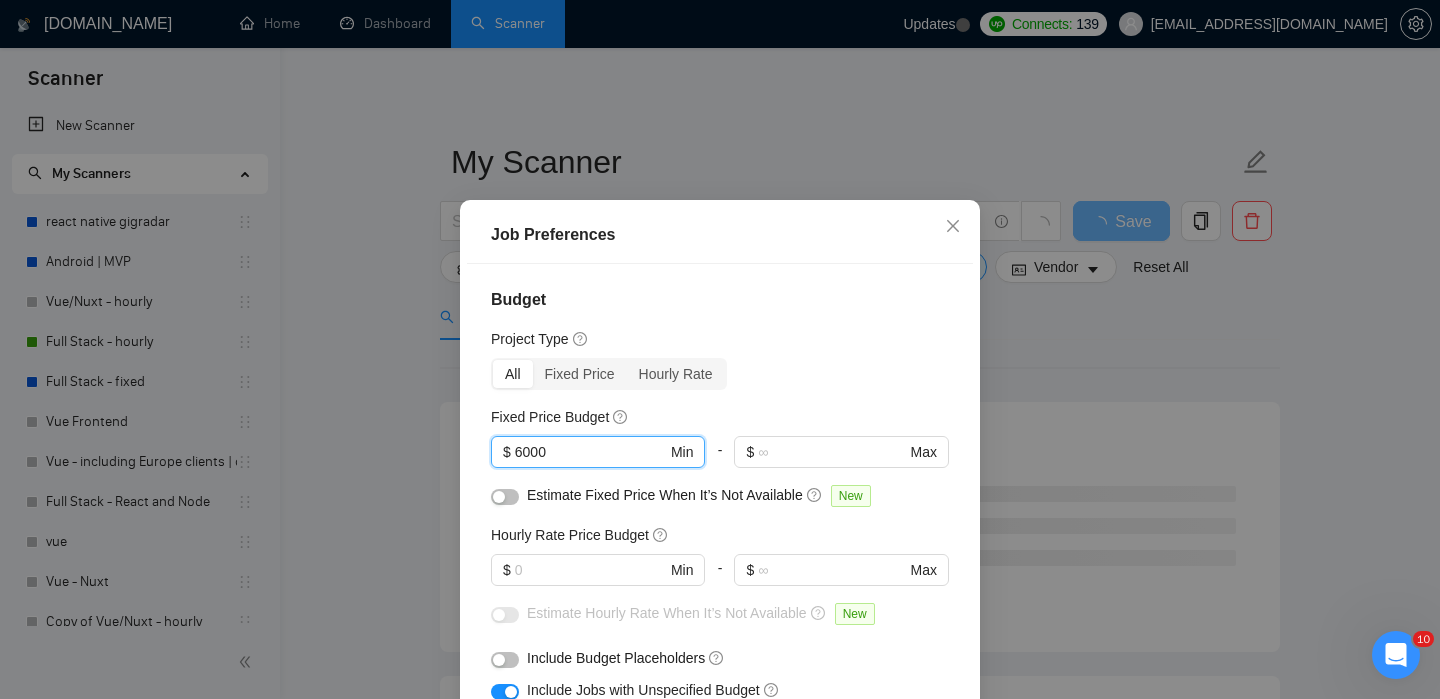 type on "6000" 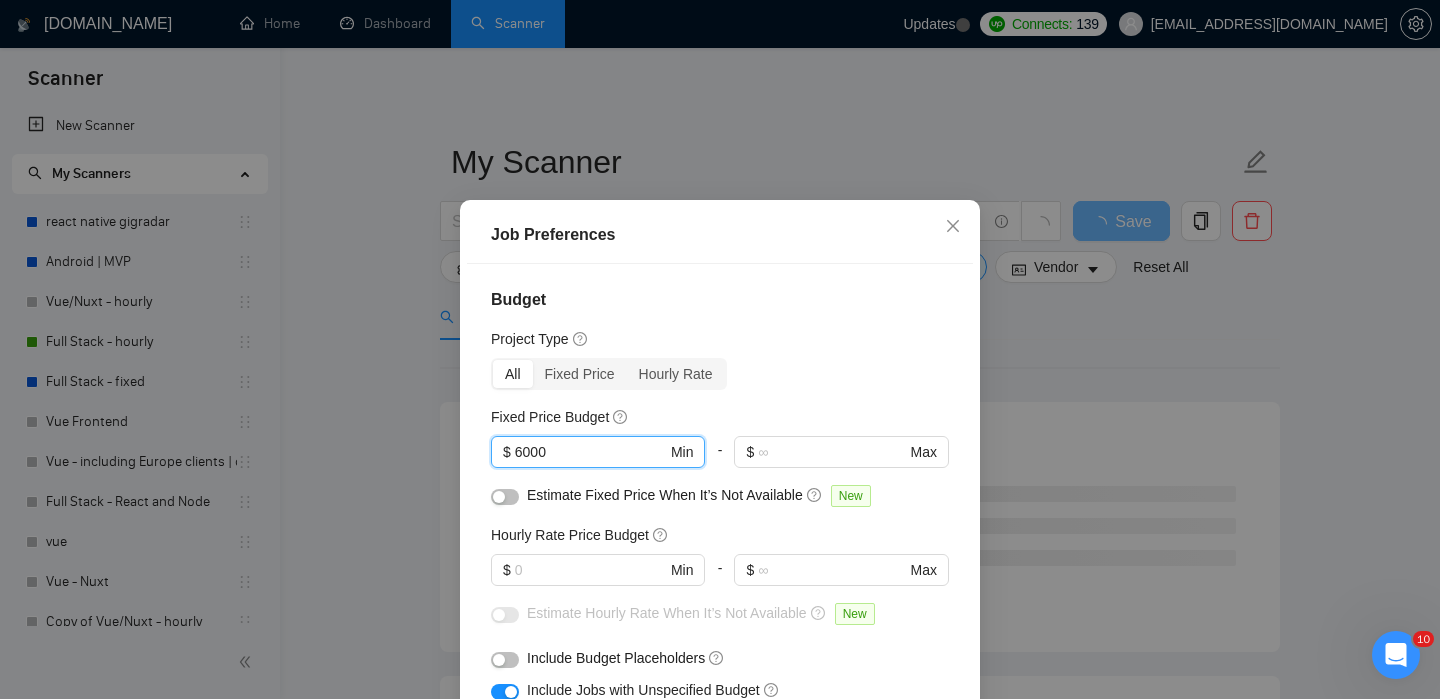 click on "Budget Project Type All Fixed Price Hourly Rate   Fixed Price Budget 6000 $ 6000 Min - $ Max Estimate Fixed Price When It’s Not Available New   Hourly Rate Price Budget $ Min - $ Max Estimate Hourly Rate When It’s Not Available New Include Budget Placeholders Include Jobs with Unspecified Budget   Connects Price New Min - Max Project Duration   Unspecified Less than 1 month 1 to 3 months 3 to 6 months More than 6 months Hourly Workload   Unspecified <30 hrs/week >30 hrs/week Hours TBD Unsure Job Posting Questions New   Any posting questions Description Preferences Description Size New   Any description size" at bounding box center (720, 508) 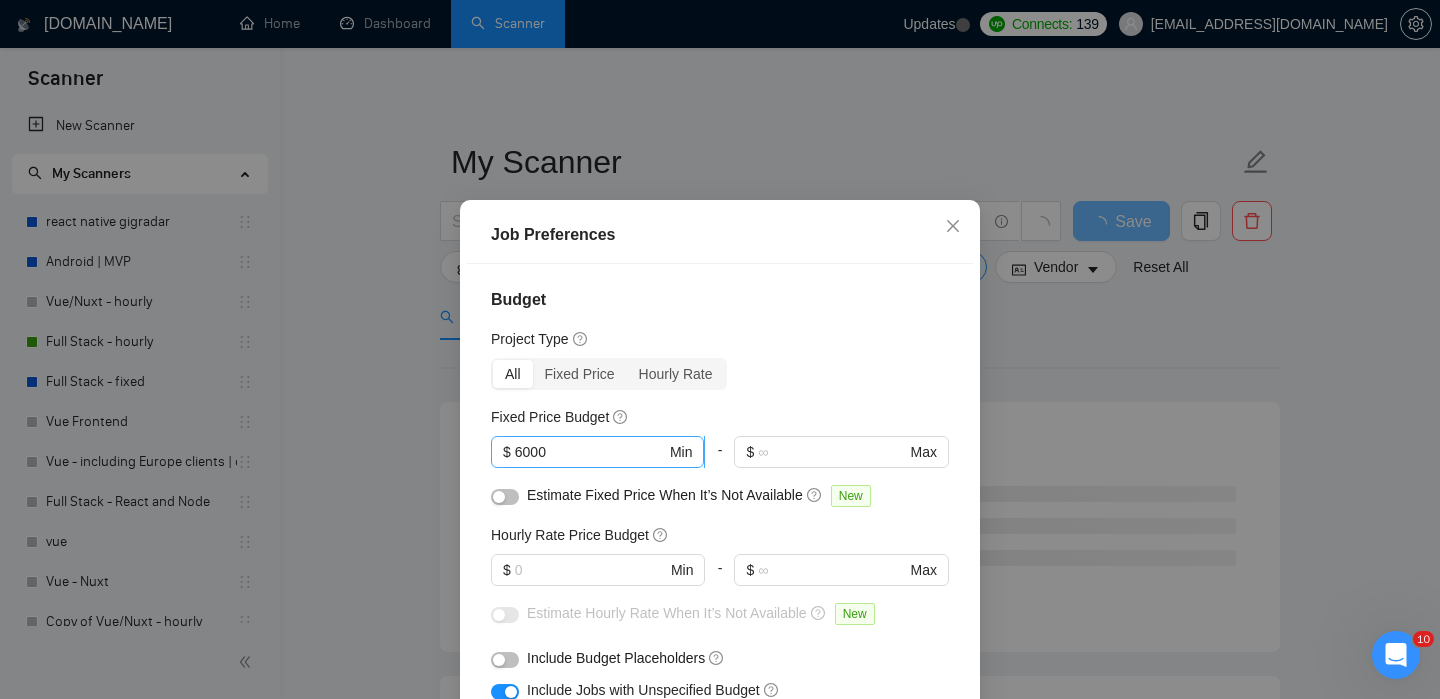 scroll, scrollTop: 52, scrollLeft: 0, axis: vertical 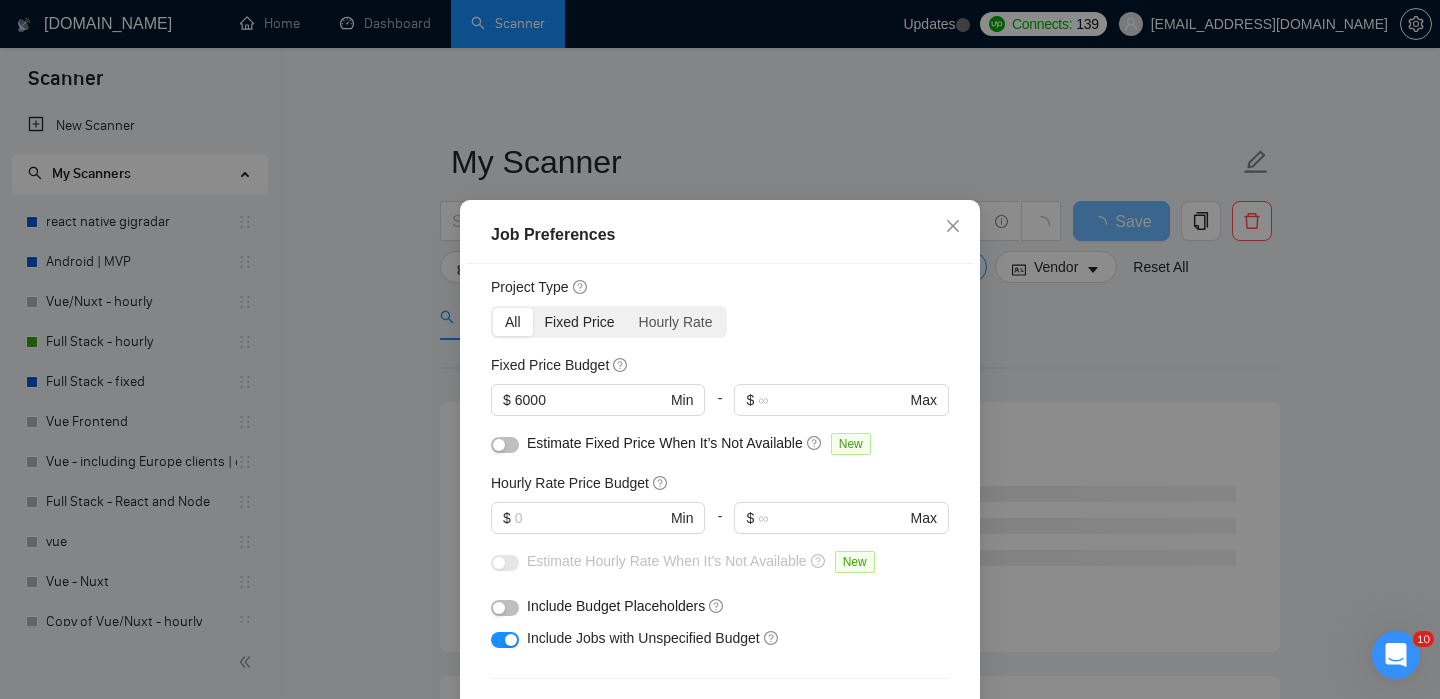 click on "Fixed Price" at bounding box center [580, 322] 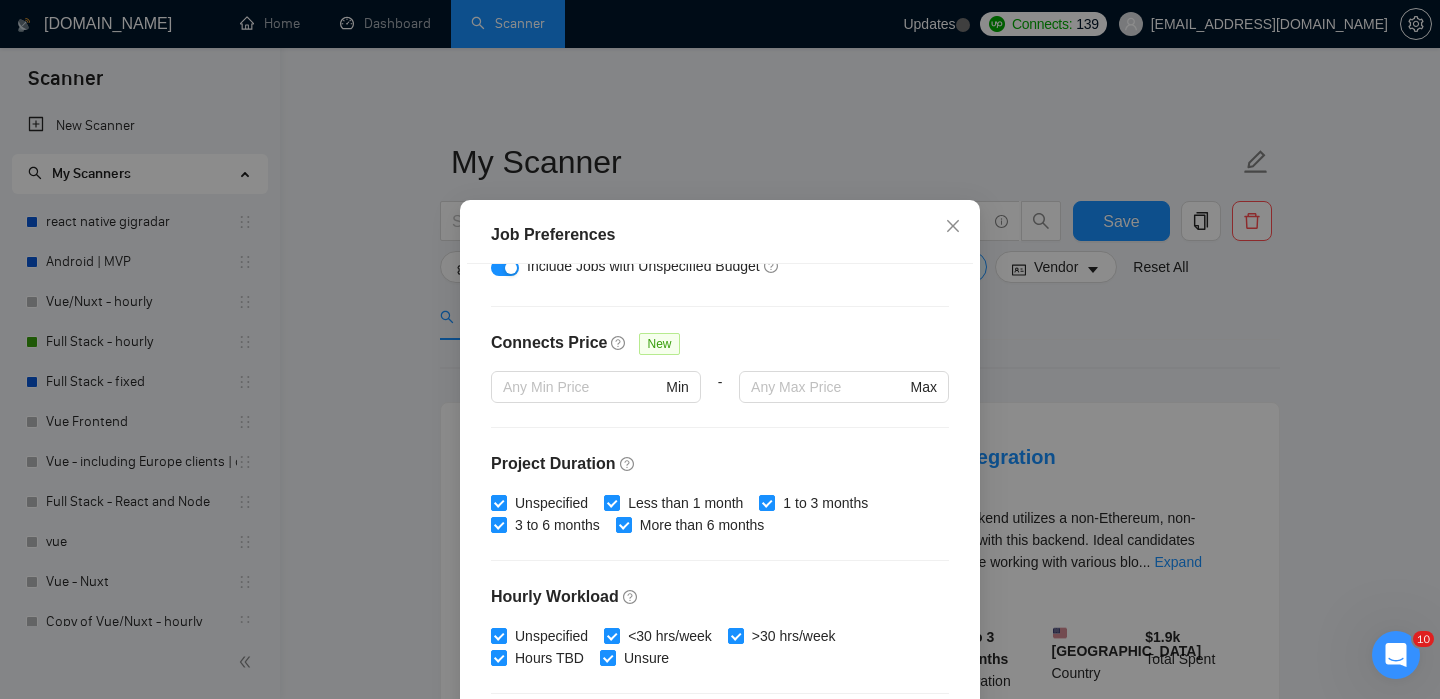 scroll, scrollTop: 504, scrollLeft: 0, axis: vertical 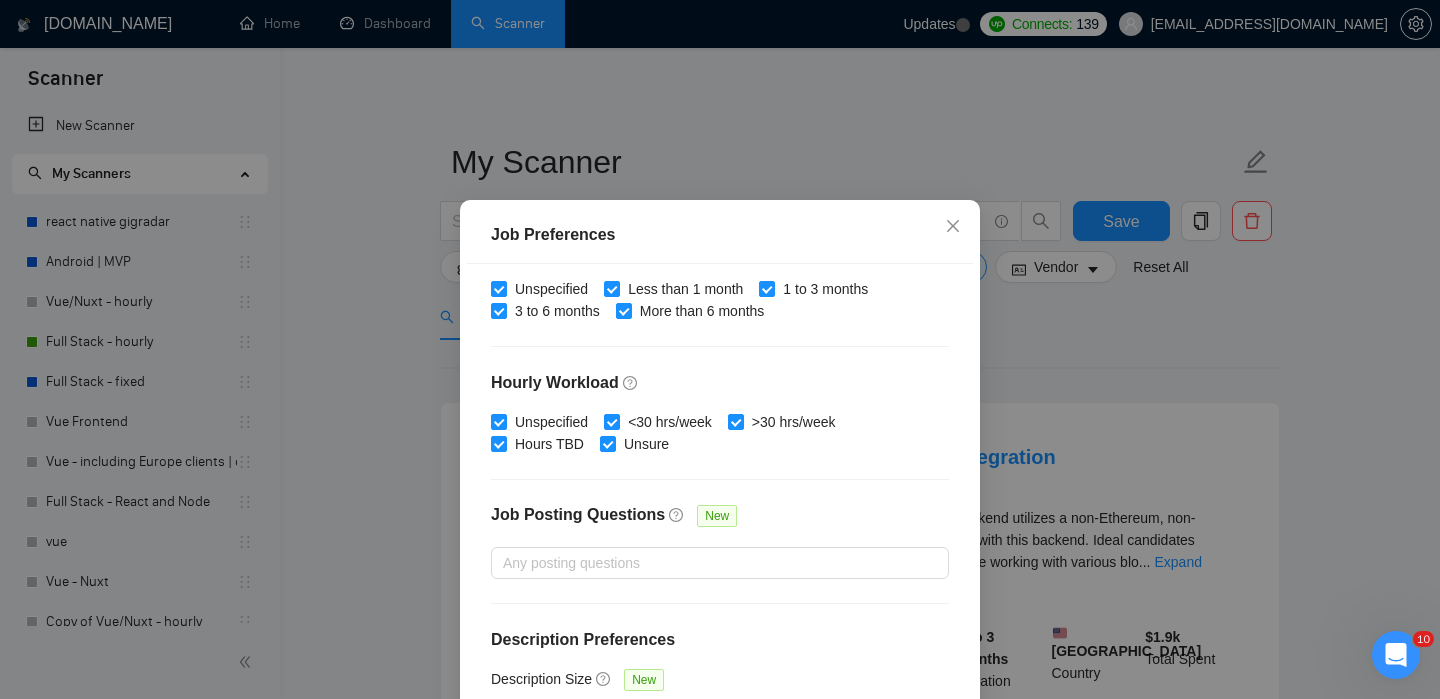 click on "Job Preferences Budget Project Type All Fixed Price Hourly Rate   Fixed Price Budget $ 6000 Min - $ Max Estimate Fixed Price When It’s Not Available New   Hourly Rate Price Budget $ Min - $ Max Estimate Hourly Rate When It’s Not Available New Include Budget Placeholders Include Jobs with Unspecified Budget   Connects Price New Min - Max Project Duration   Unspecified Less than 1 month 1 to 3 months 3 to 6 months More than 6 months Hourly Workload   Unspecified <30 hrs/week >30 hrs/week Hours TBD Unsure Job Posting Questions New   Any posting questions Description Preferences Description Size New   Any description size Reset OK" at bounding box center [720, 349] 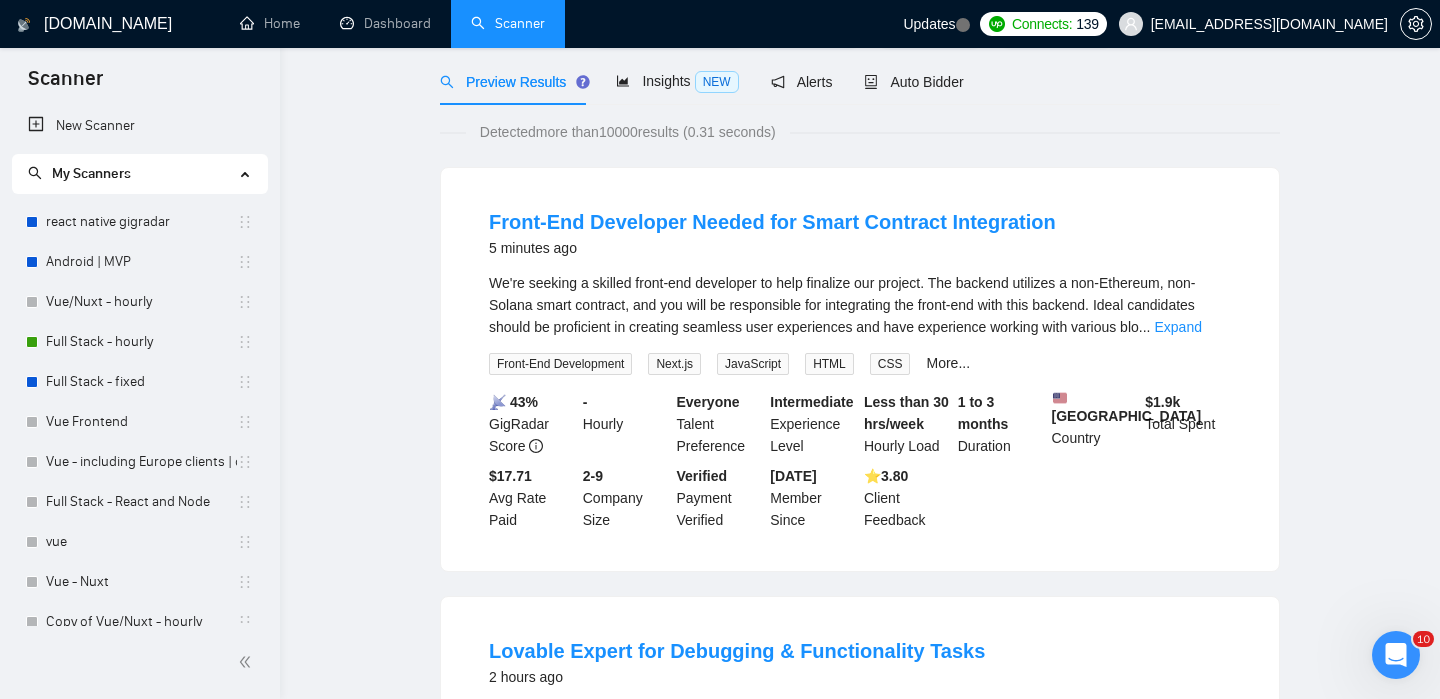scroll, scrollTop: 0, scrollLeft: 0, axis: both 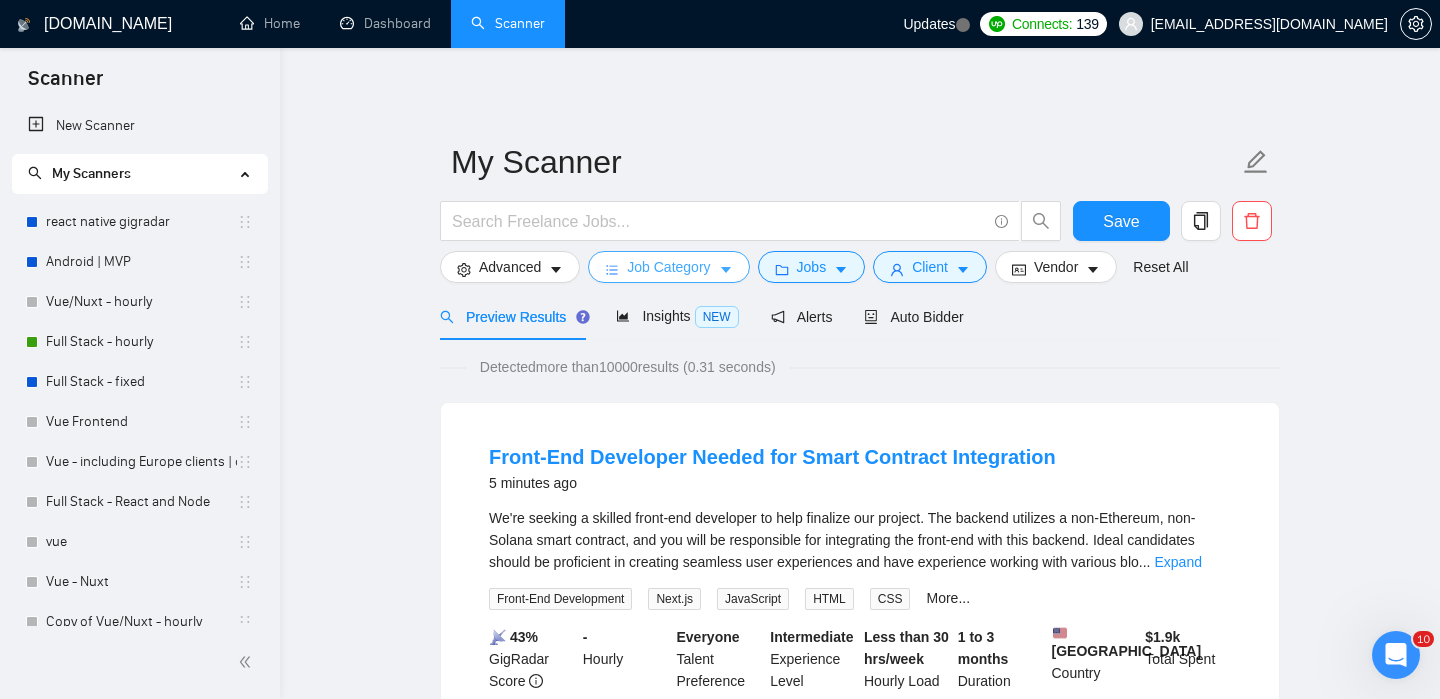 click 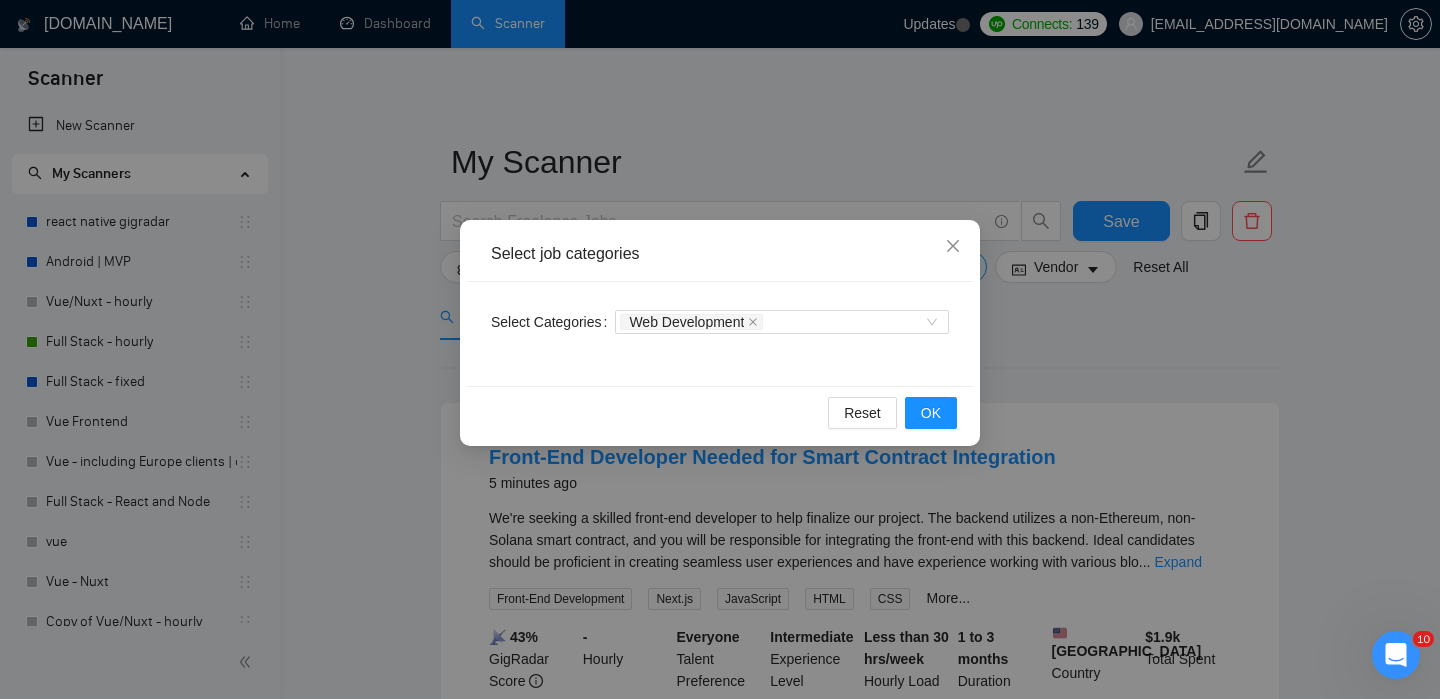 click on "Select job categories Select Categories Web Development   Reset OK" at bounding box center [720, 349] 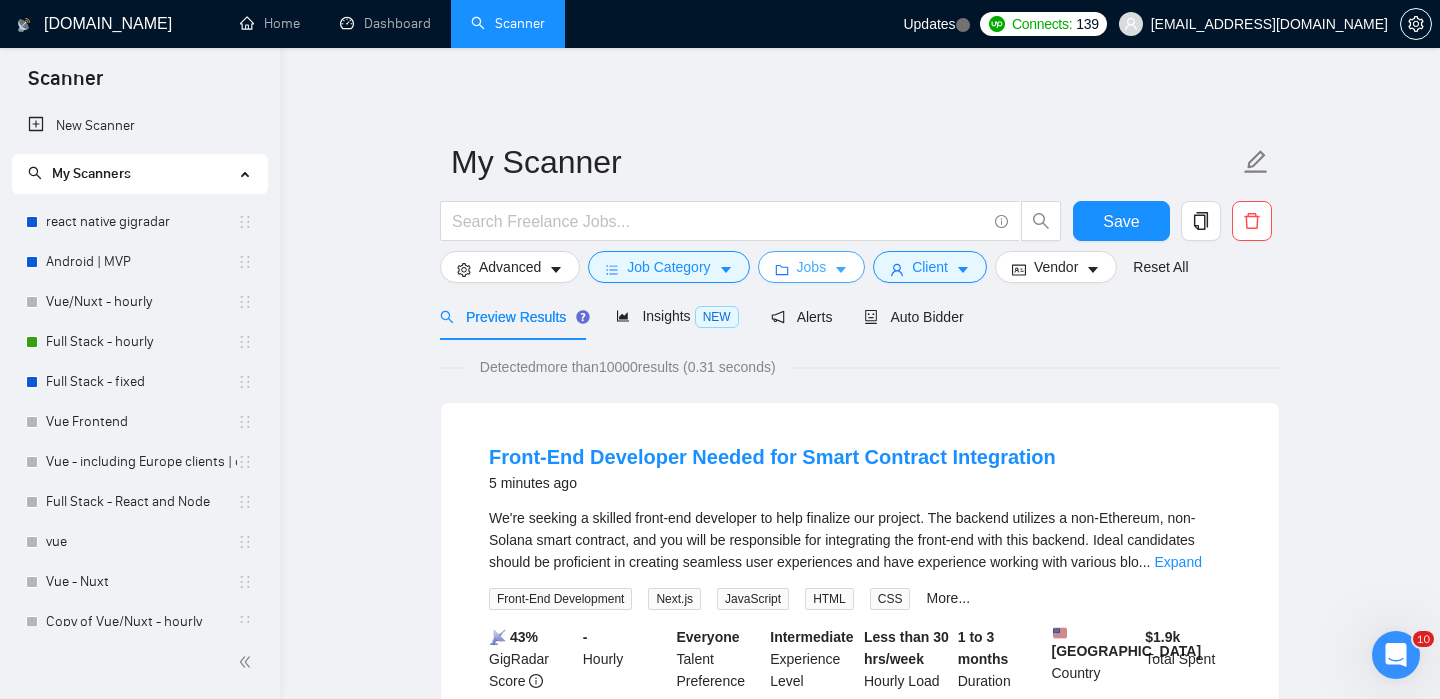 click on "Jobs" at bounding box center (812, 267) 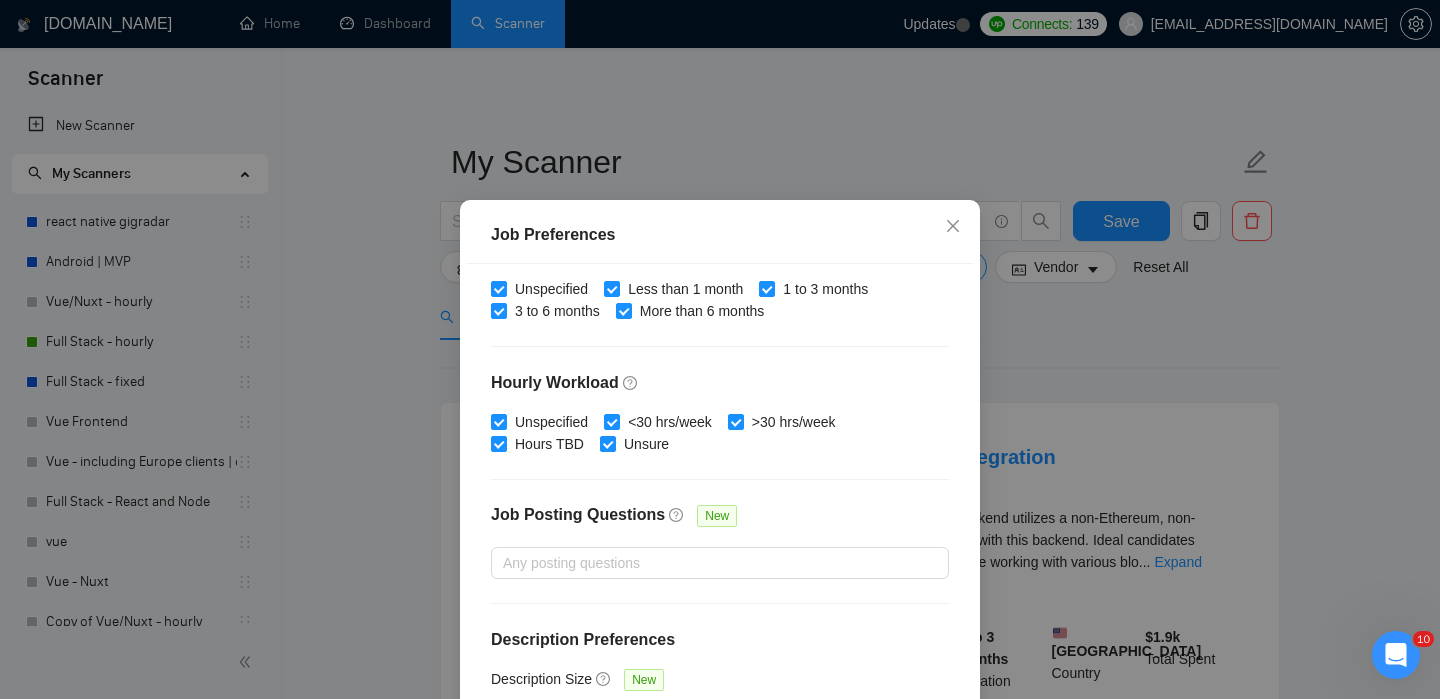 scroll, scrollTop: 0, scrollLeft: 0, axis: both 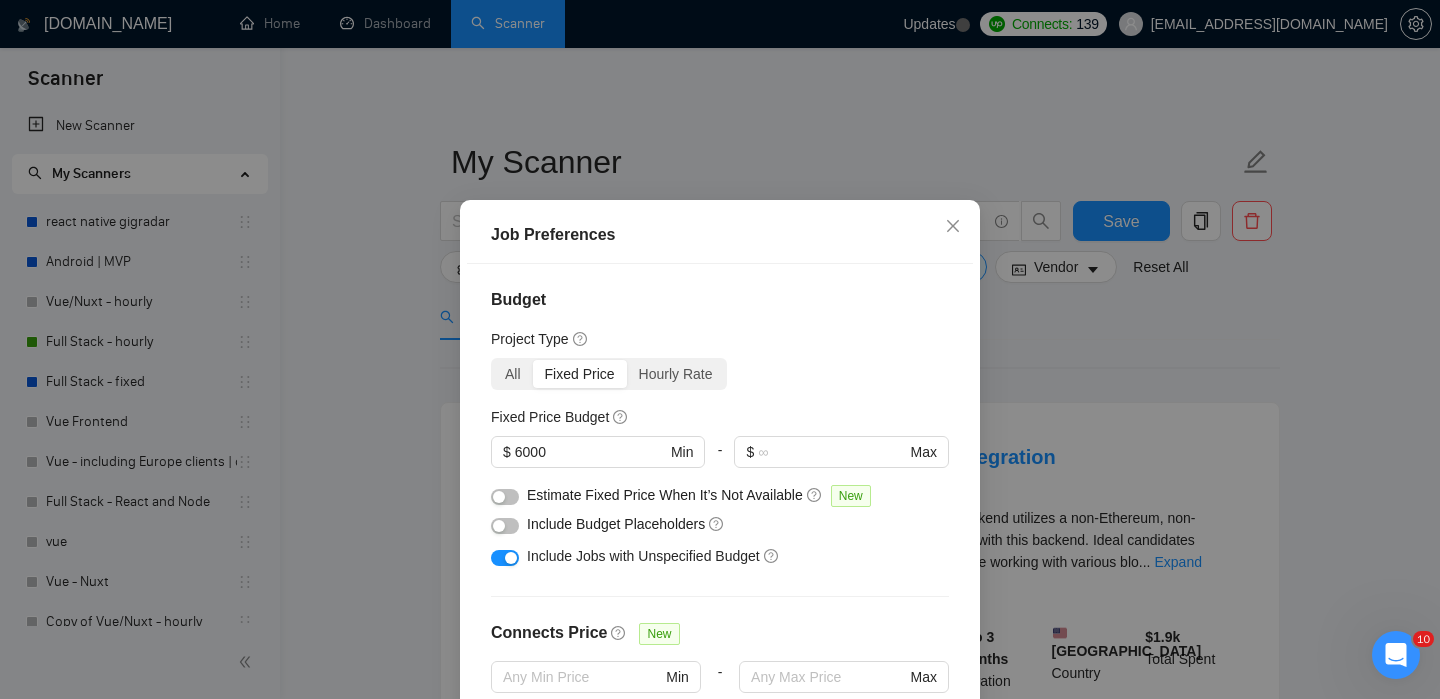 click on "Fixed Price" at bounding box center [580, 374] 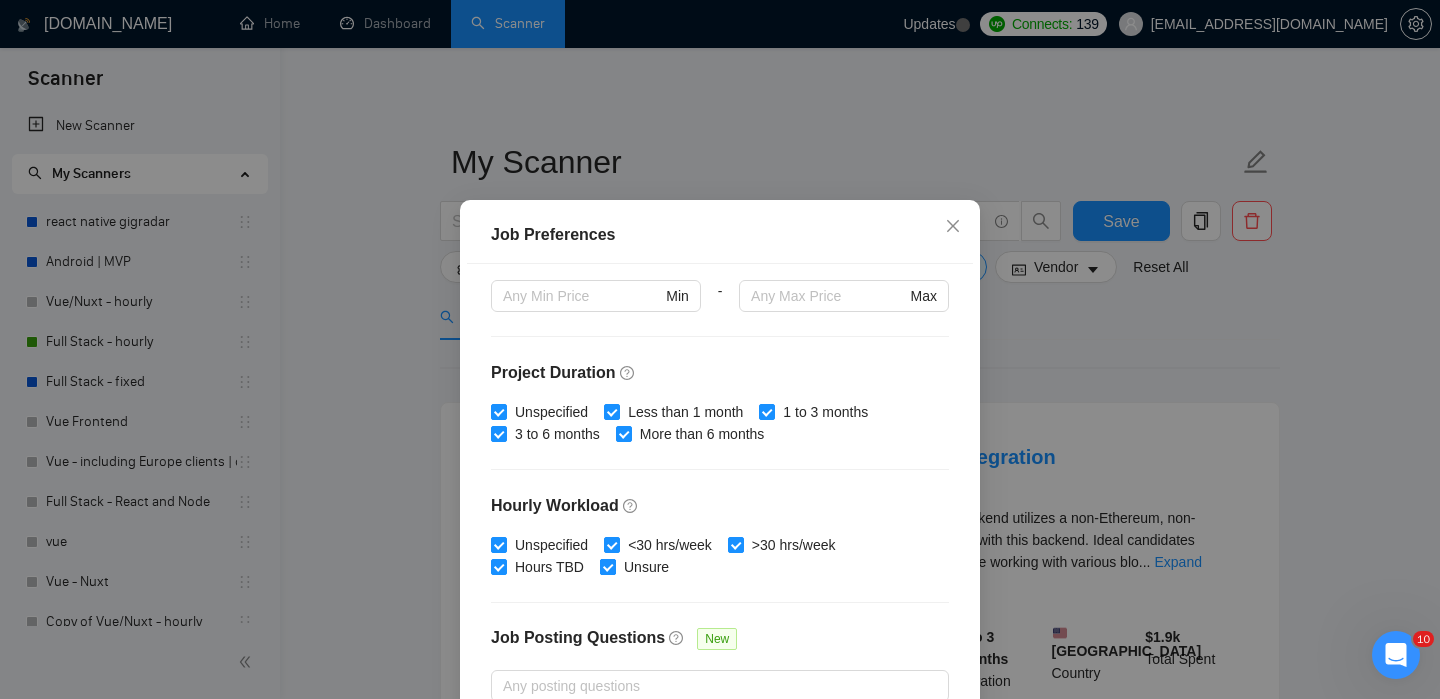 scroll, scrollTop: 382, scrollLeft: 0, axis: vertical 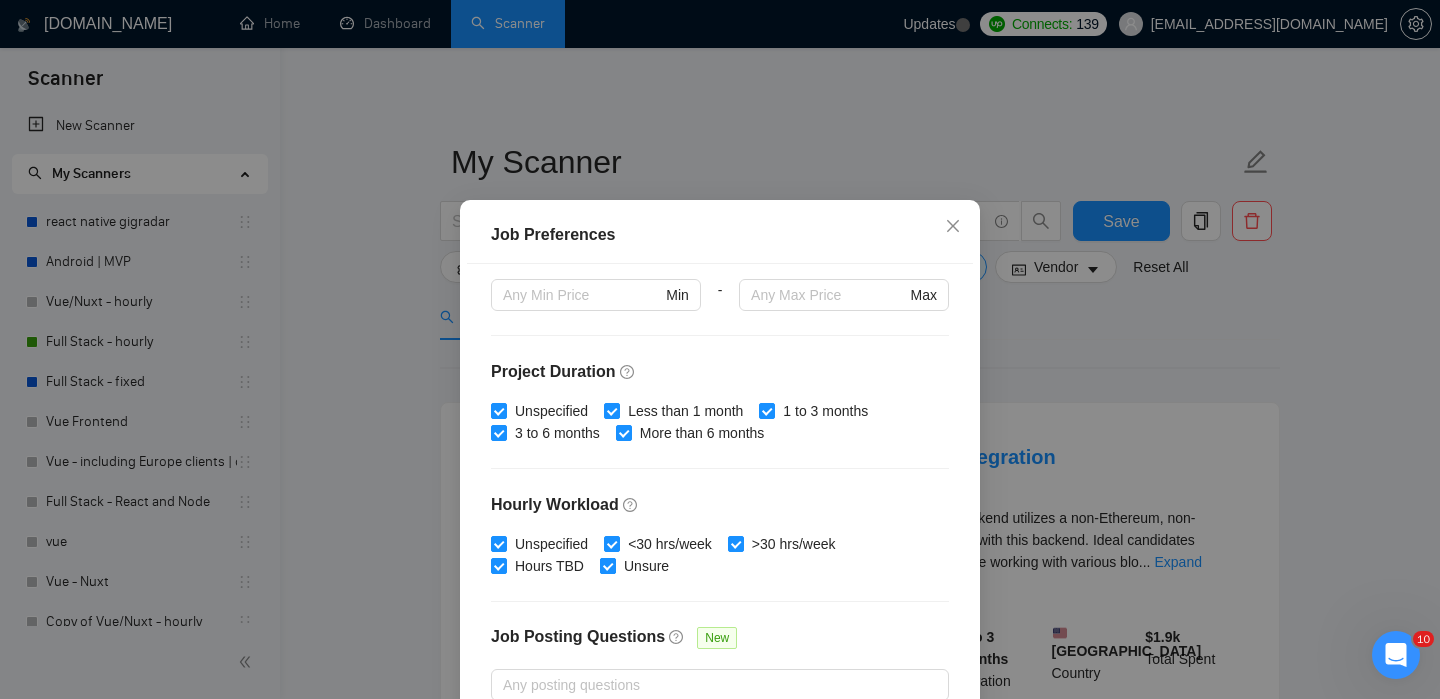 click on "Unsure" at bounding box center (607, 565) 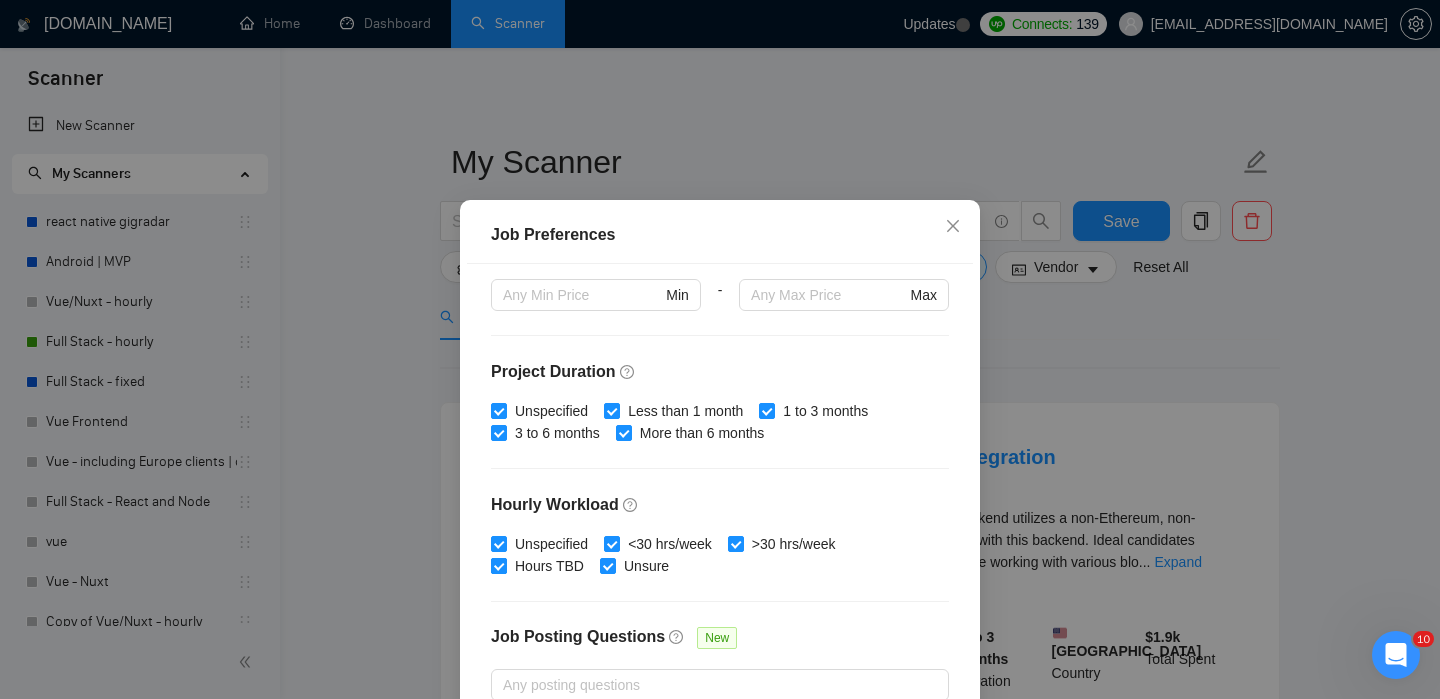 checkbox on "false" 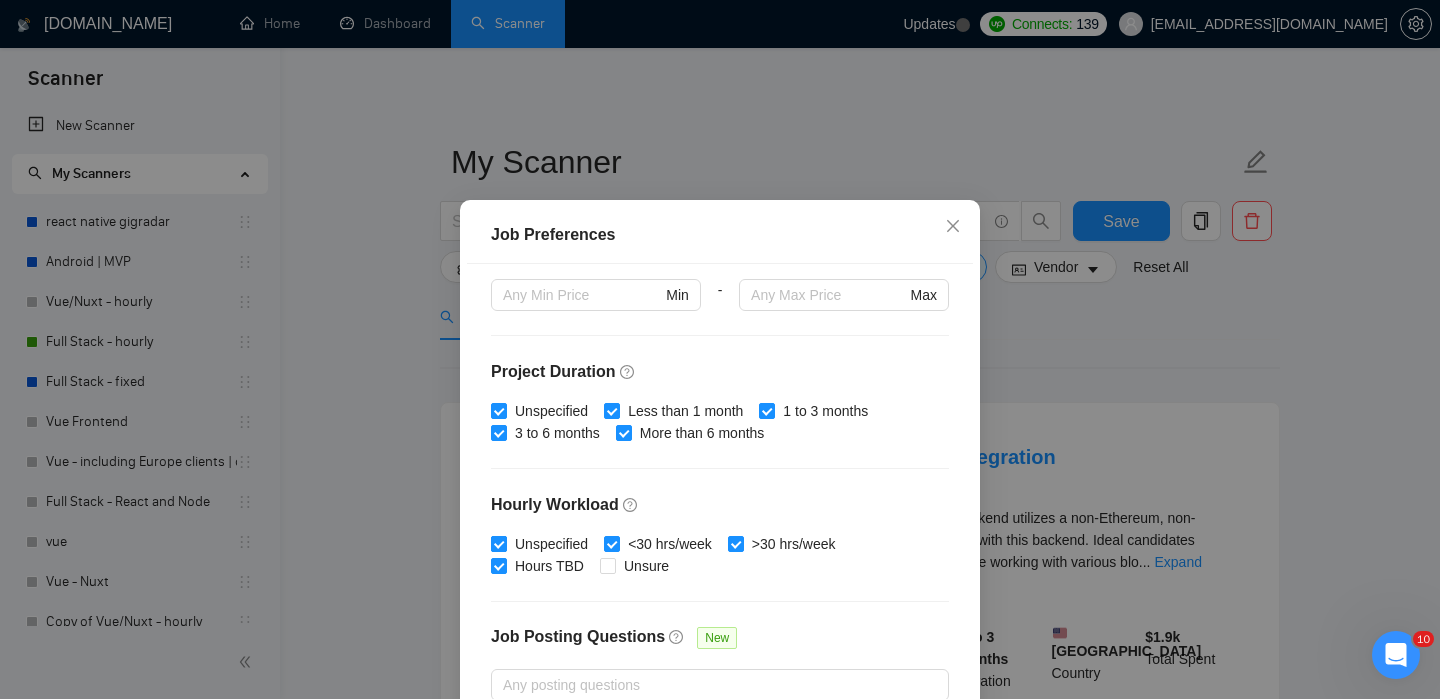 click on "Unspecified" at bounding box center [498, 543] 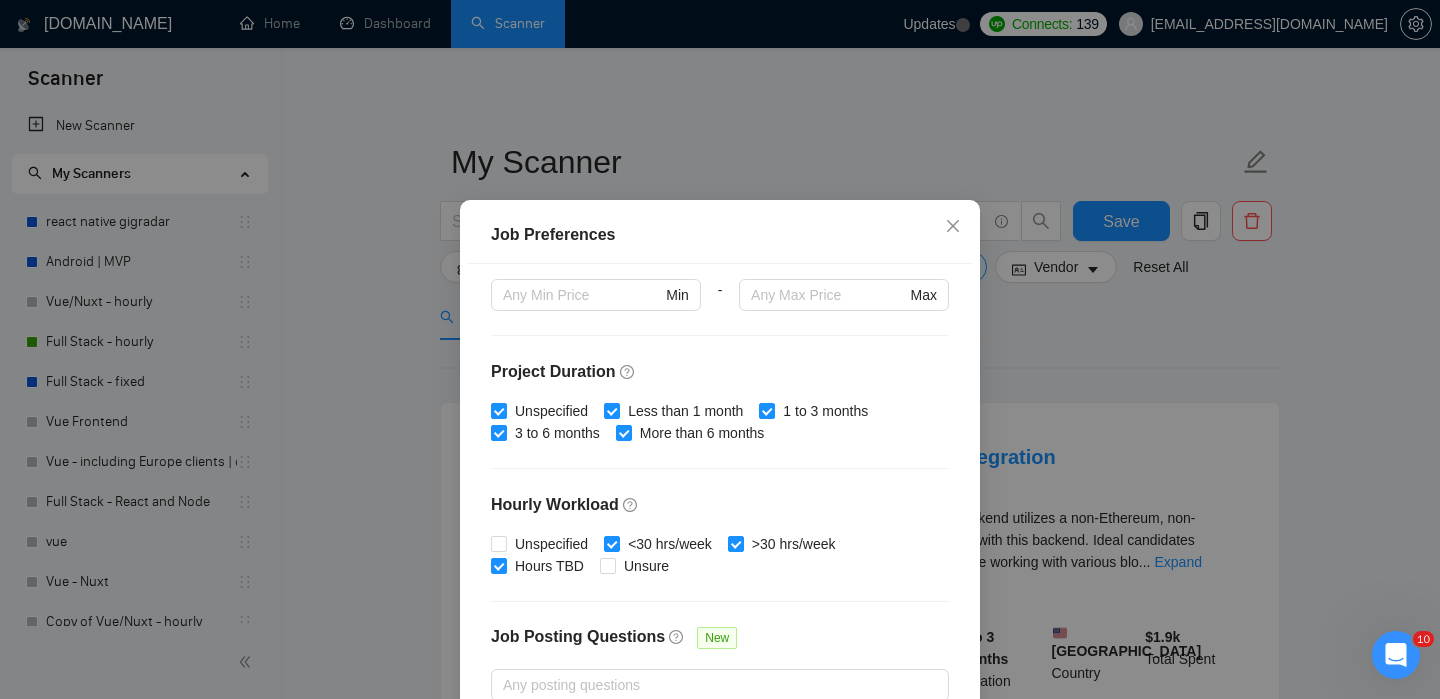 click on "Hours TBD" at bounding box center (498, 565) 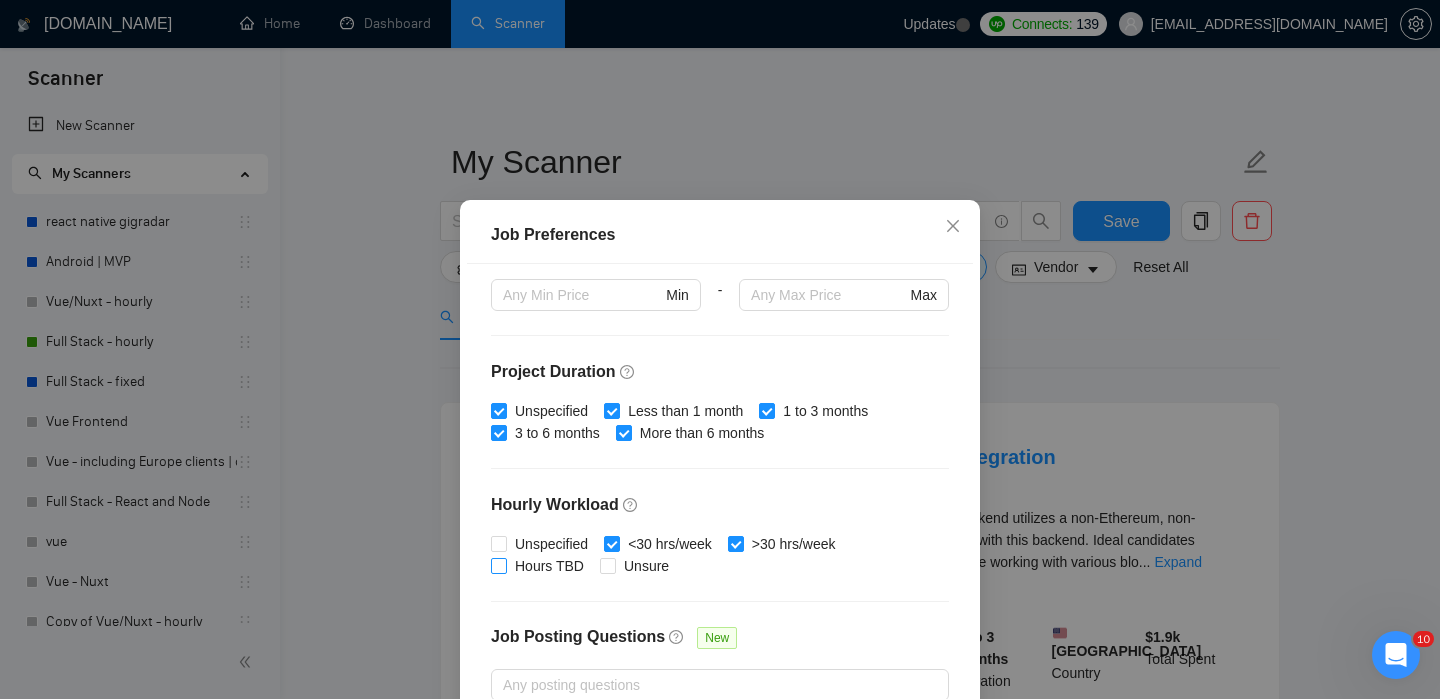 checkbox on "false" 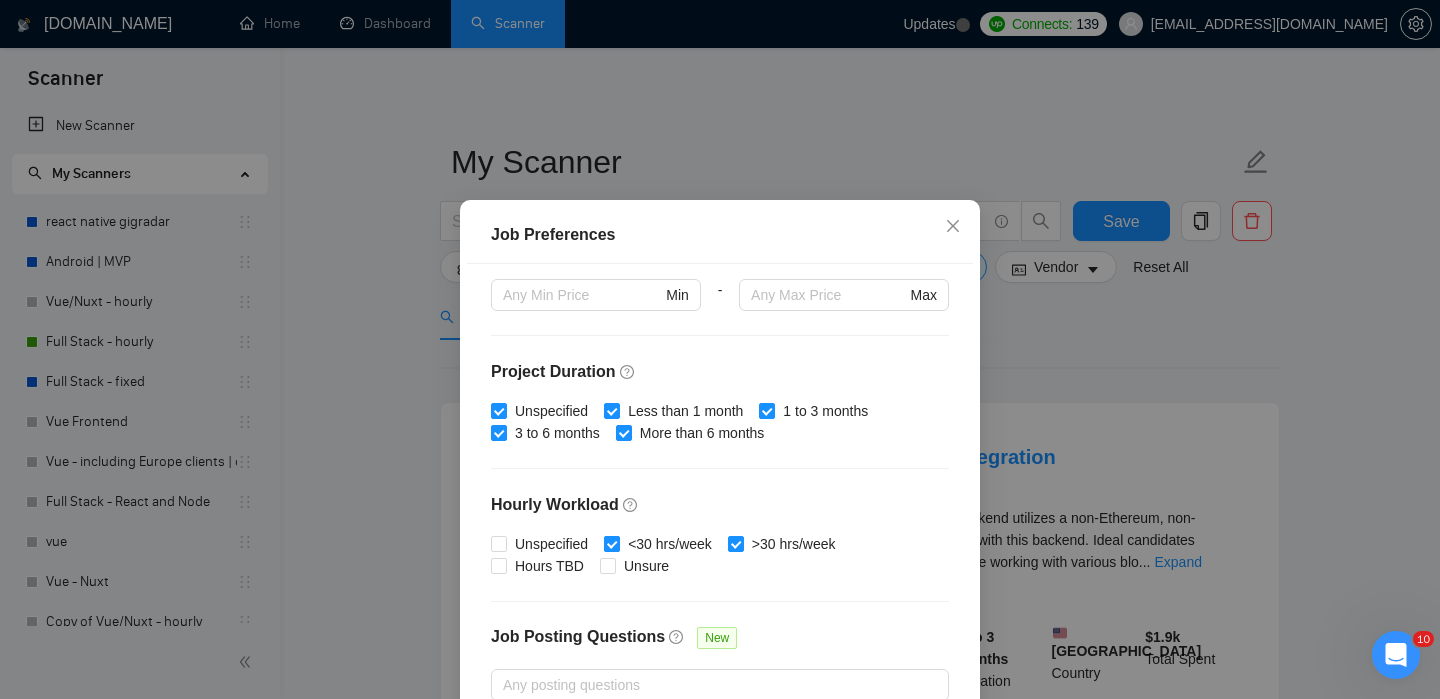 click on "<30 hrs/week" at bounding box center (611, 543) 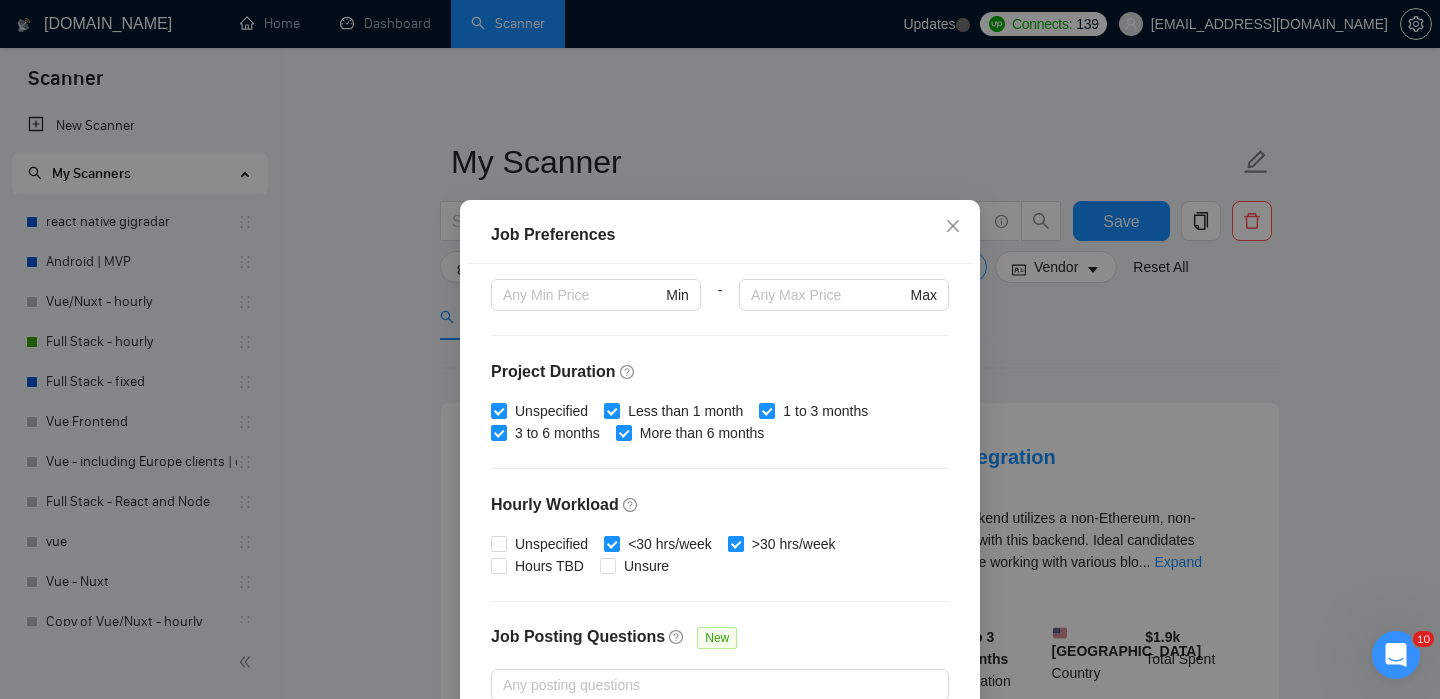 checkbox on "false" 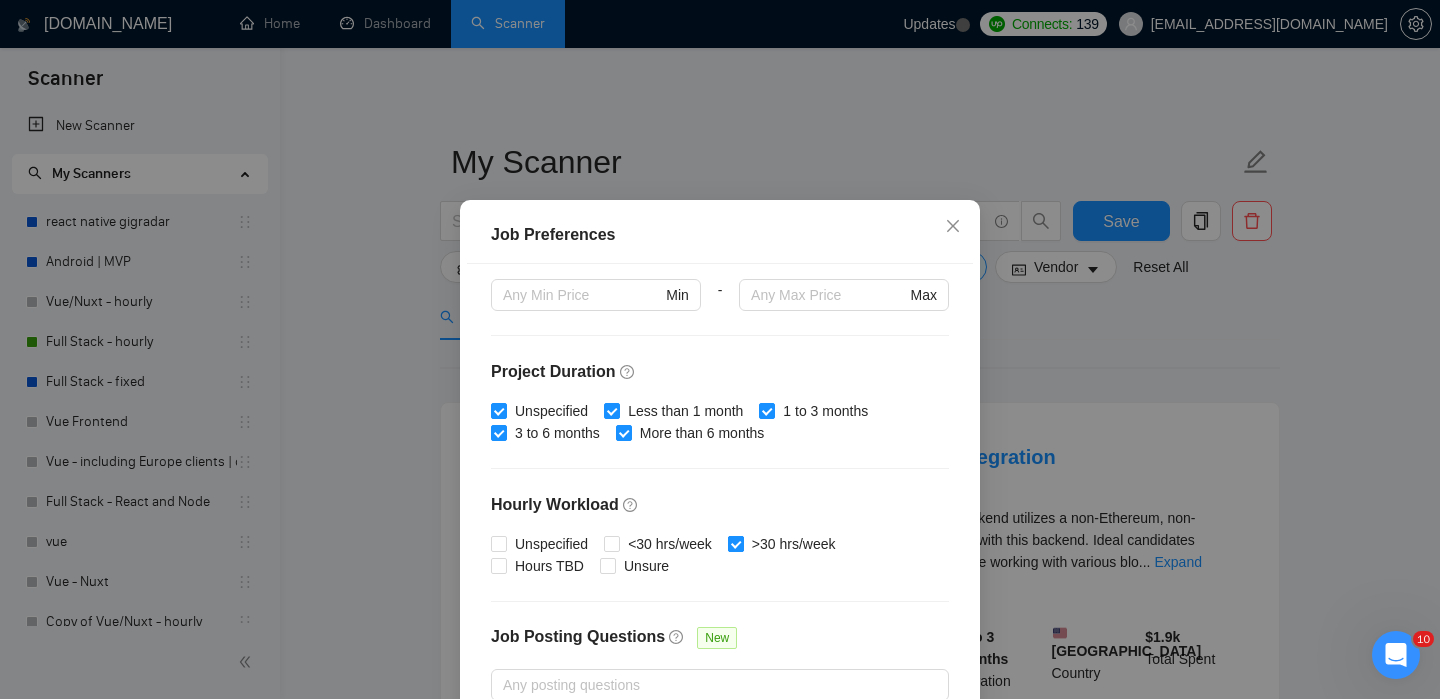 click on ">30 hrs/week" at bounding box center (794, 544) 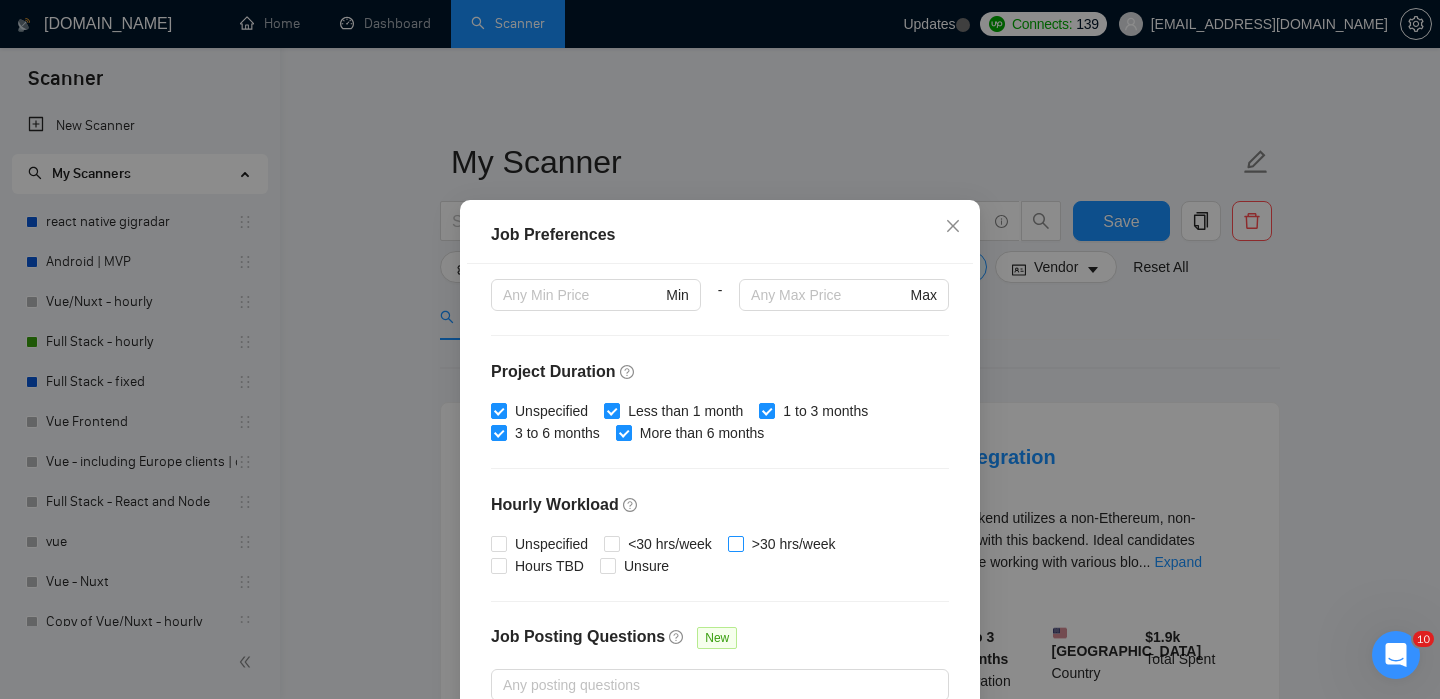 checkbox on "false" 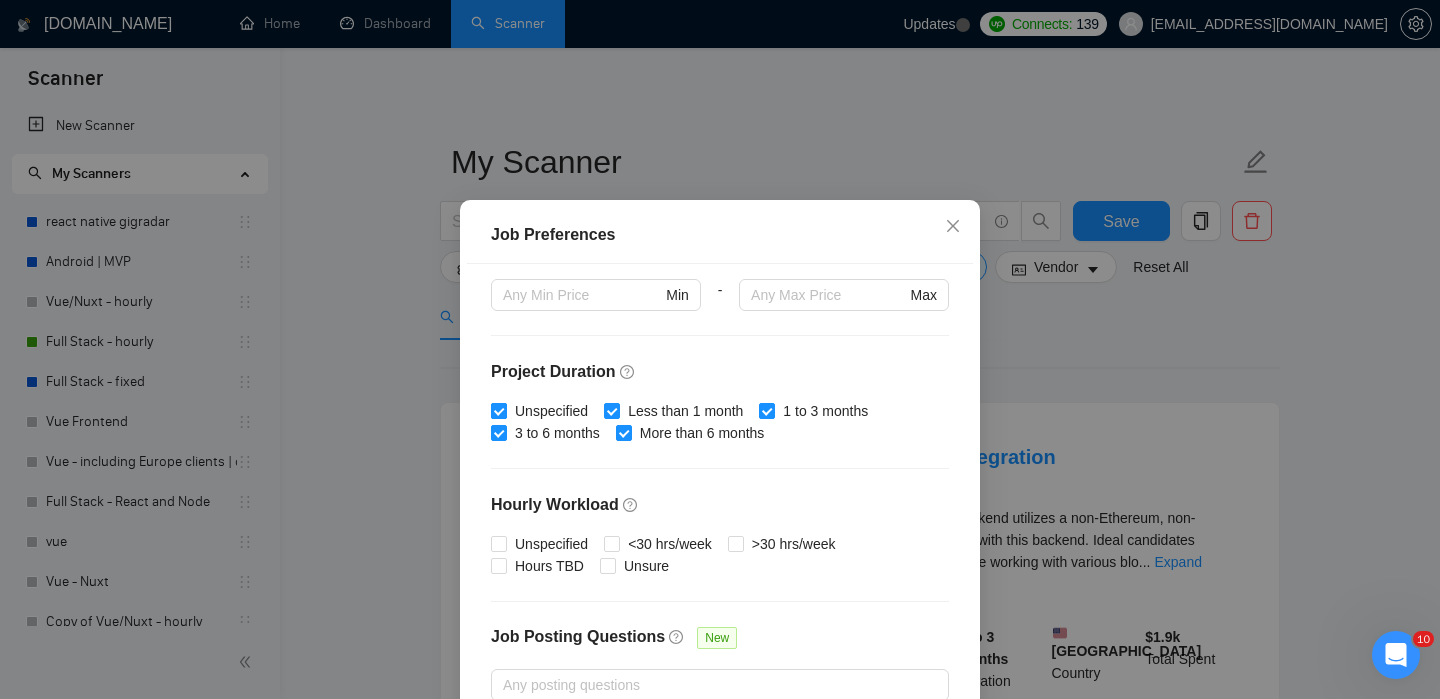 click at bounding box center (499, 411) 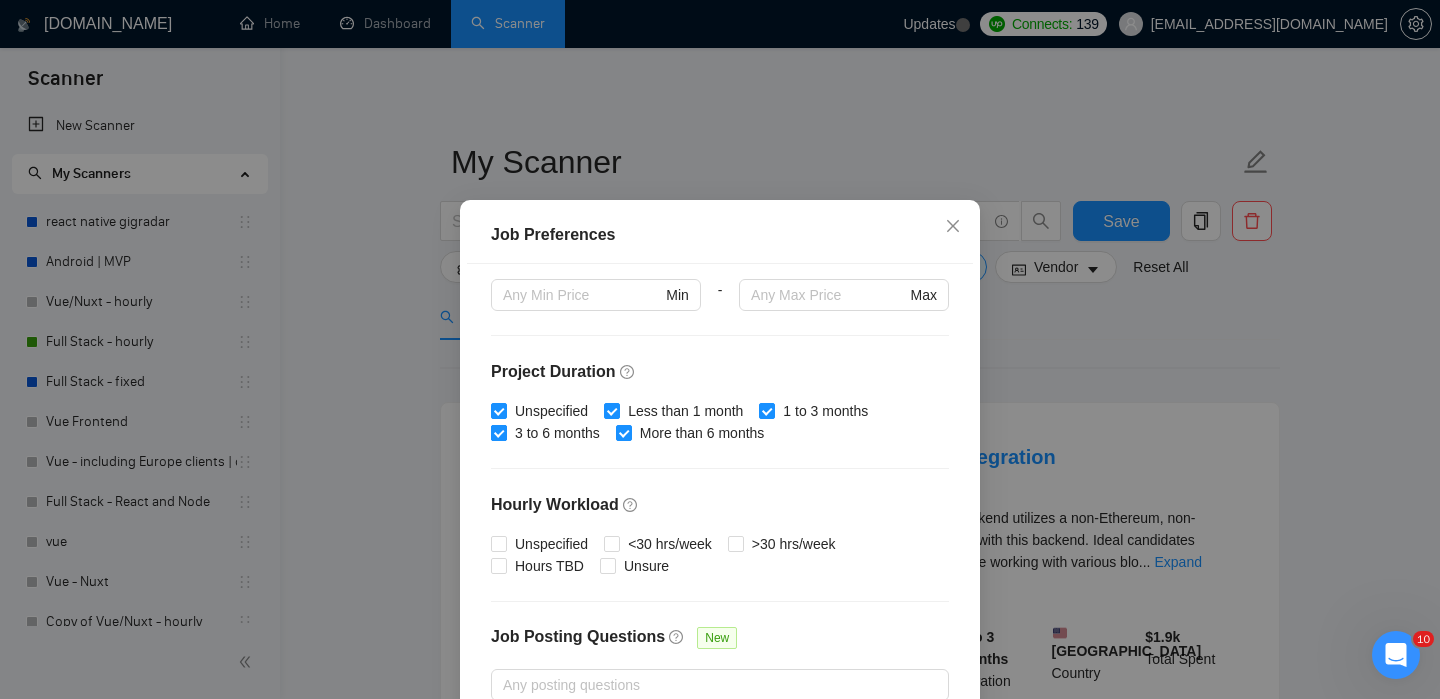checkbox on "false" 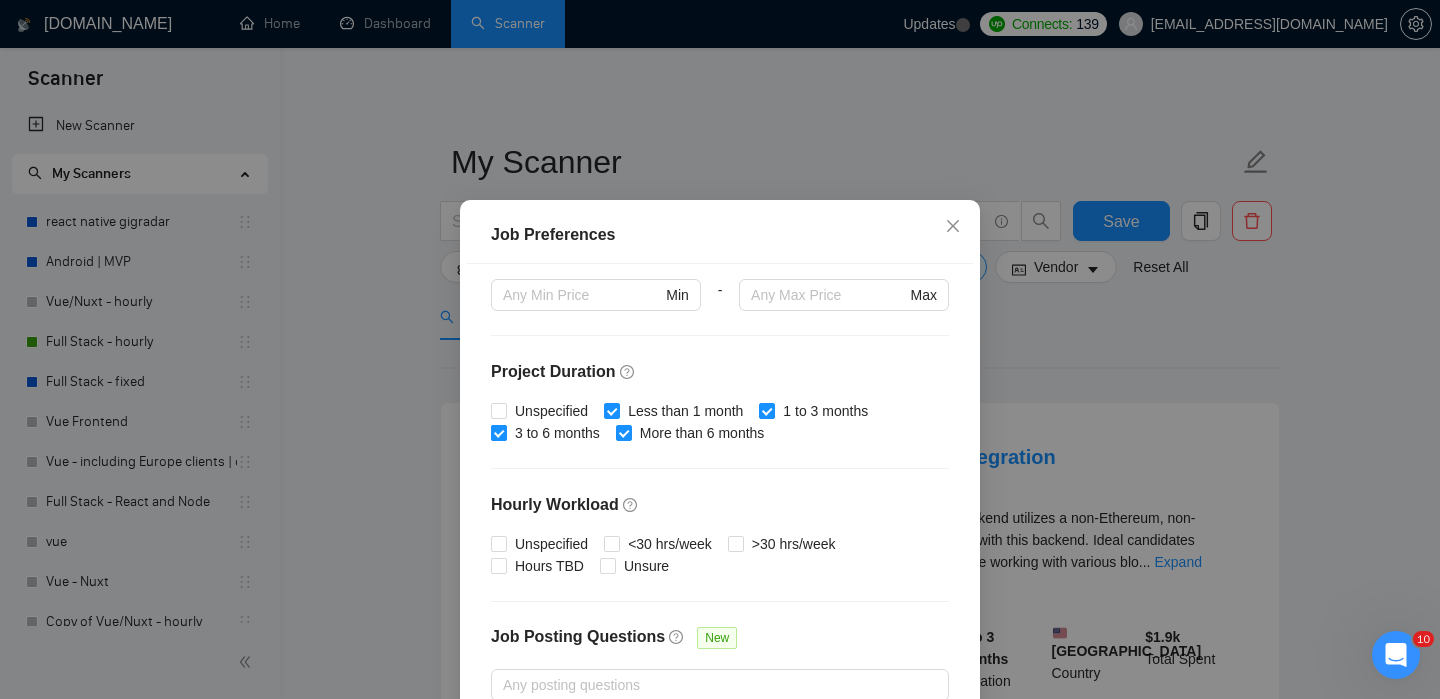 click on "3 to 6 months" at bounding box center [498, 432] 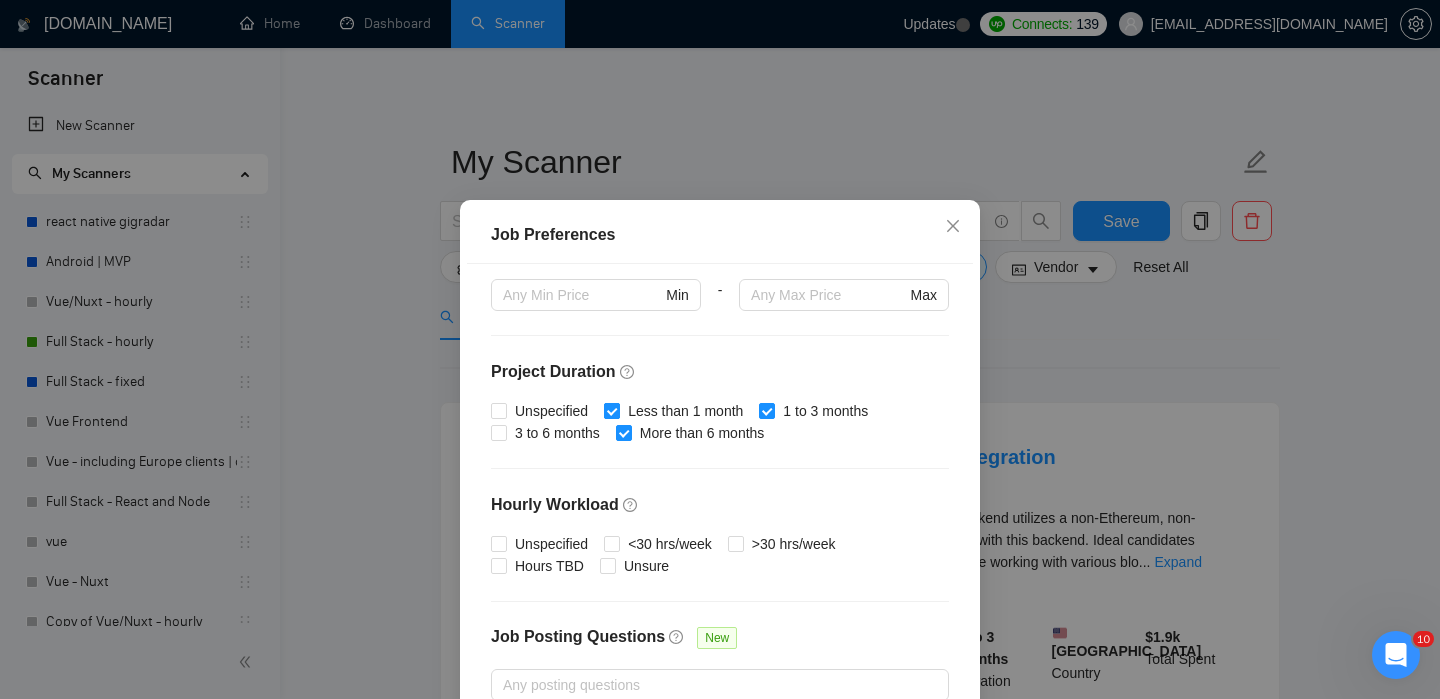 click on "Less than 1 month" at bounding box center (611, 410) 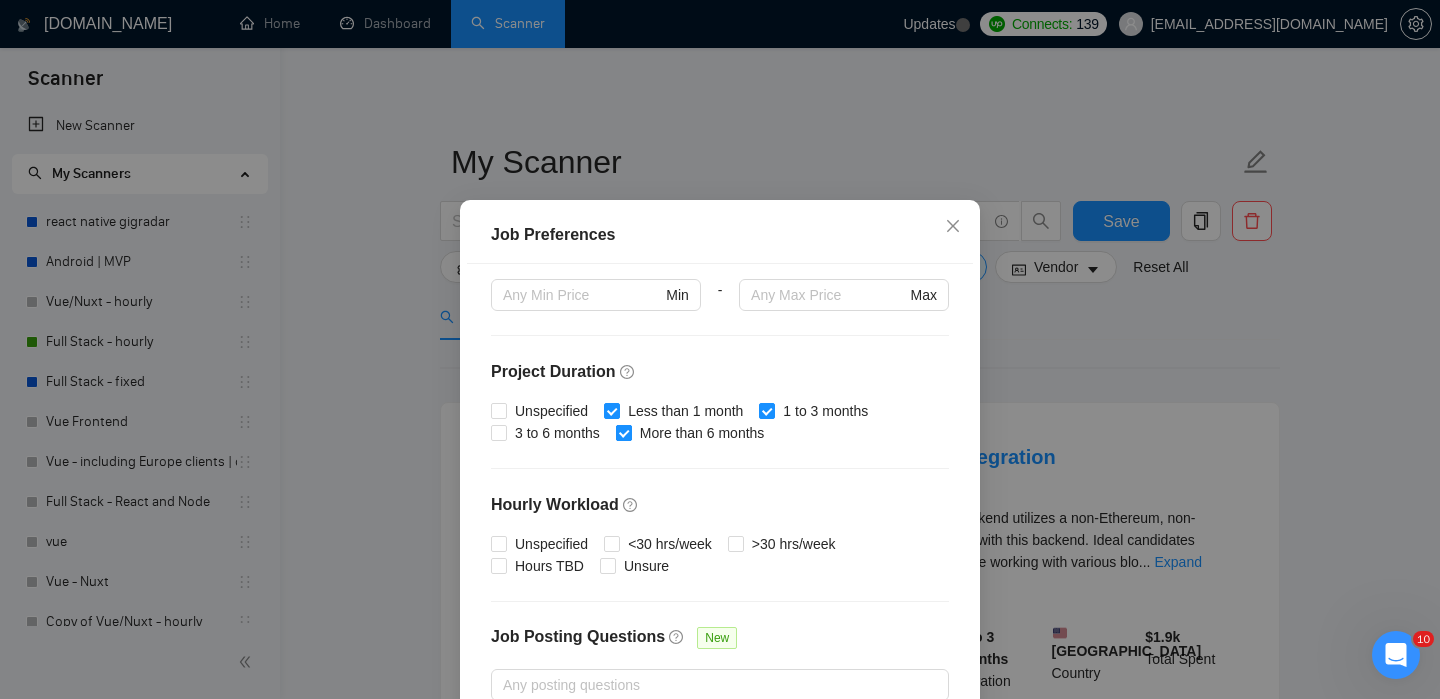 click at bounding box center (624, 433) 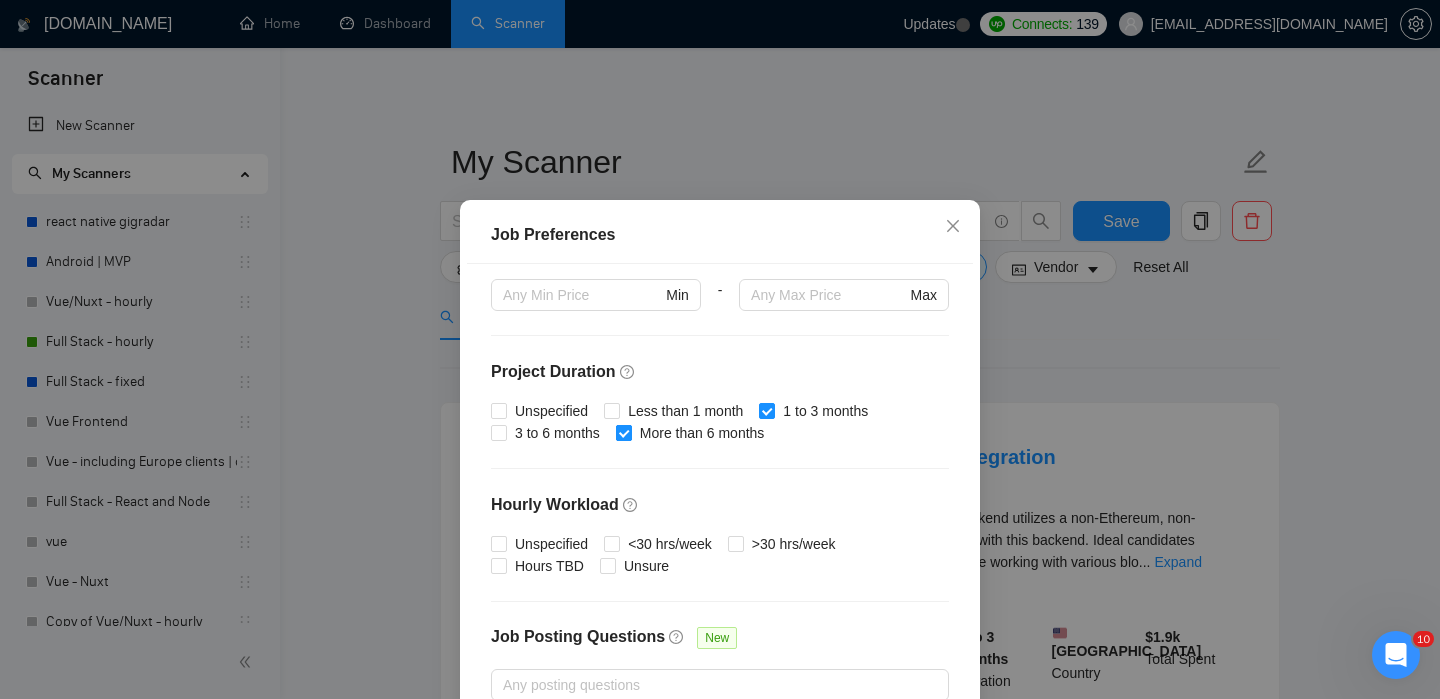 checkbox on "false" 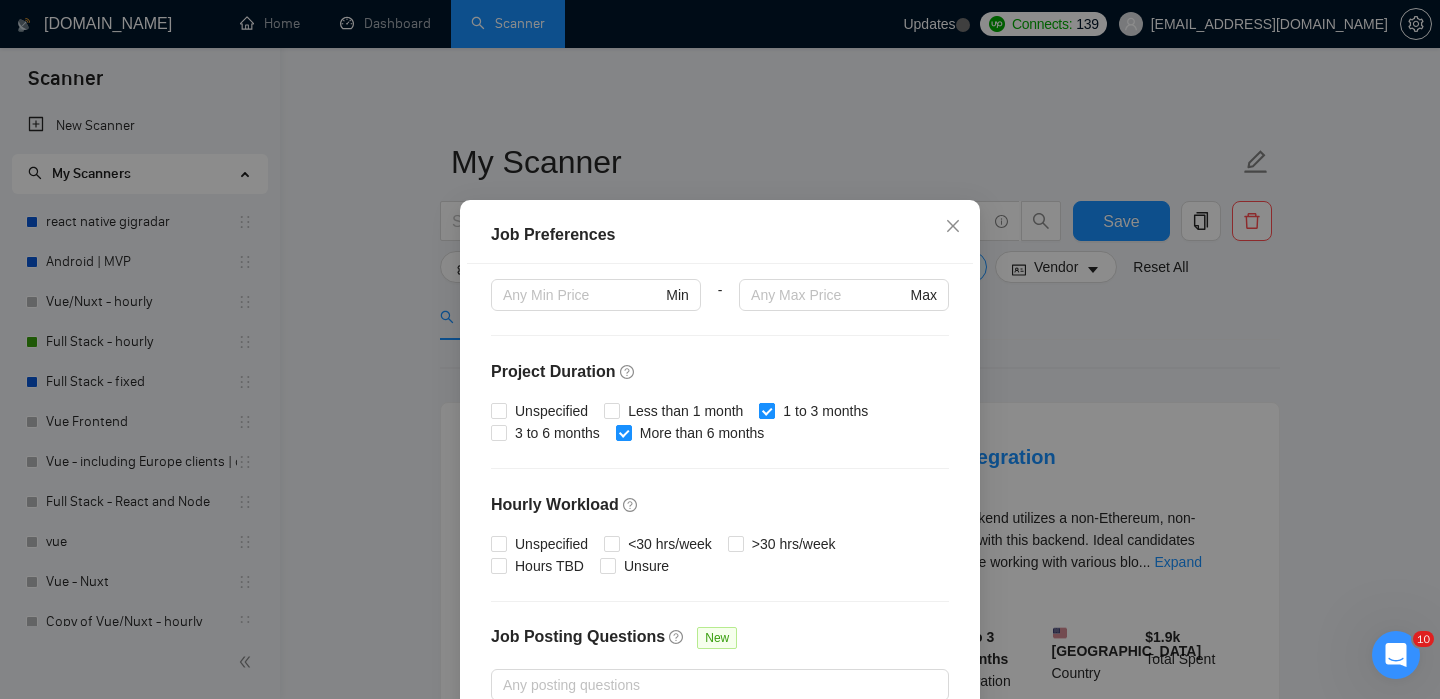 checkbox on "false" 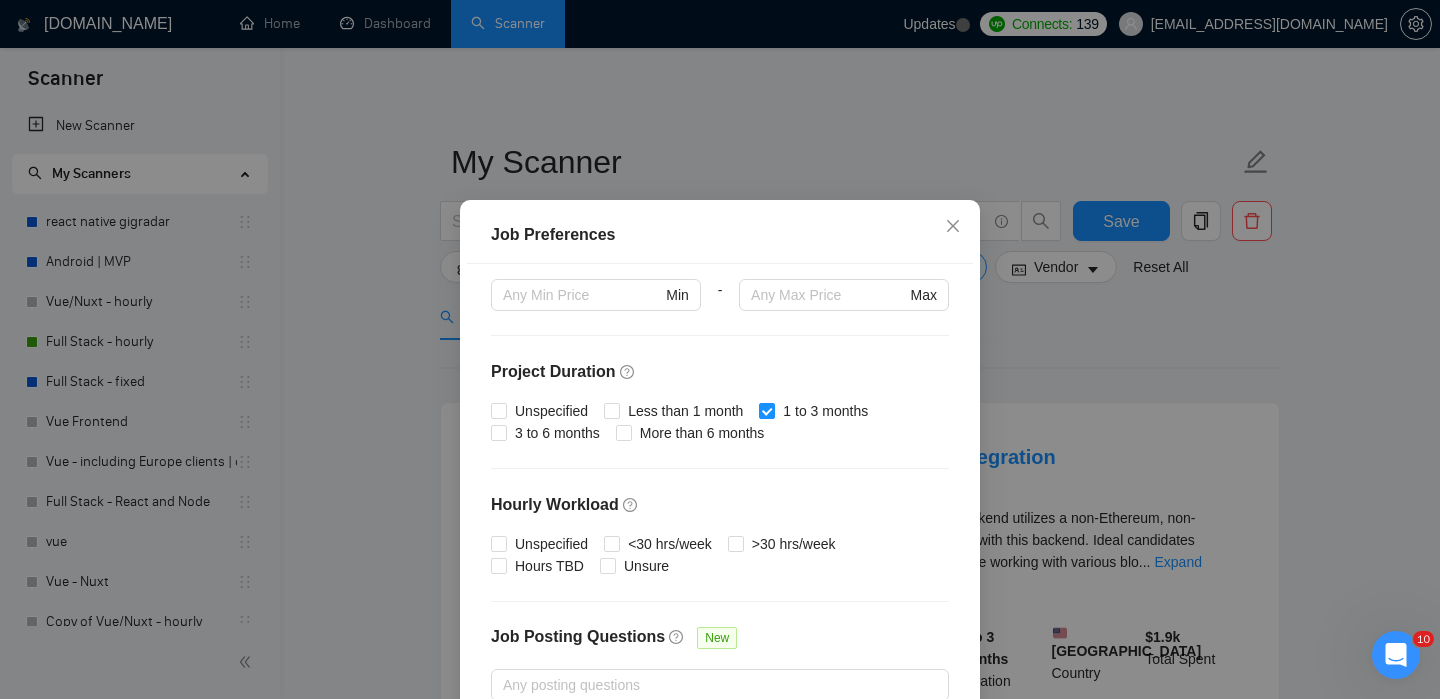 click on "1 to 3 months" at bounding box center (766, 410) 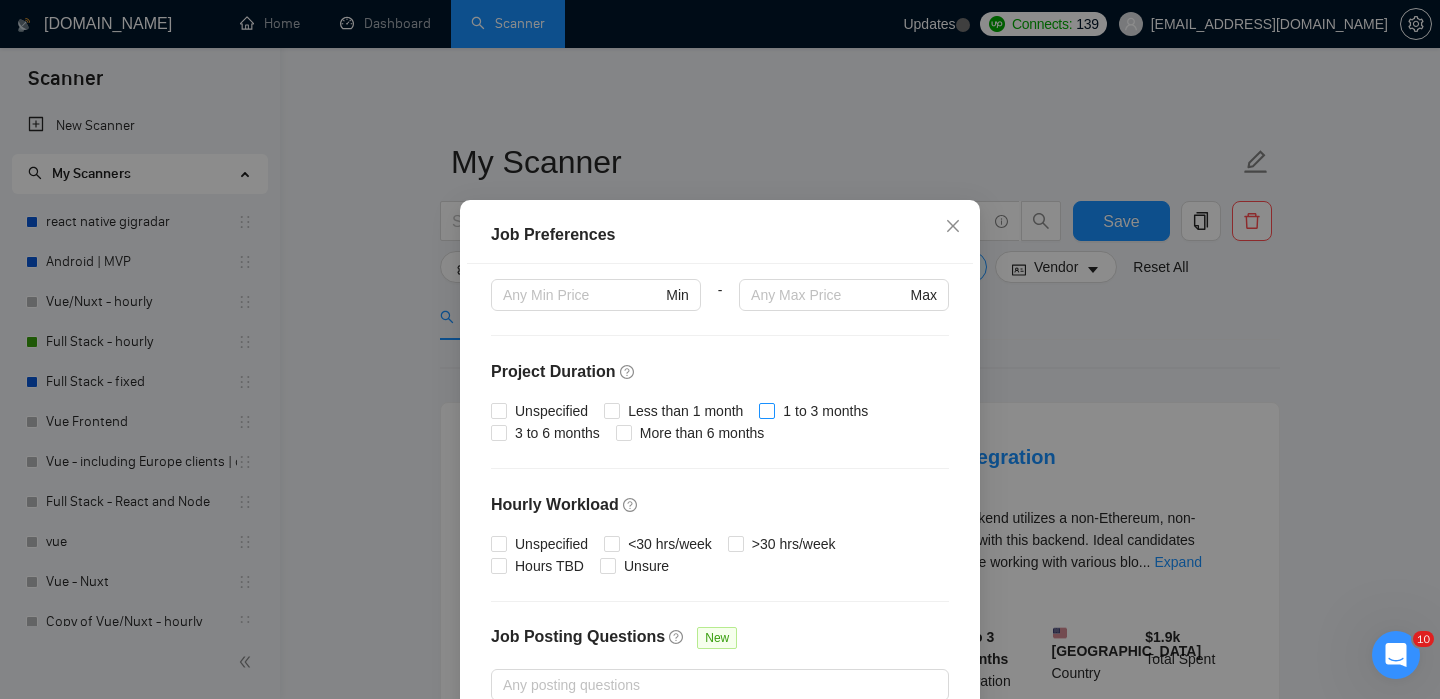 checkbox on "false" 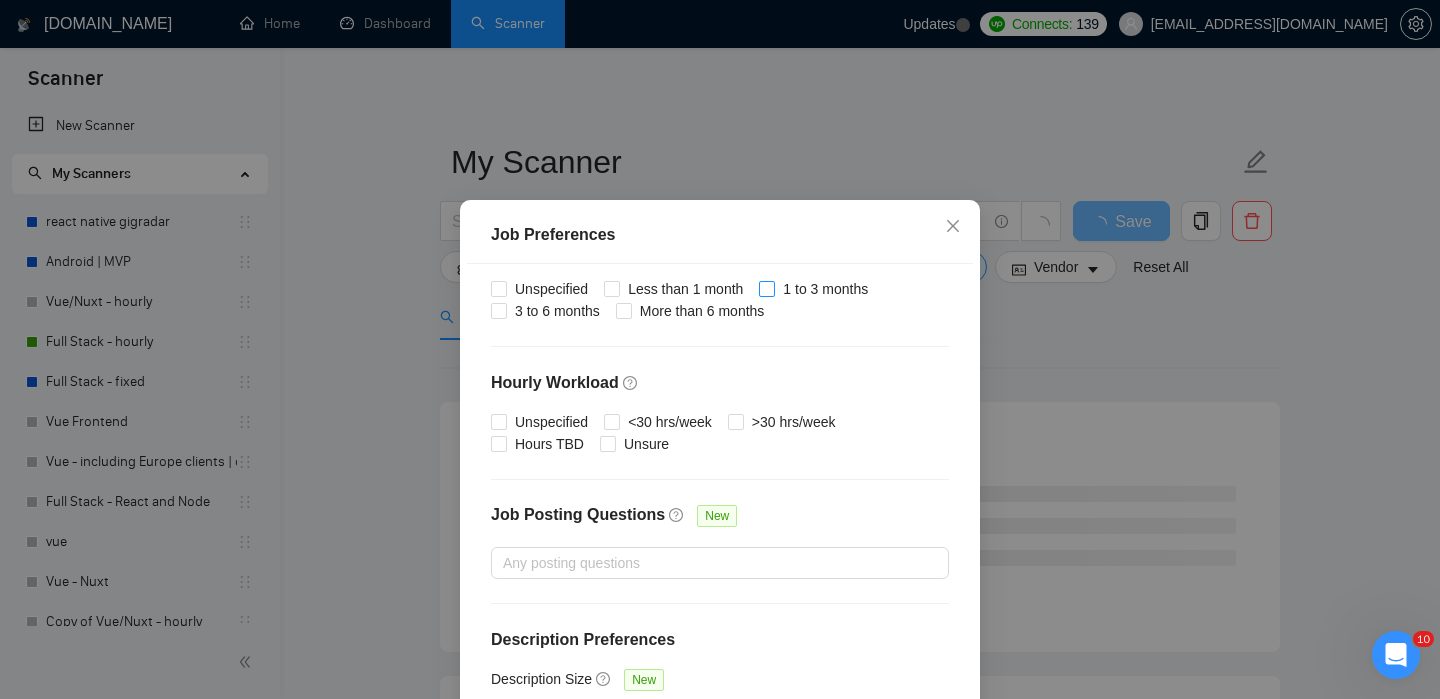 scroll, scrollTop: 0, scrollLeft: 0, axis: both 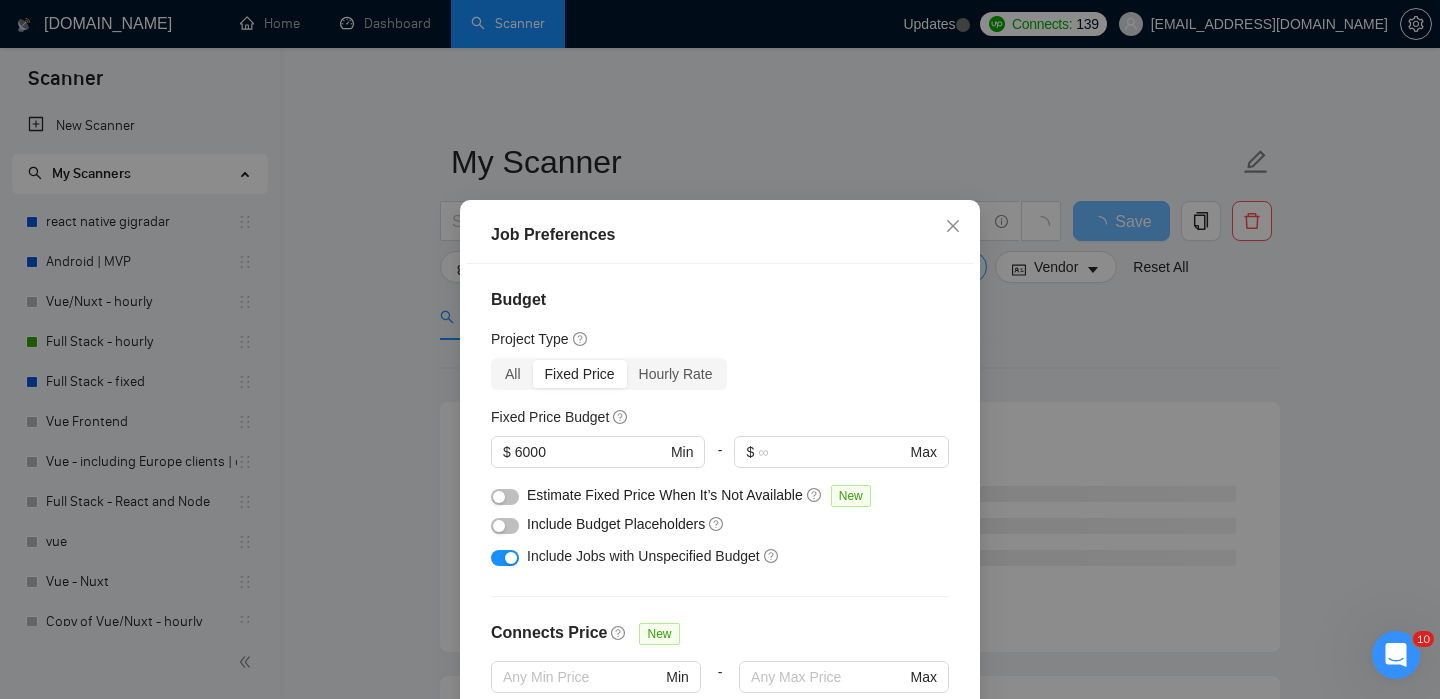 click on "Job Preferences Budget Project Type All Fixed Price Hourly Rate   Fixed Price Budget $ 6000 Min - $ Max Estimate Fixed Price When It’s Not Available New   Hourly Rate Price Budget $ Min - $ Max Estimate Hourly Rate When It’s Not Available New Include Budget Placeholders Include Jobs with Unspecified Budget   Connects Price New Min - Max Project Duration   Unspecified Less than 1 month 1 to 3 months 3 to 6 months More than 6 months Hourly Workload   Unspecified <30 hrs/week >30 hrs/week Hours TBD Unsure Job Posting Questions New   Any posting questions Description Preferences Description Size New   Any description size Reset OK" at bounding box center (720, 349) 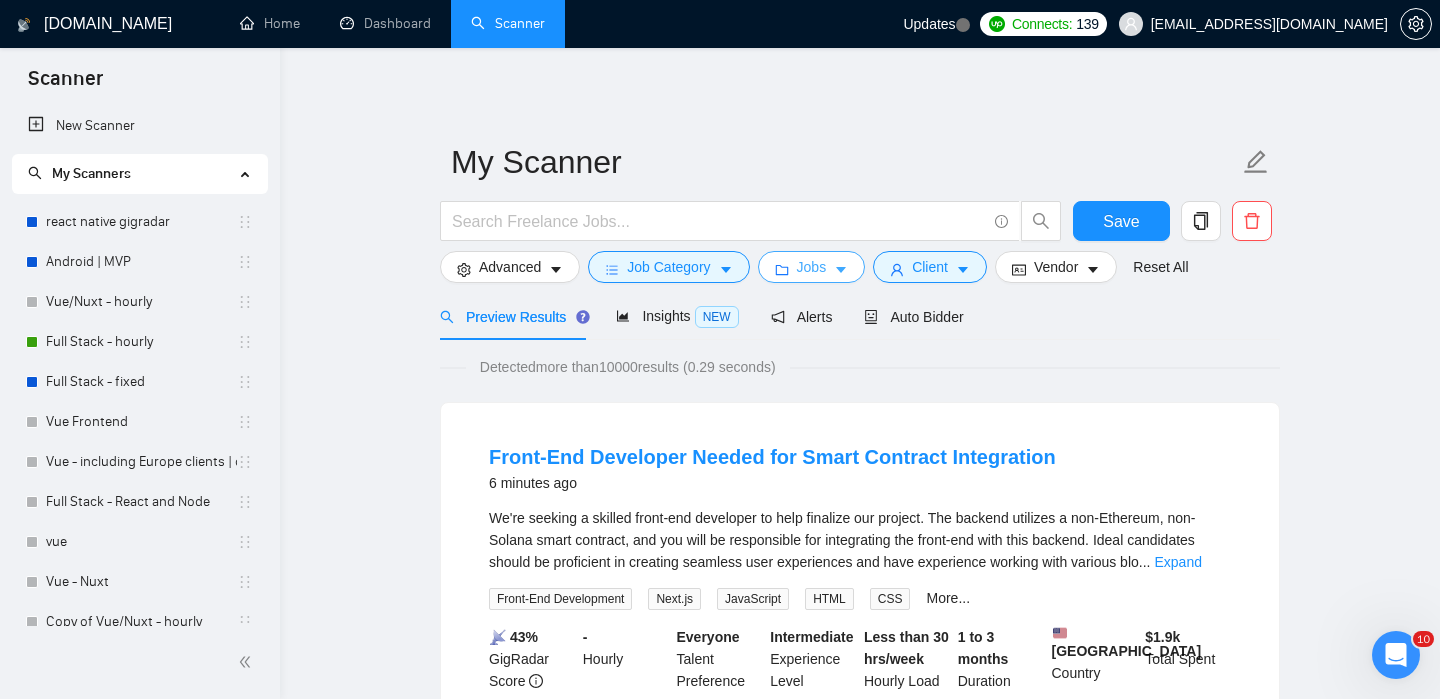 click on "Jobs" at bounding box center [812, 267] 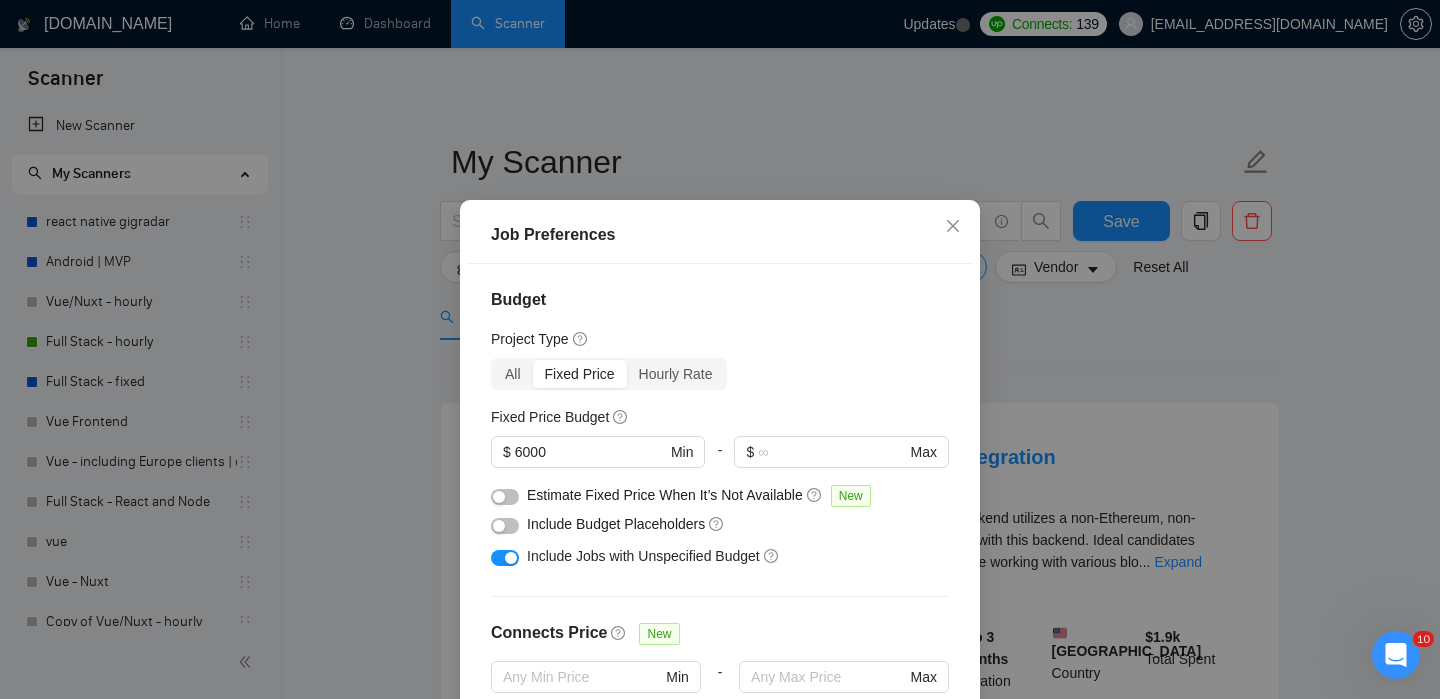 click on "Job Preferences Budget Project Type All Fixed Price Hourly Rate   Fixed Price Budget $ 6000 Min - $ Max Estimate Fixed Price When It’s Not Available New   Hourly Rate Price Budget $ Min - $ Max Estimate Hourly Rate When It’s Not Available New Include Budget Placeholders Include Jobs with Unspecified Budget   Connects Price New Min - Max Project Duration   Unspecified Less than 1 month 1 to 3 months 3 to 6 months More than 6 months Hourly Workload   Unspecified <30 hrs/week >30 hrs/week Hours TBD Unsure Job Posting Questions New   Any posting questions Description Preferences Description Size New   Any description size Reset OK" at bounding box center (720, 349) 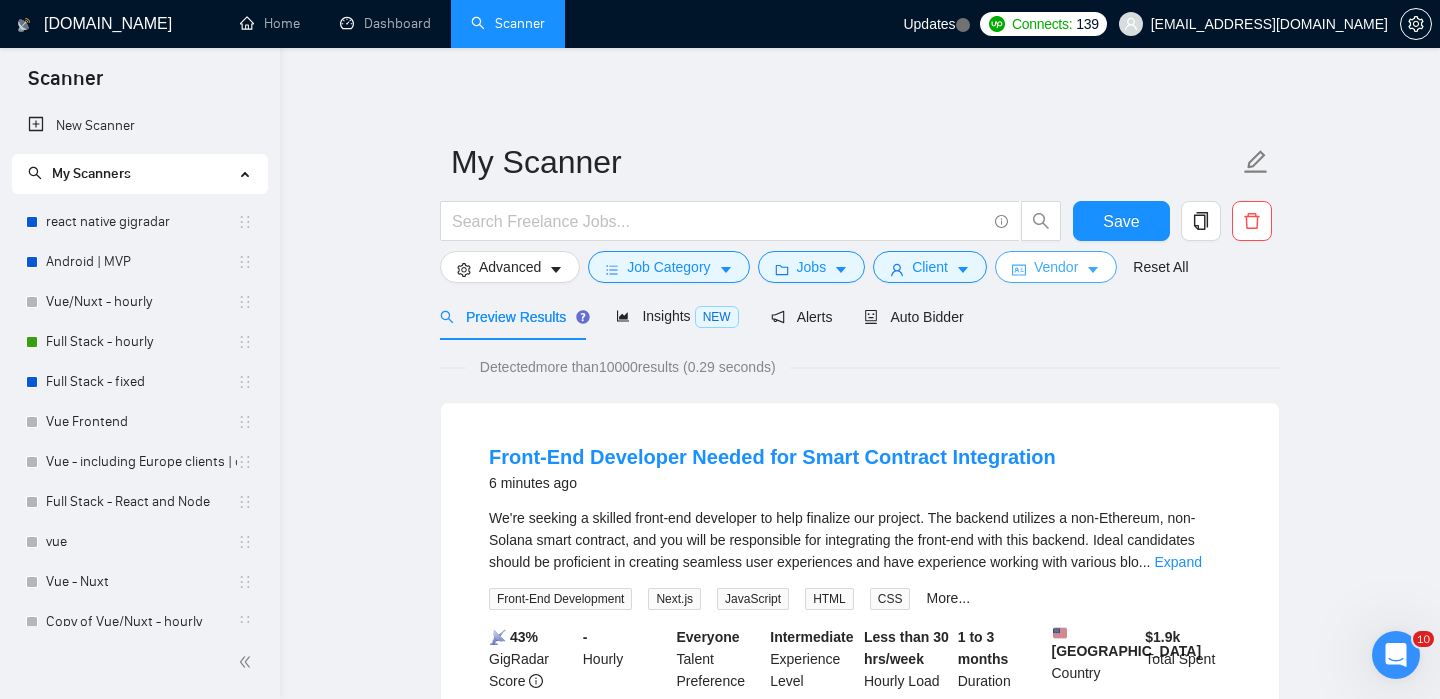 click on "Vendor" at bounding box center [1056, 267] 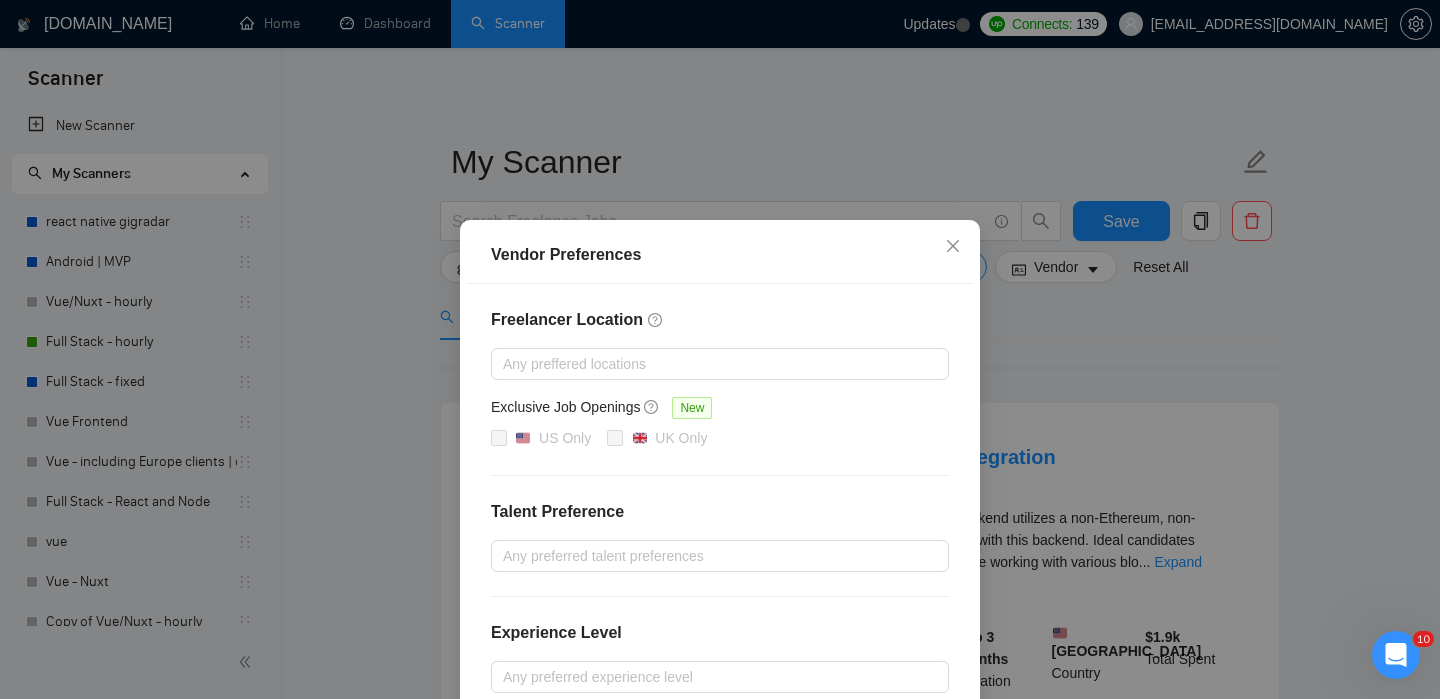 click on "Vendor Preferences Freelancer Location     Any preffered locations Exclusive Job Openings [GEOGRAPHIC_DATA] Only UK Only Talent Preference   Any preferred talent preferences Experience Level   Any preferred experience level Freelancer's Spoken Languages New   Any preffered languages Reset OK" at bounding box center (720, 349) 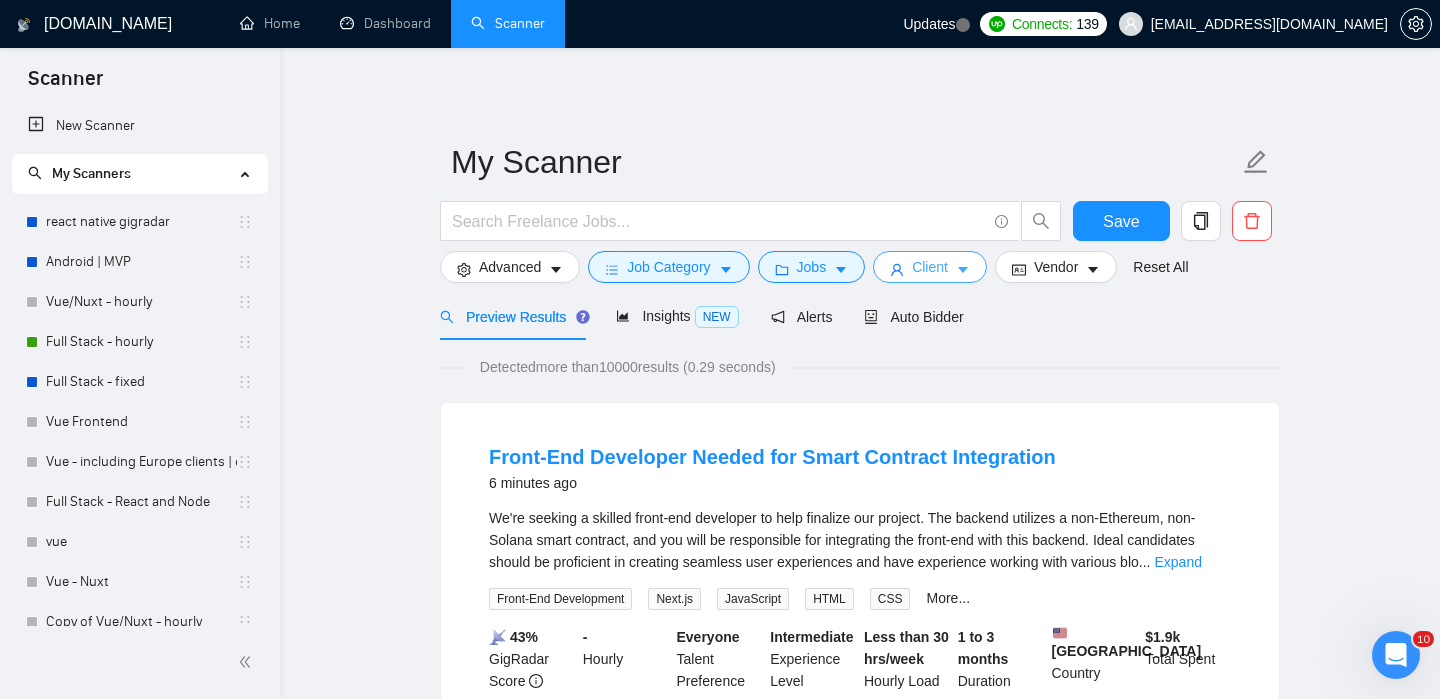 click on "Client" at bounding box center [930, 267] 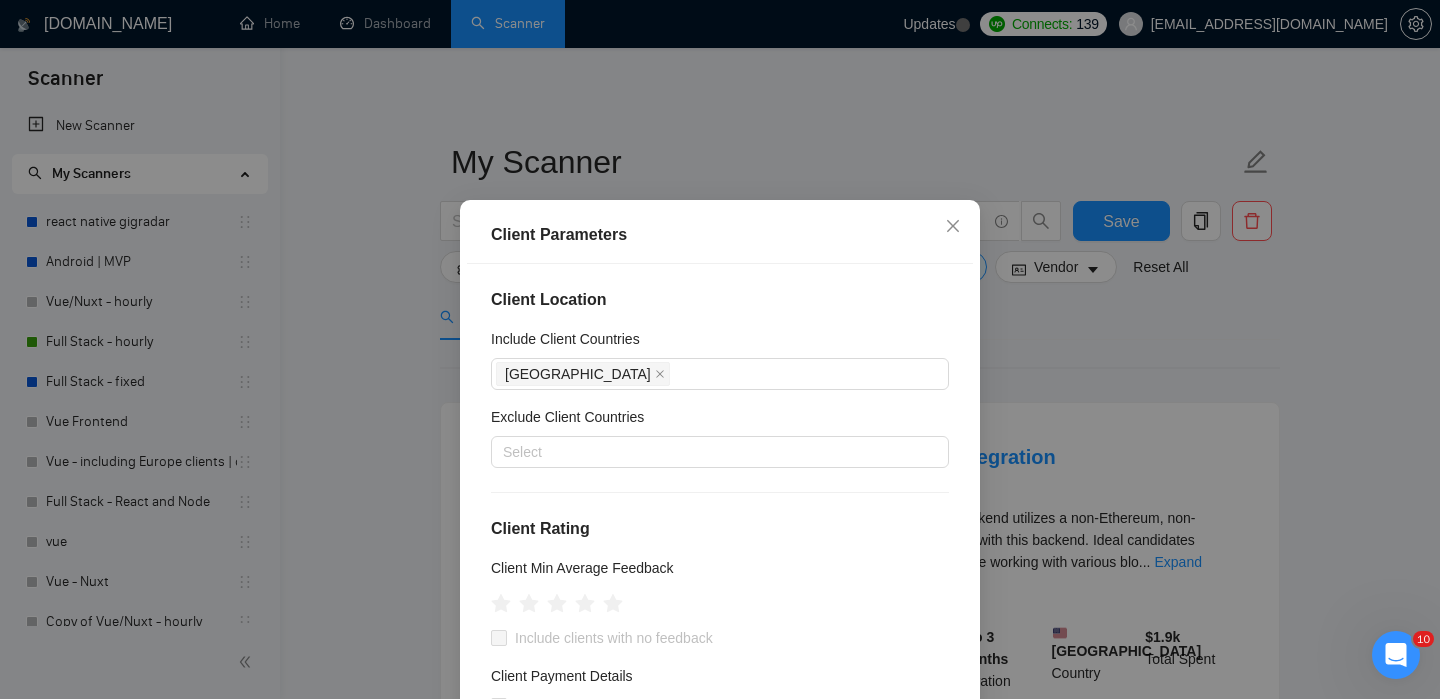 click on "Client Parameters Client Location Include Client Countries [GEOGRAPHIC_DATA]   Exclude Client Countries   Select Client Rating Client Min Average Feedback Include clients with no feedback Client Payment Details Payment Verified Hire Rate Stats   Client Total Spent $ Min - $ Max Client Hire Rate New   Any hire rate   Avg Hourly Rate Paid New $ Min - $ Max Include Clients without Sufficient History Client Profile Client Industry New   Any industry Client Company Size   Any company size Enterprise Clients New   Any clients Reset OK" at bounding box center [720, 349] 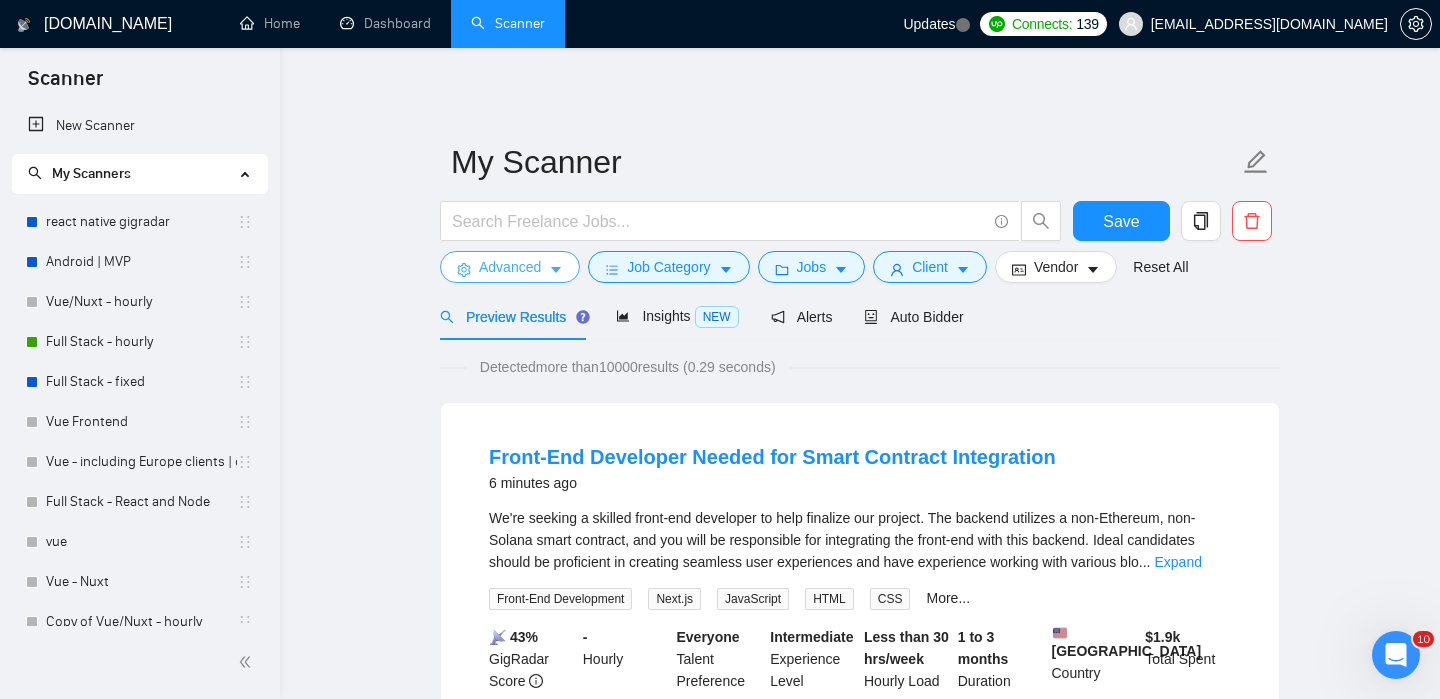 click on "Advanced" at bounding box center [510, 267] 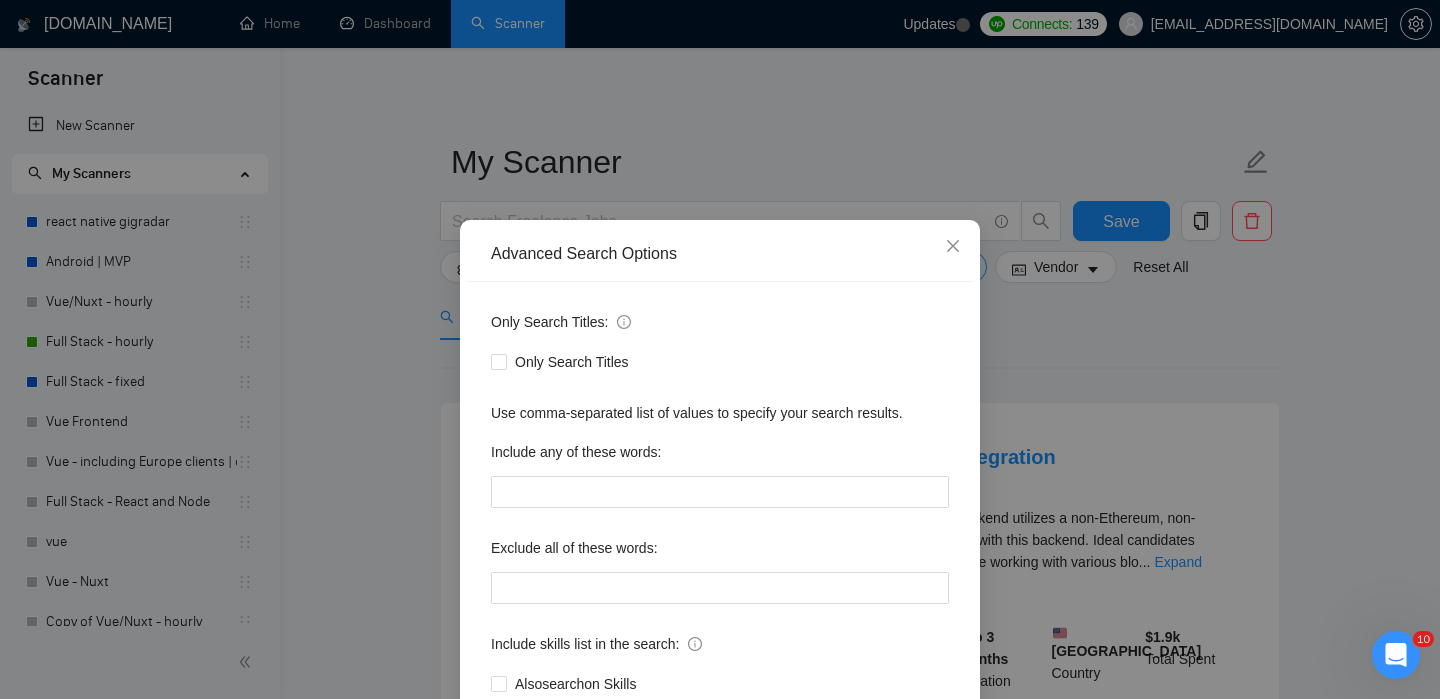 scroll, scrollTop: 21, scrollLeft: 0, axis: vertical 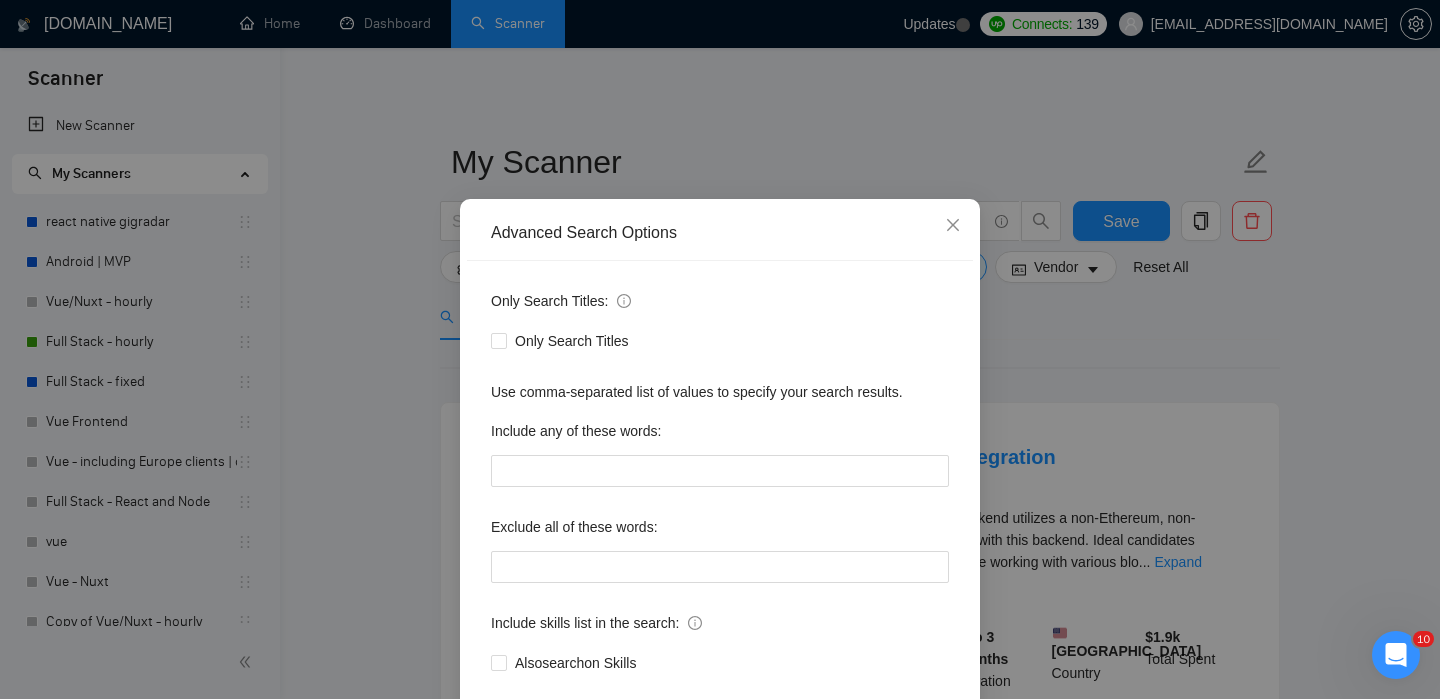 click on "Only Search Titles:   Only Search Titles Use comma-separated list of values to specify your search results. Include any of these words: Exclude all of these words: Include skills list in the search:   Also  search  on Skills" at bounding box center [720, 494] 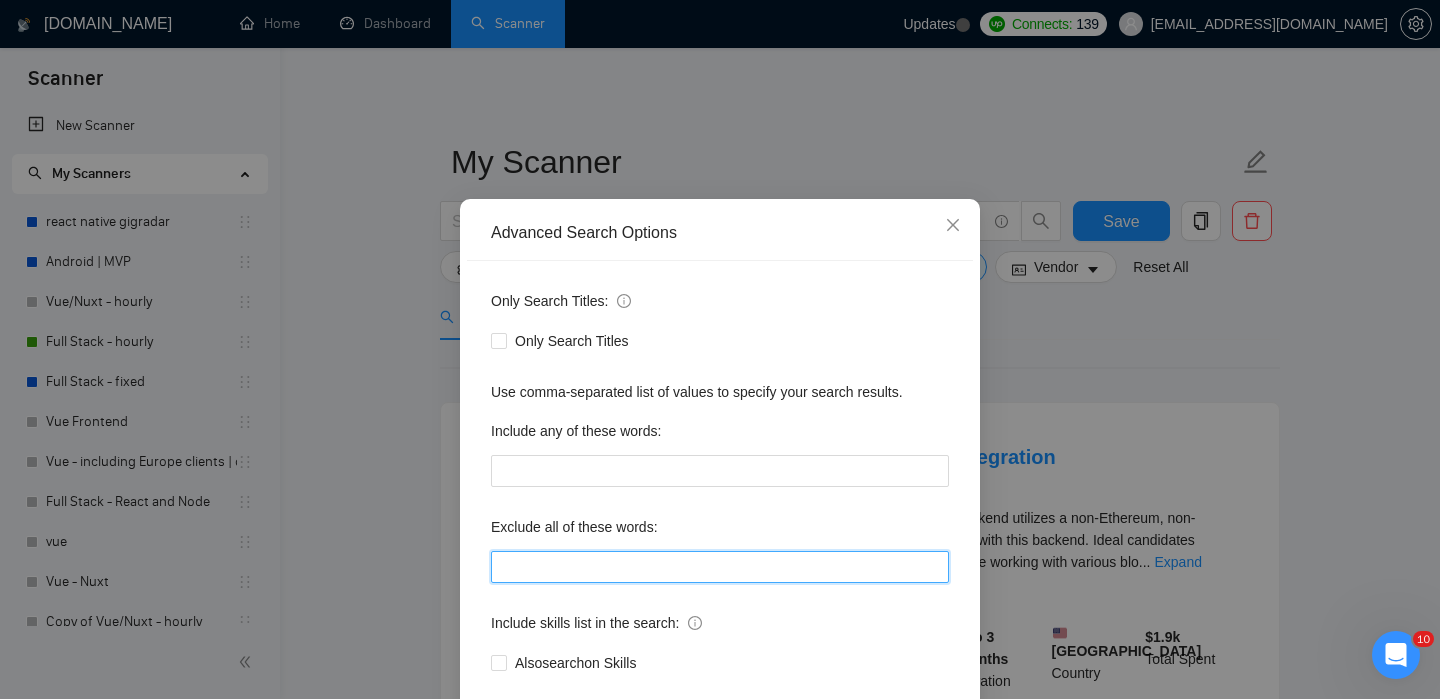 click at bounding box center (720, 567) 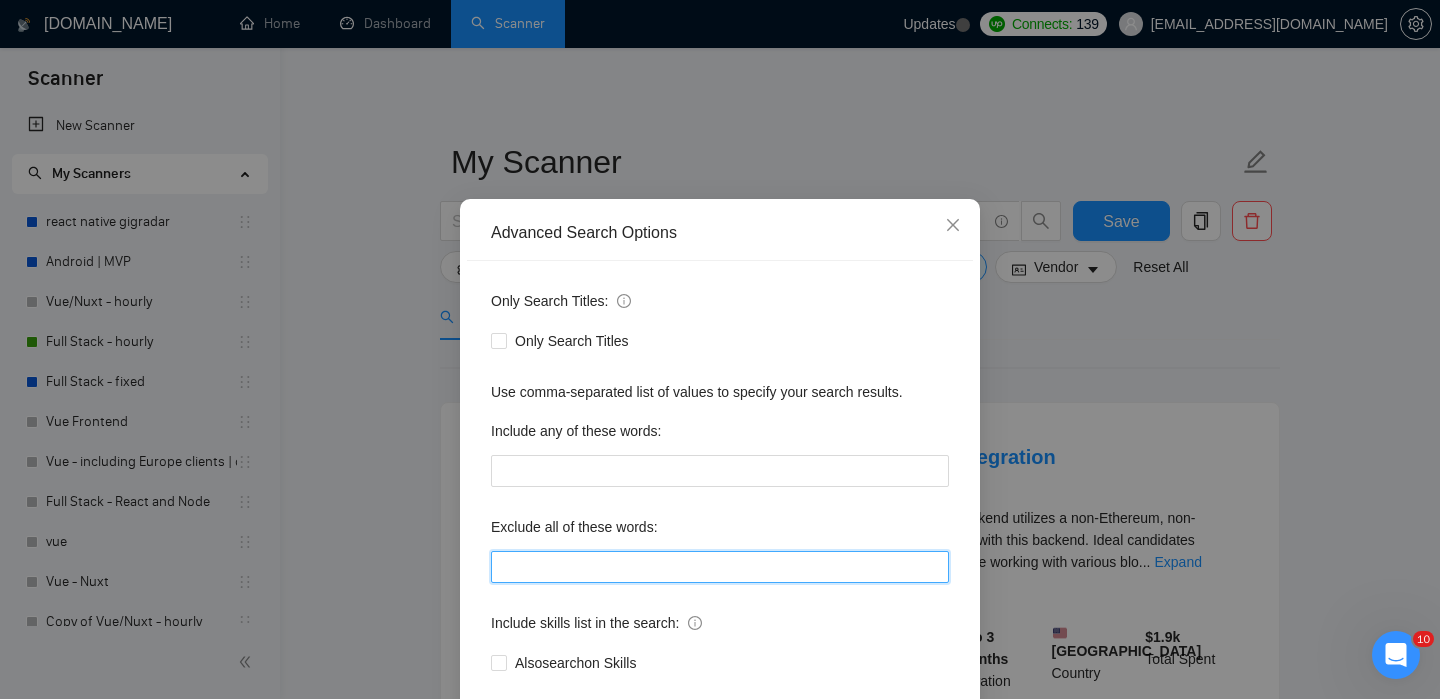 click at bounding box center (720, 567) 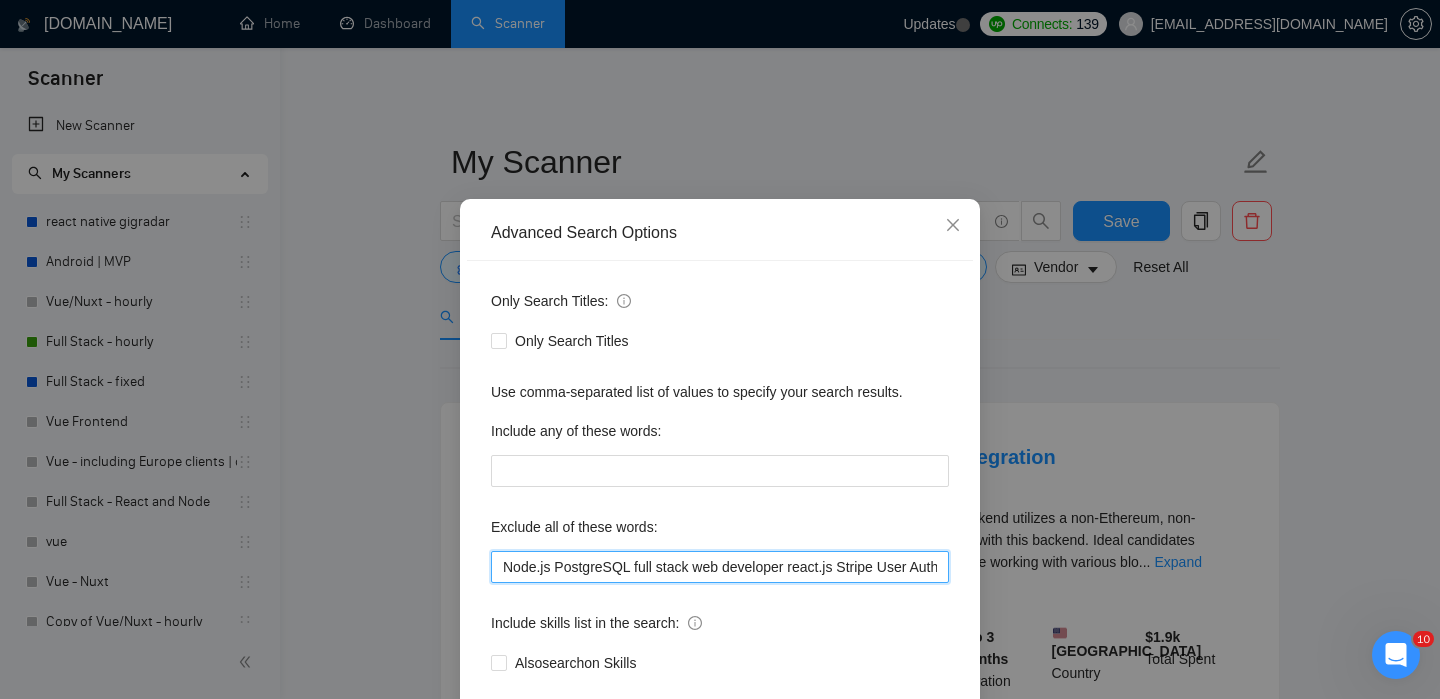 scroll, scrollTop: 0, scrollLeft: 853, axis: horizontal 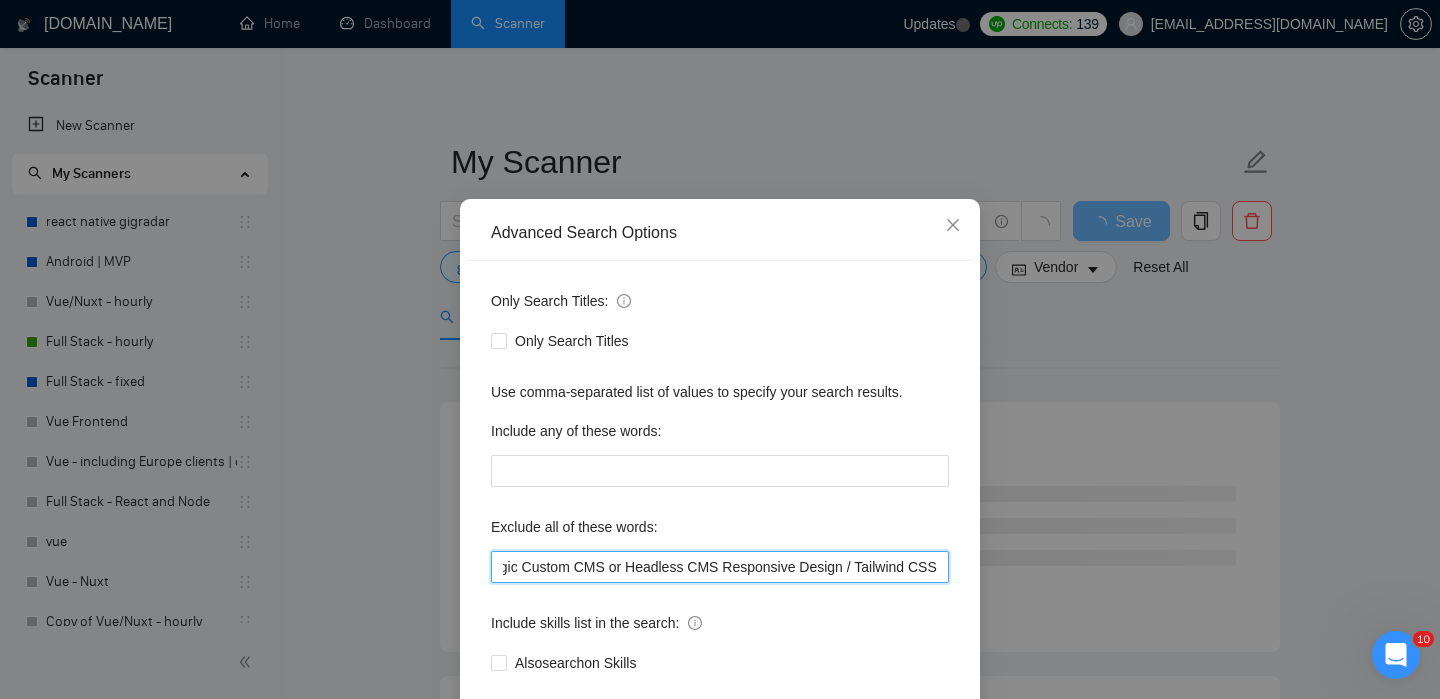 type on "Node.js PostgreSQL full stack web developer react.js Stripe User Authentication & Role Switching Gamification Systems / Badge Logic Custom CMS or Headless CMS Responsive Design / Tailwind CSS" 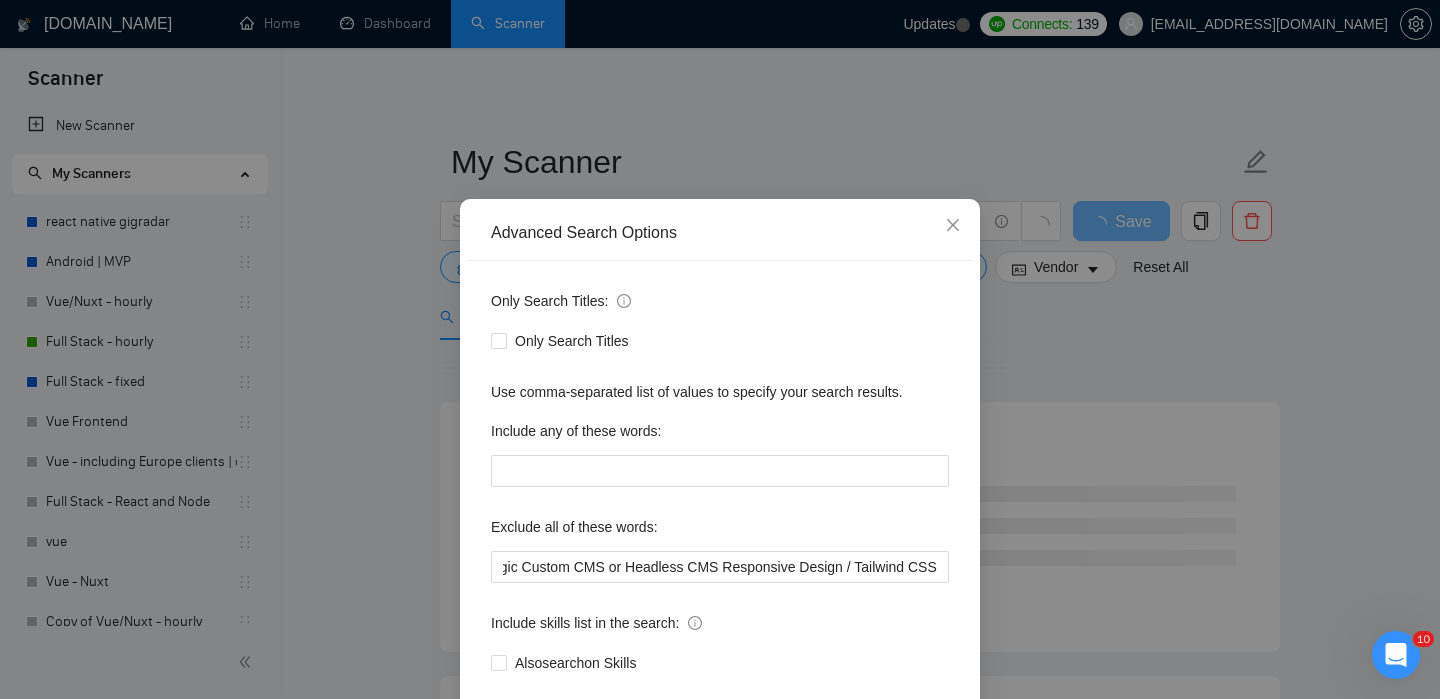 click on "Advanced Search Options Only Search Titles:   Only Search Titles Use comma-separated list of values to specify your search results. Include any of these words: Exclude all of these words: Node.js PostgreSQL full stack web developer react.js Stripe User Authentication & Role Switching Gamification Systems / Badge Logic Custom CMS or Headless CMS Responsive Design / Tailwind CSS Include skills list in the search:   Also  search  on Skills Reset OK" at bounding box center (720, 349) 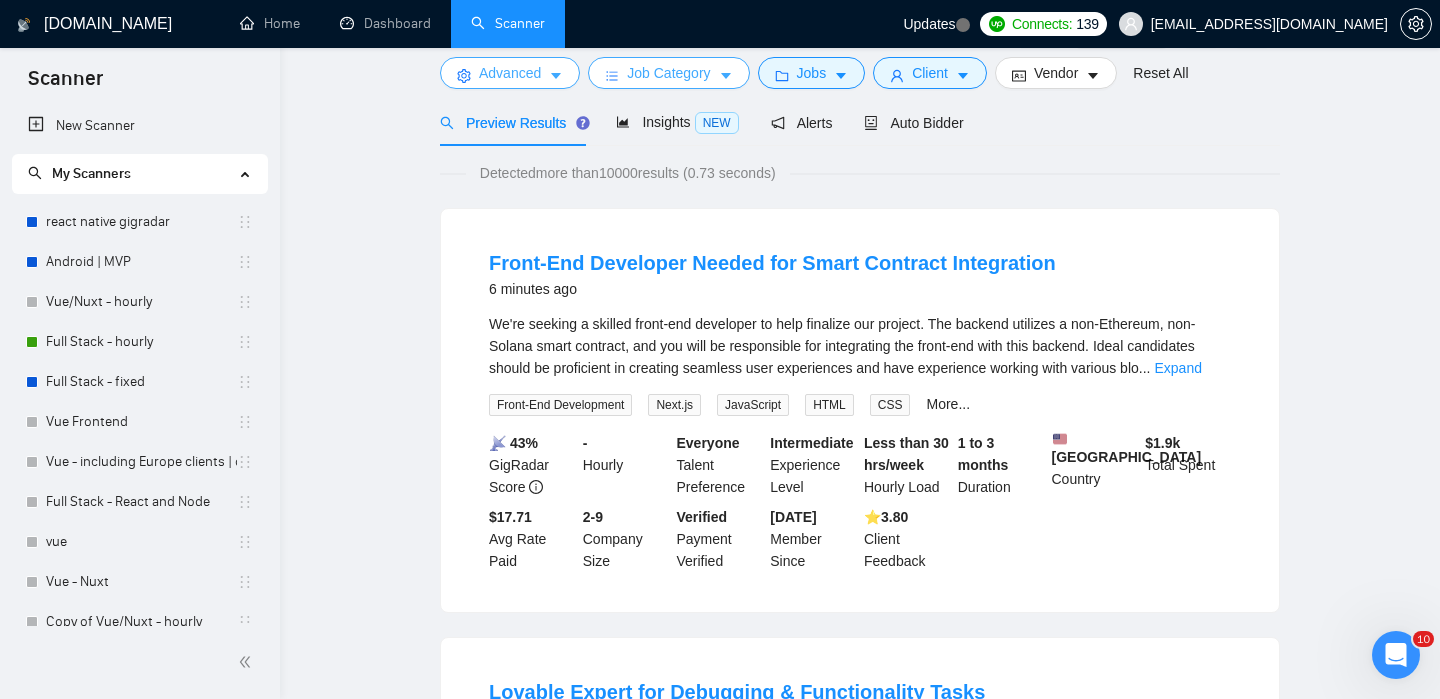 scroll, scrollTop: 0, scrollLeft: 0, axis: both 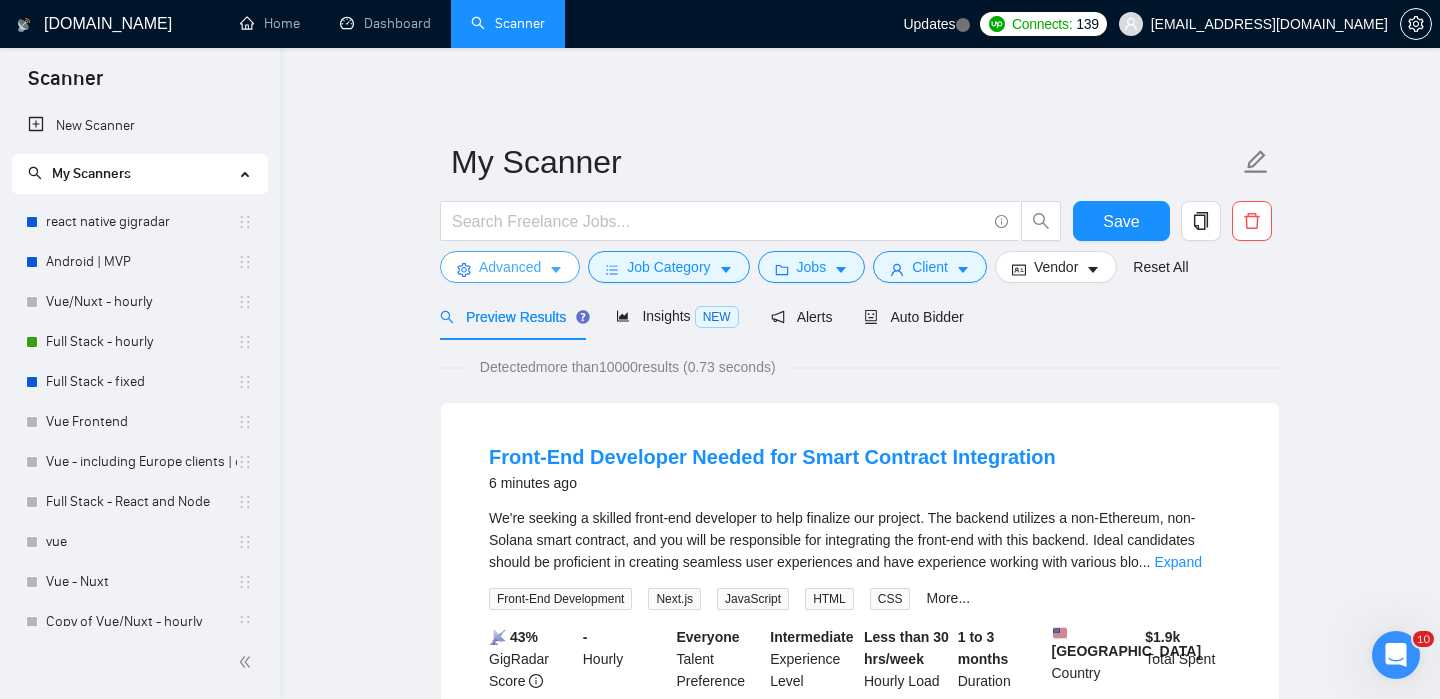 click on "Advanced" at bounding box center [510, 267] 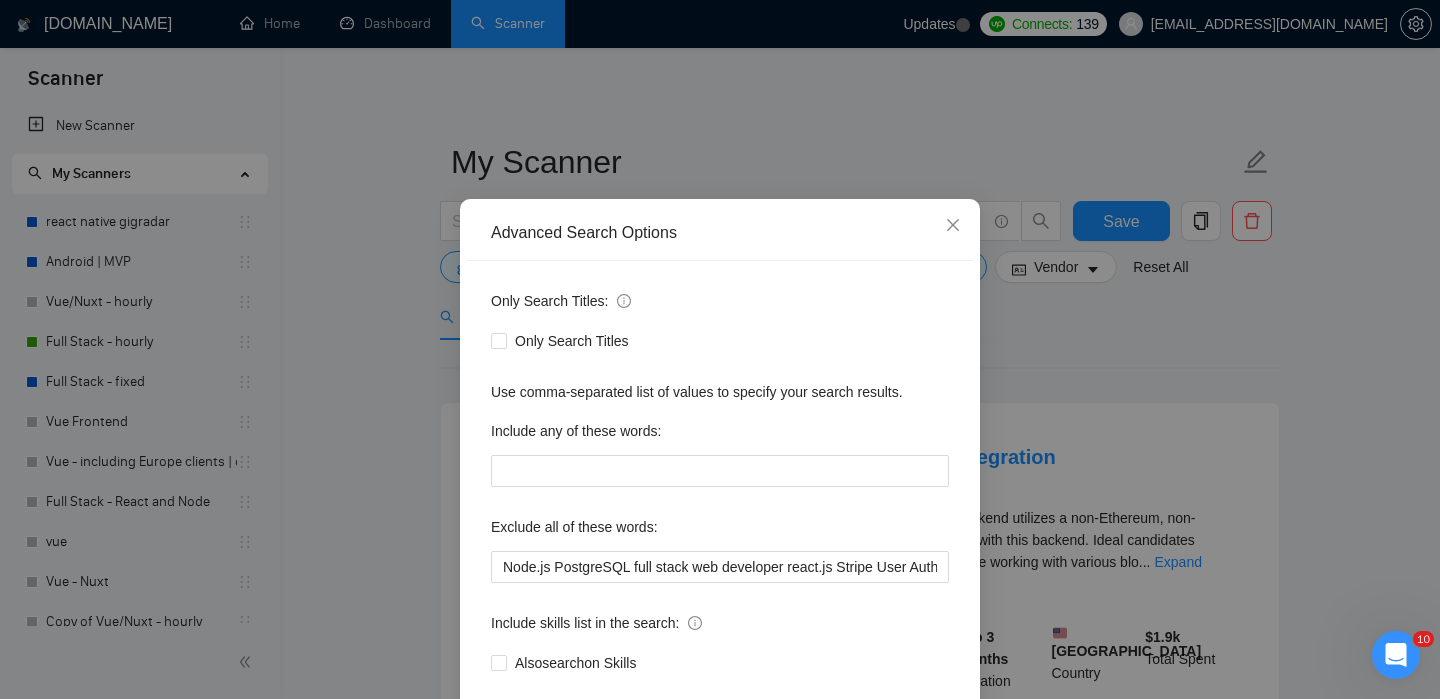 scroll, scrollTop: 12, scrollLeft: 0, axis: vertical 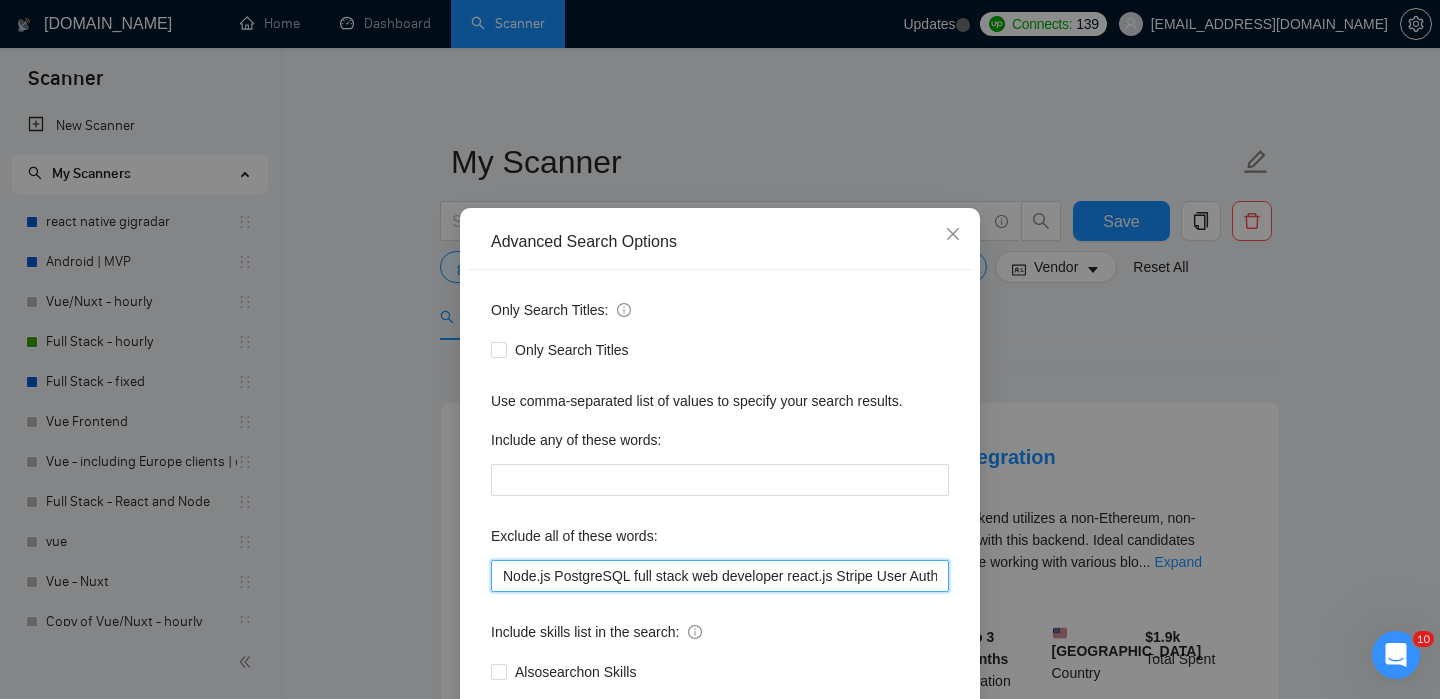 click on "Node.js PostgreSQL full stack web developer react.js Stripe User Authentication & Role Switching Gamification Systems / Badge Logic Custom CMS or Headless CMS Responsive Design / Tailwind CSS" at bounding box center [720, 576] 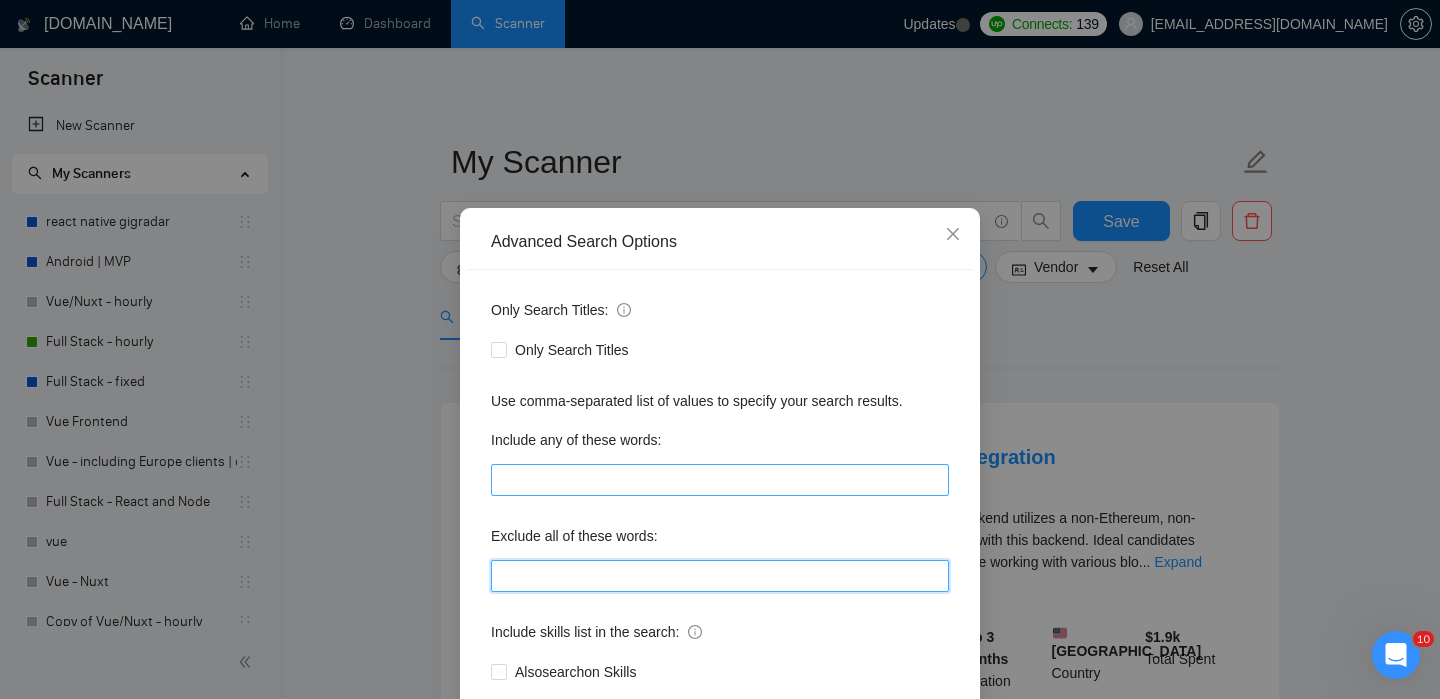 type 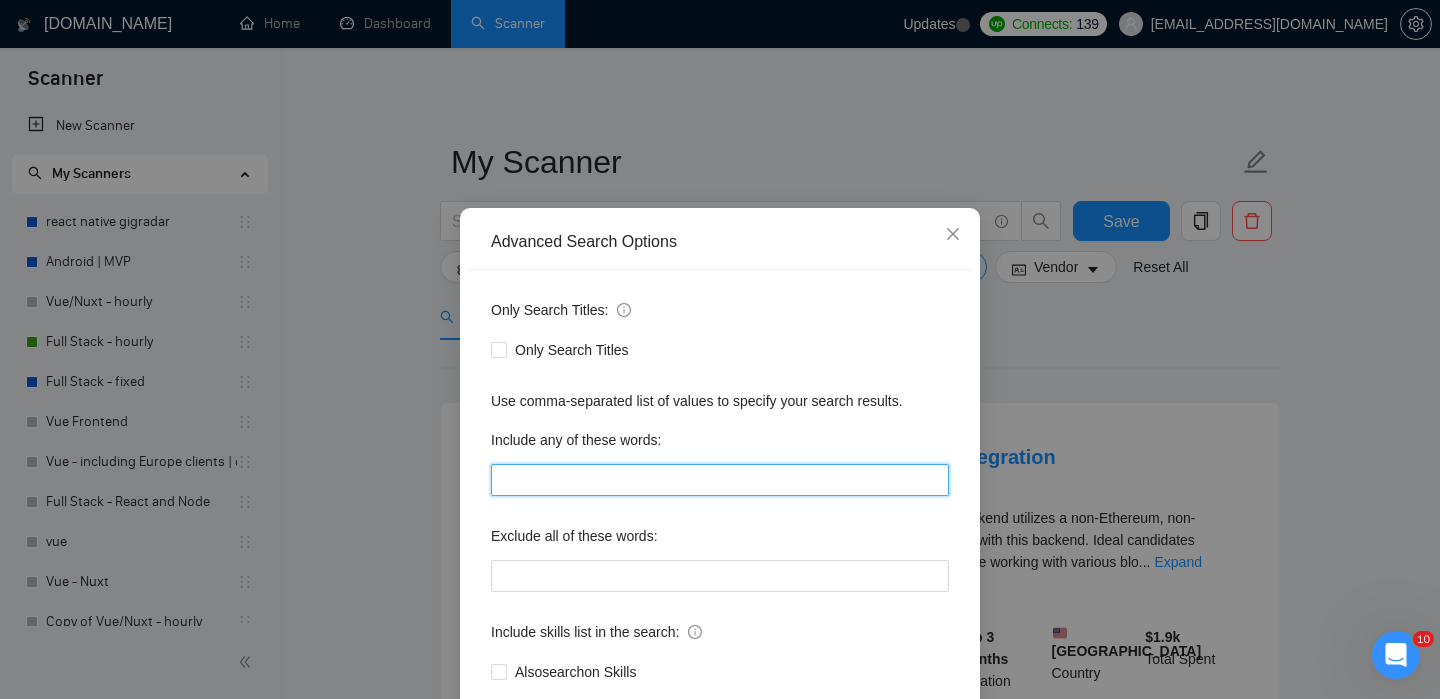 click at bounding box center [720, 480] 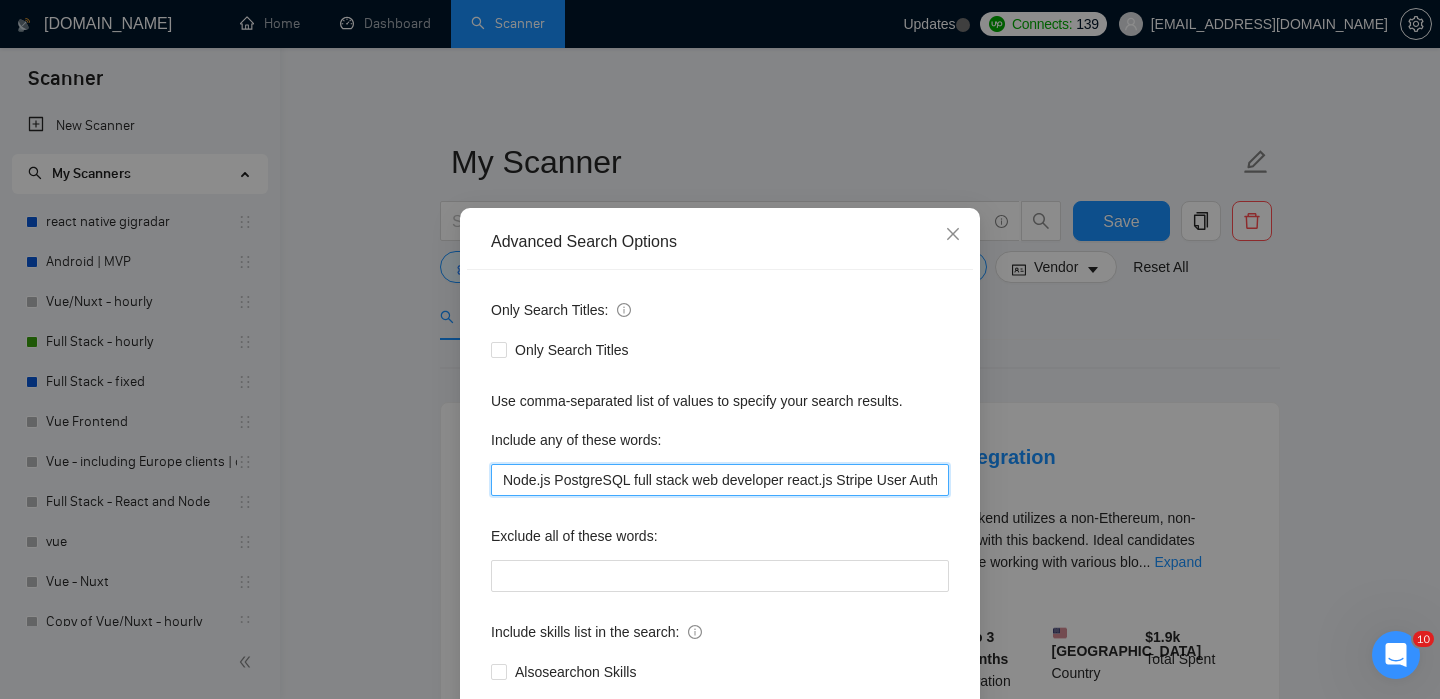 scroll, scrollTop: 0, scrollLeft: 853, axis: horizontal 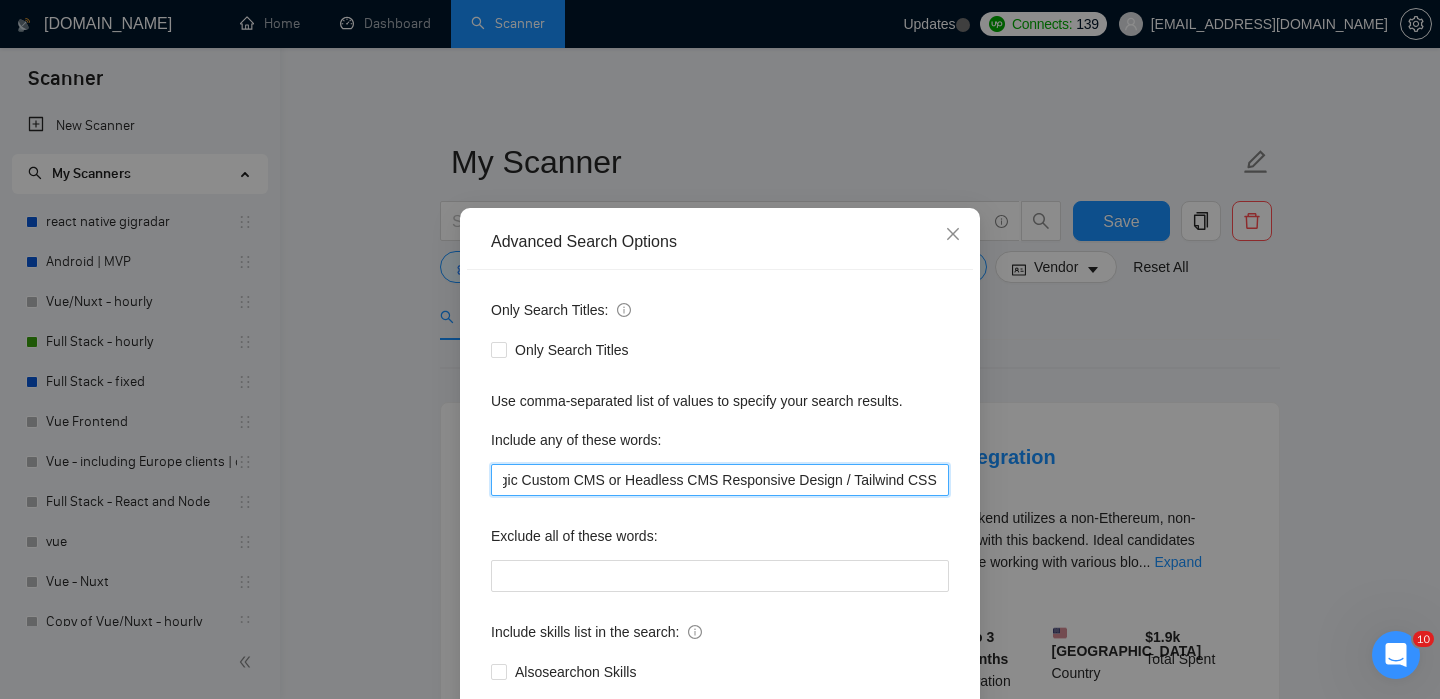 type on "Node.js PostgreSQL full stack web developer react.js Stripe User Authentication & Role Switching Gamification Systems / Badge Logic Custom CMS or Headless CMS Responsive Design / Tailwind CSS" 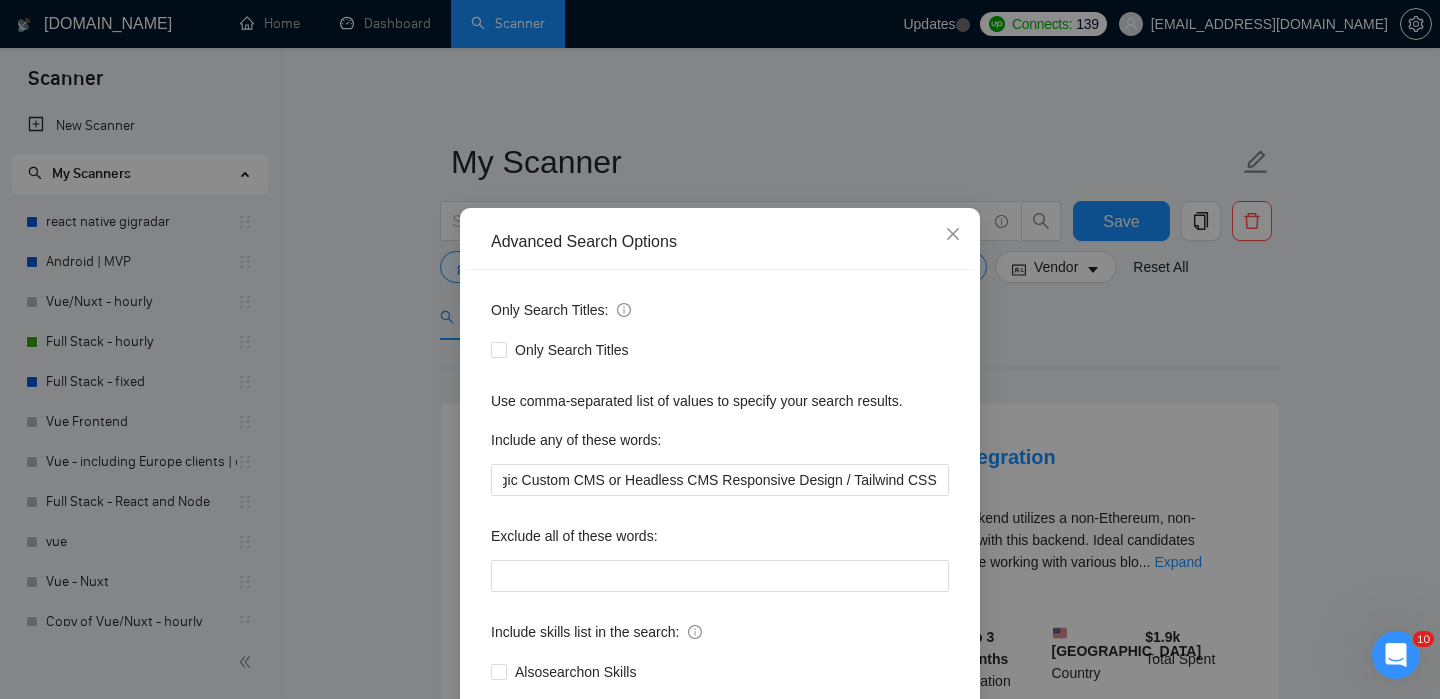 click on "Advanced Search Options Only Search Titles:   Only Search Titles Use comma-separated list of values to specify your search results. Include any of these words: Node.js PostgreSQL full stack web developer react.js Stripe User Authentication & Role Switching Gamification Systems / Badge Logic Custom CMS or Headless CMS Responsive Design / Tailwind CSS Exclude all of these words: Include skills list in the search:   Also  search  on Skills Reset OK" at bounding box center [720, 349] 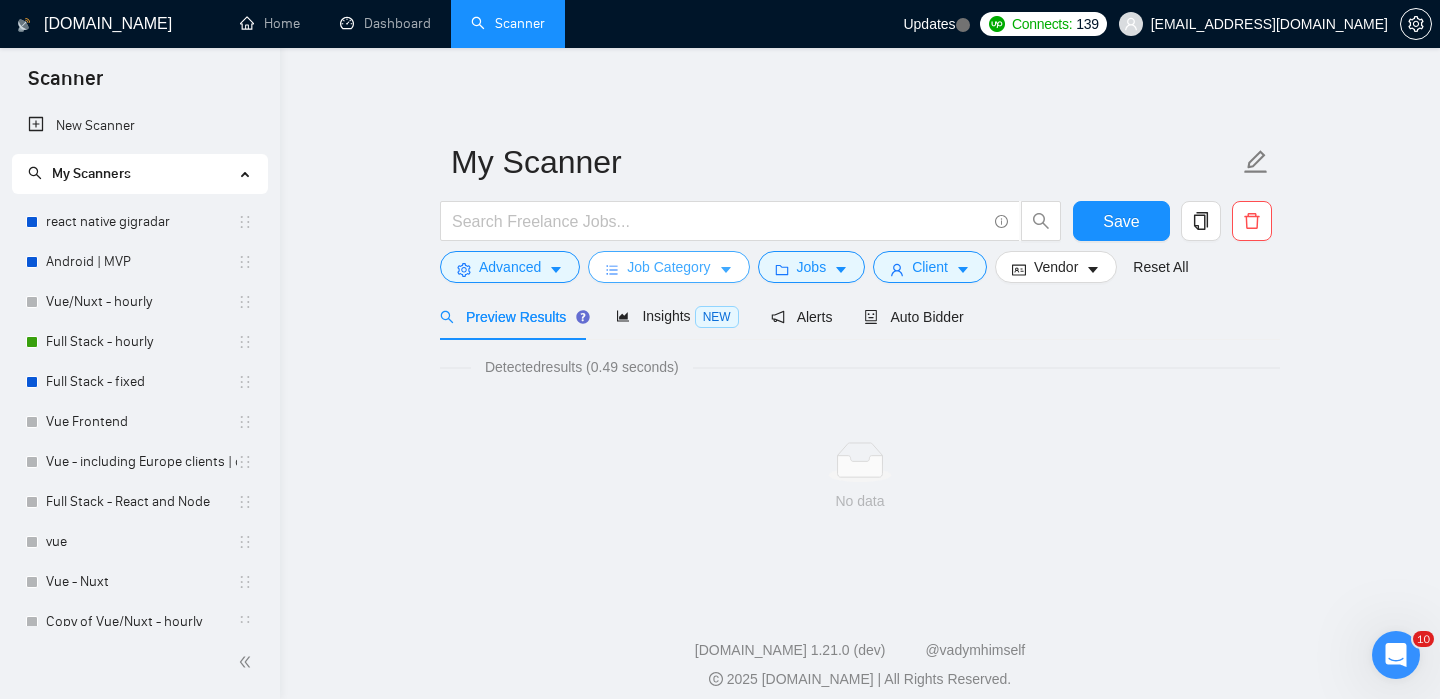 click on "Job Category" at bounding box center [668, 267] 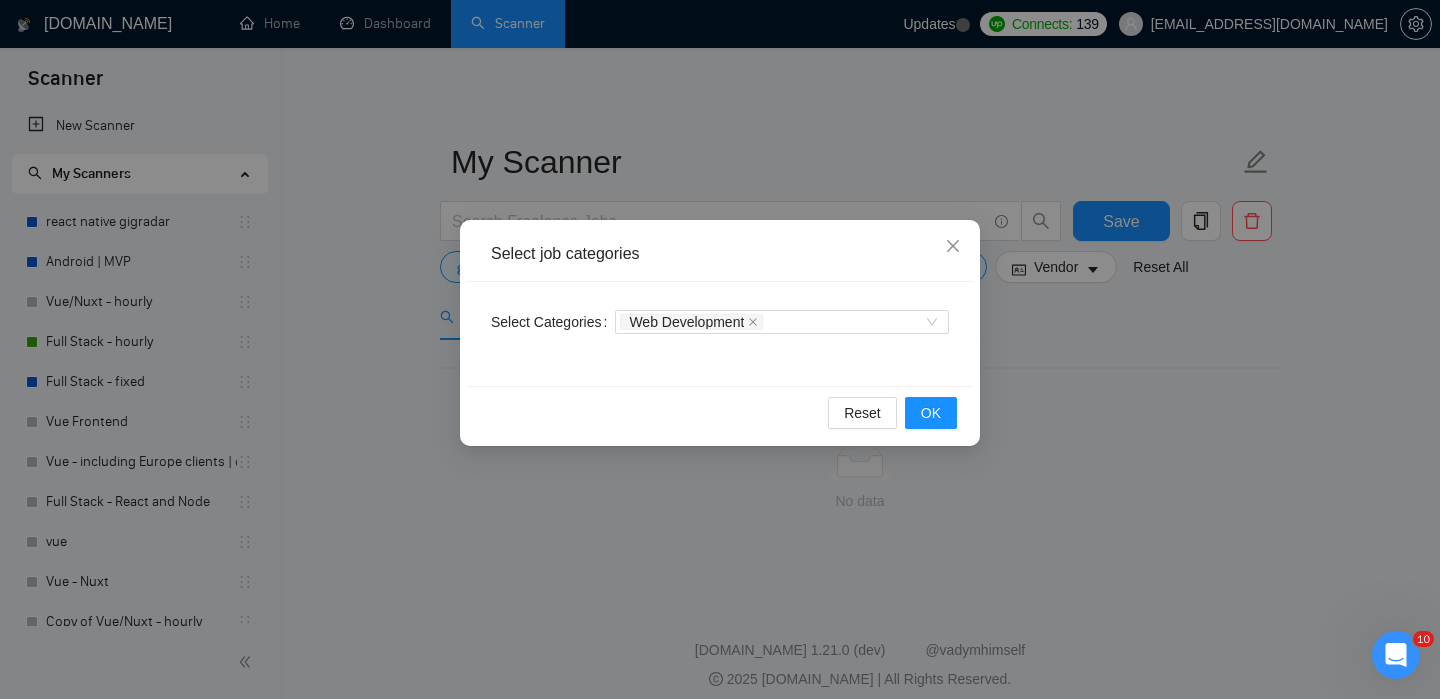 click on "Select job categories Select Categories Web Development   Reset OK" at bounding box center (720, 349) 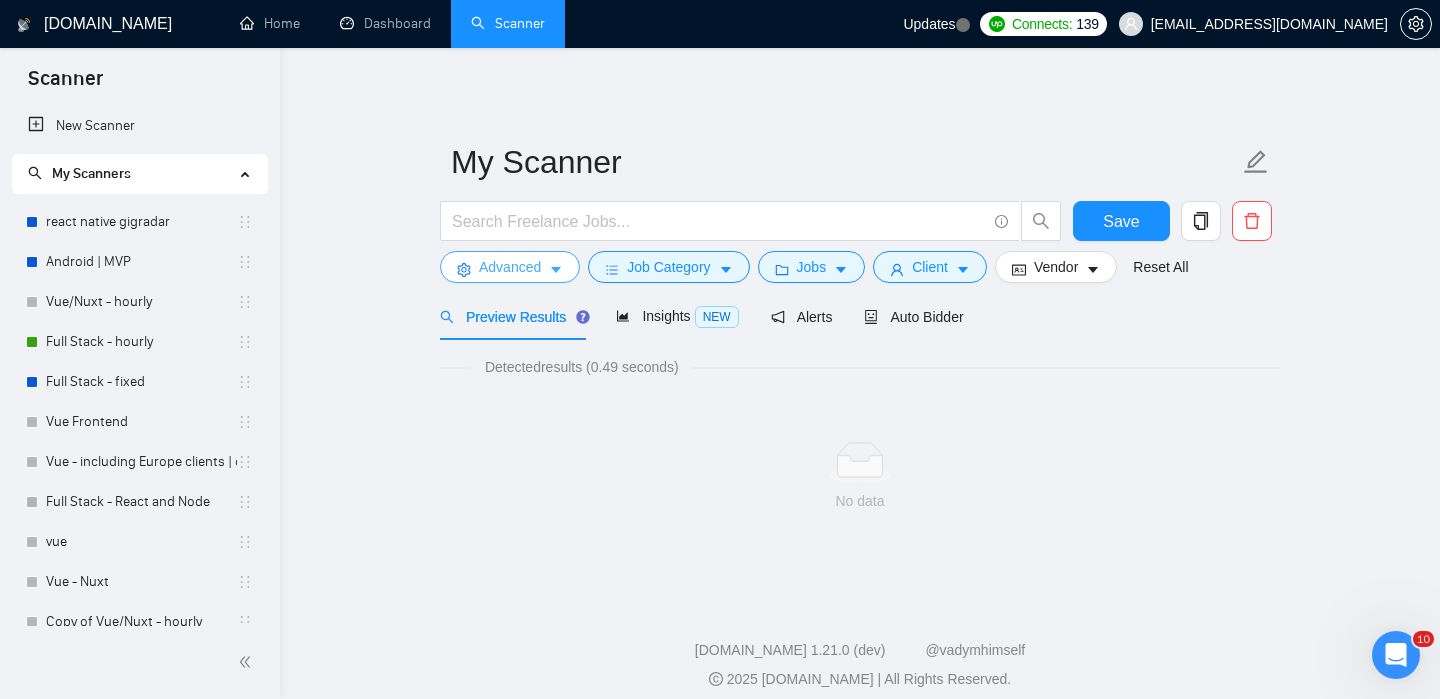 click on "Advanced" at bounding box center (510, 267) 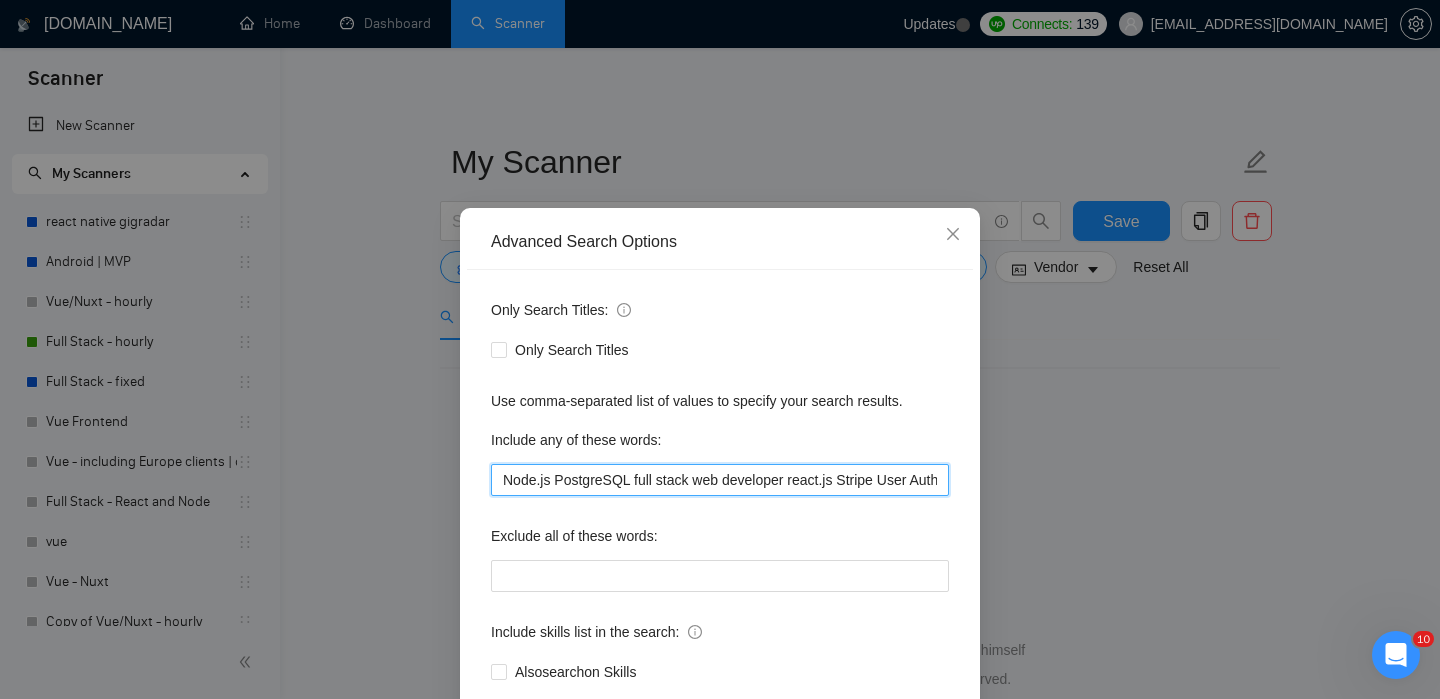 click on "Node.js PostgreSQL full stack web developer react.js Stripe User Authentication & Role Switching Gamification Systems / Badge Logic Custom CMS or Headless CMS Responsive Design / Tailwind CSS" at bounding box center [720, 480] 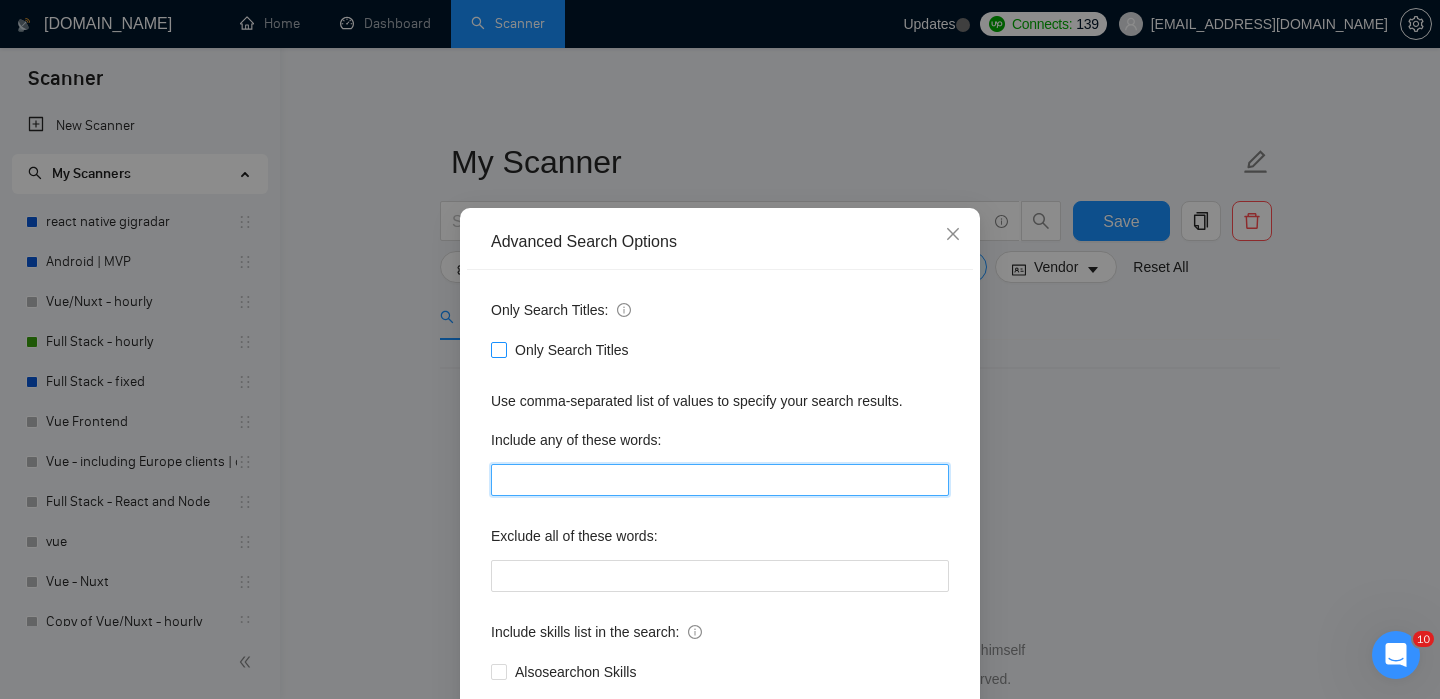 type 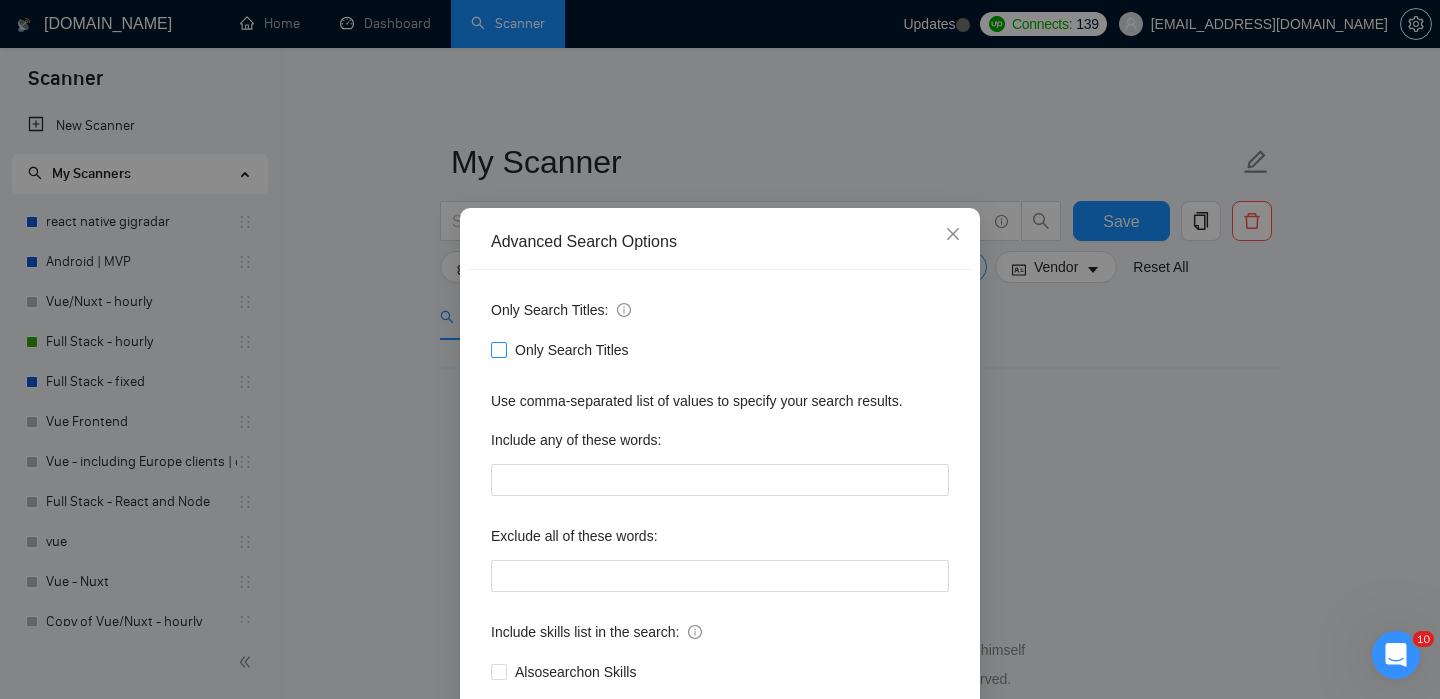 click on "Only Search Titles" at bounding box center (498, 349) 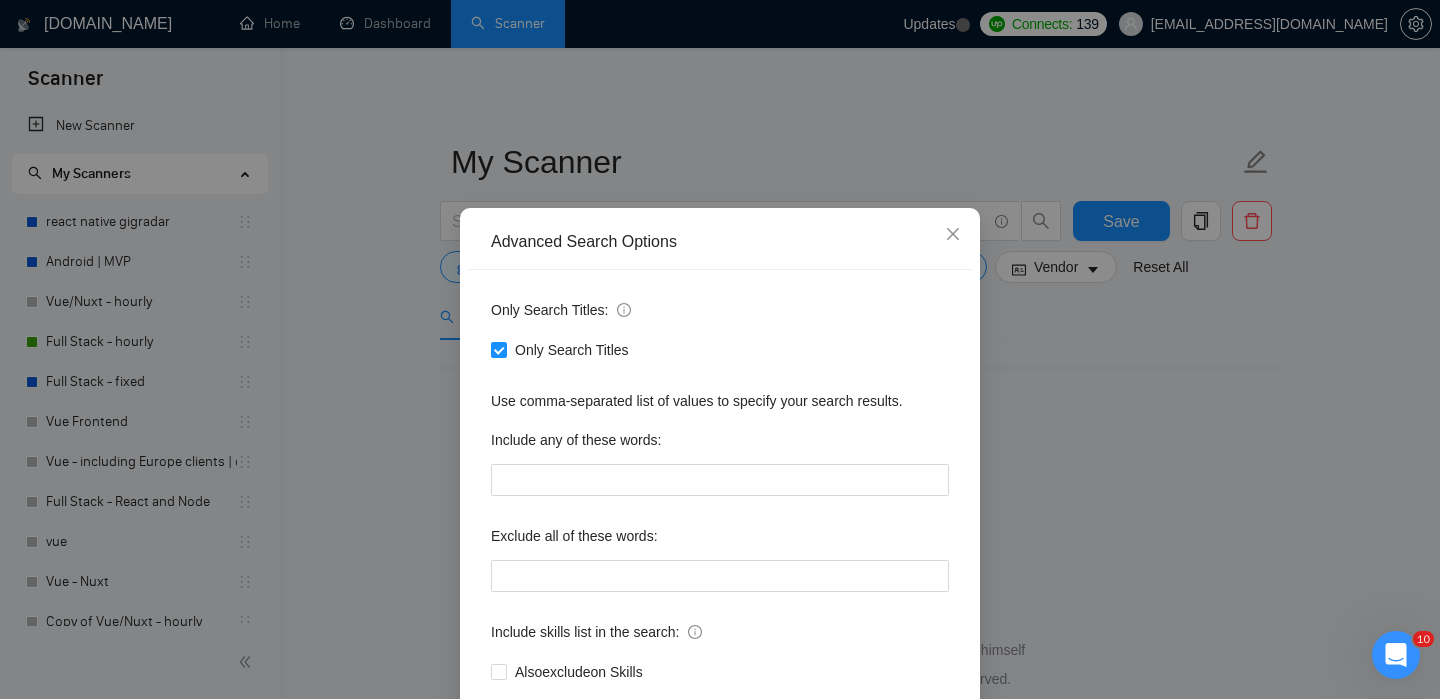 click on "Advanced Search Options Only Search Titles:   Only Search Titles Use comma-separated list of values to specify your search results. Include any of these words: Exclude all of these words: Include skills list in the search:   Also  exclude  on Skills Reset OK" at bounding box center (720, 349) 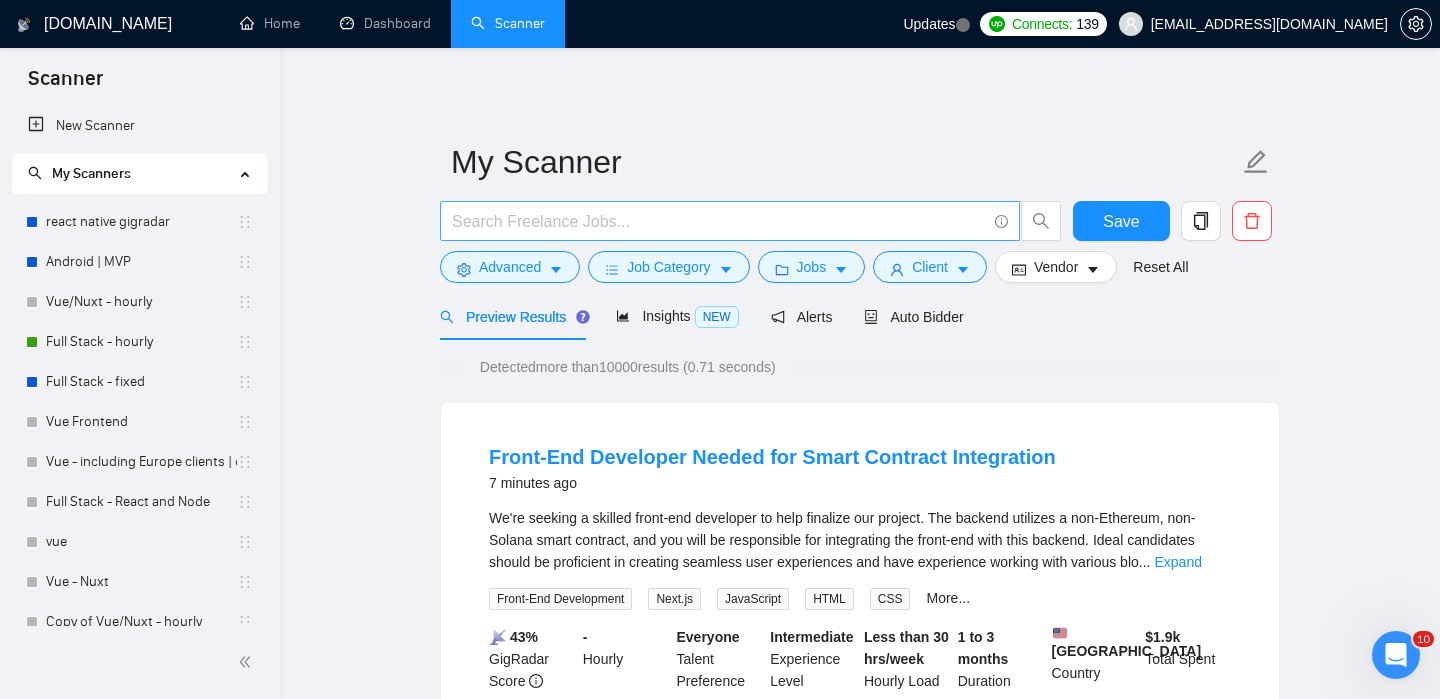 click at bounding box center (719, 221) 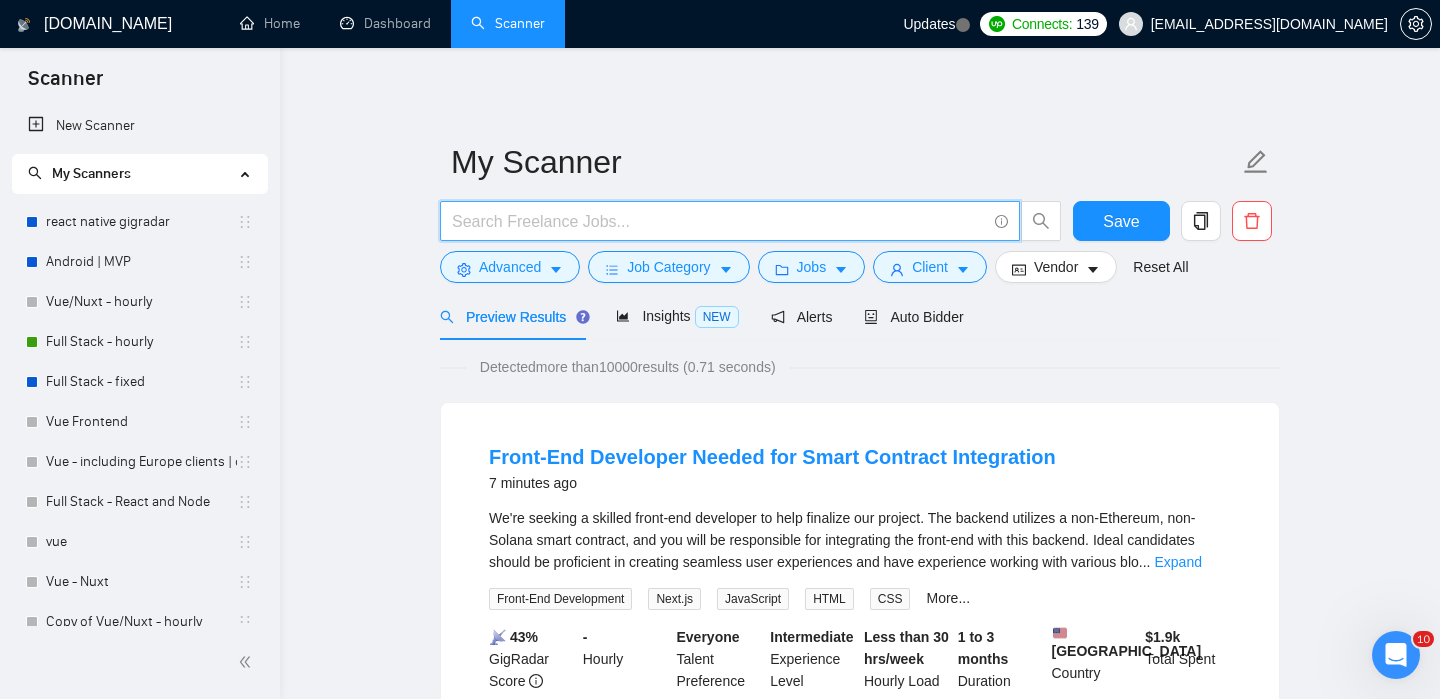 paste on "Full-Stack Developer" 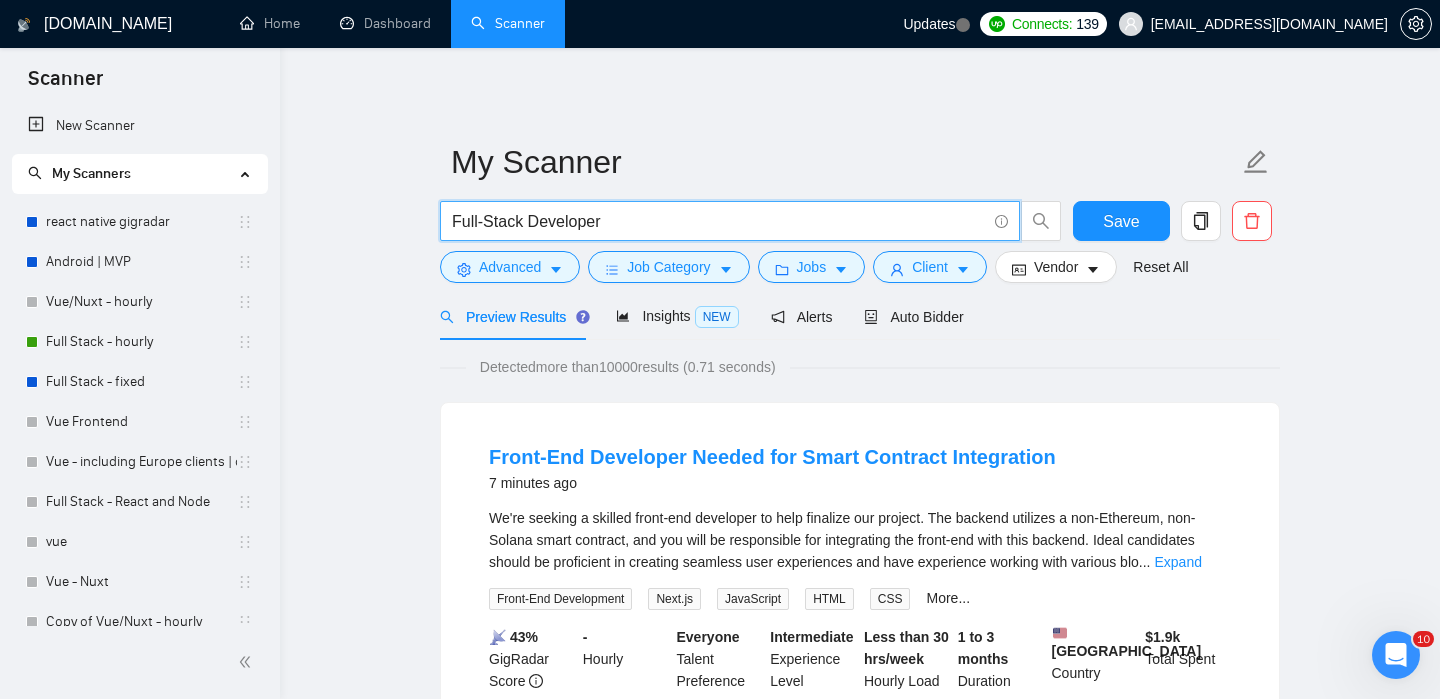 type on "Full-Stack Developer" 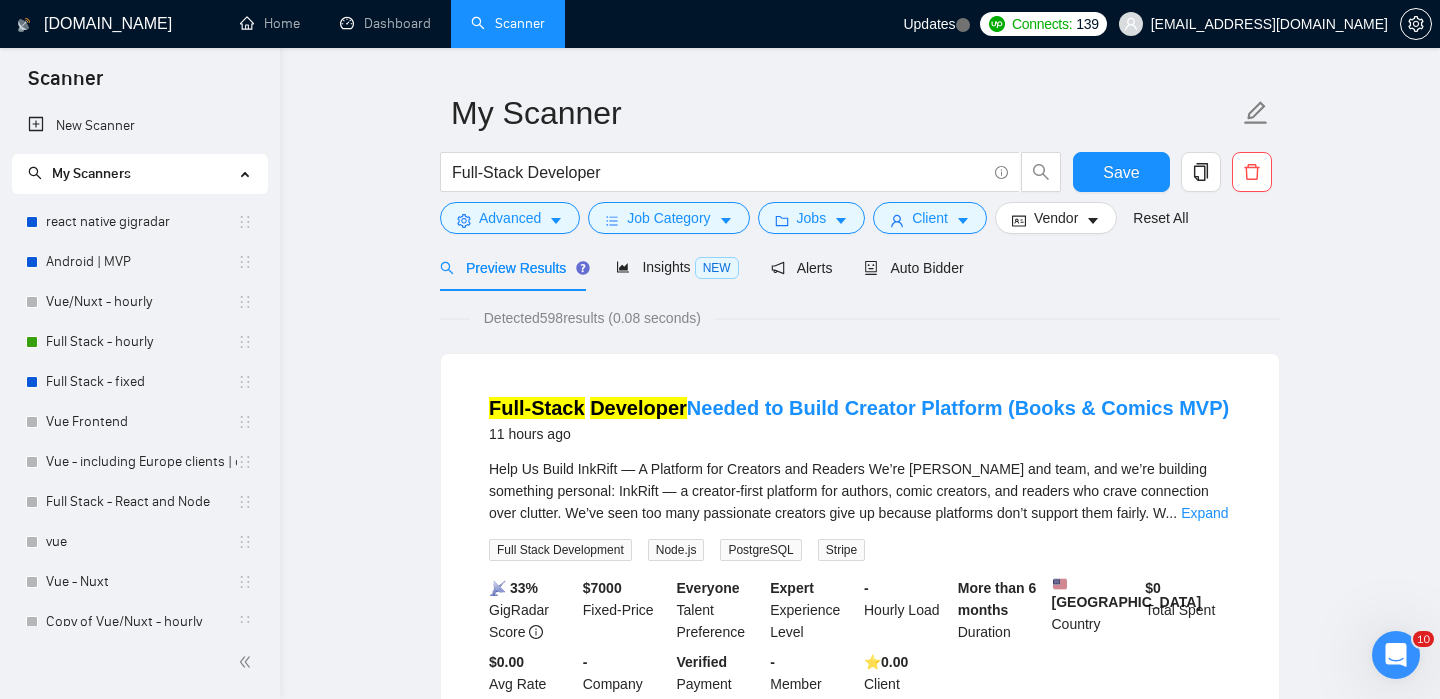 scroll, scrollTop: 0, scrollLeft: 0, axis: both 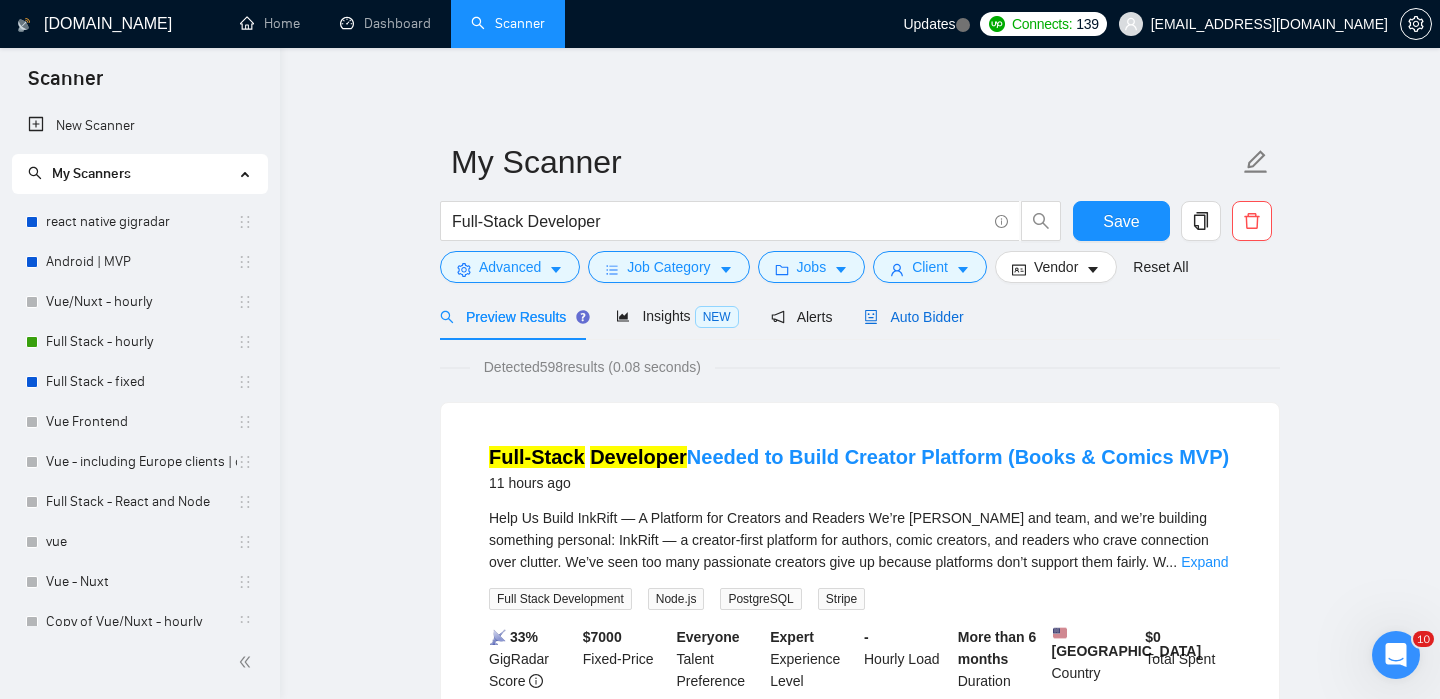 click on "Auto Bidder" at bounding box center [913, 317] 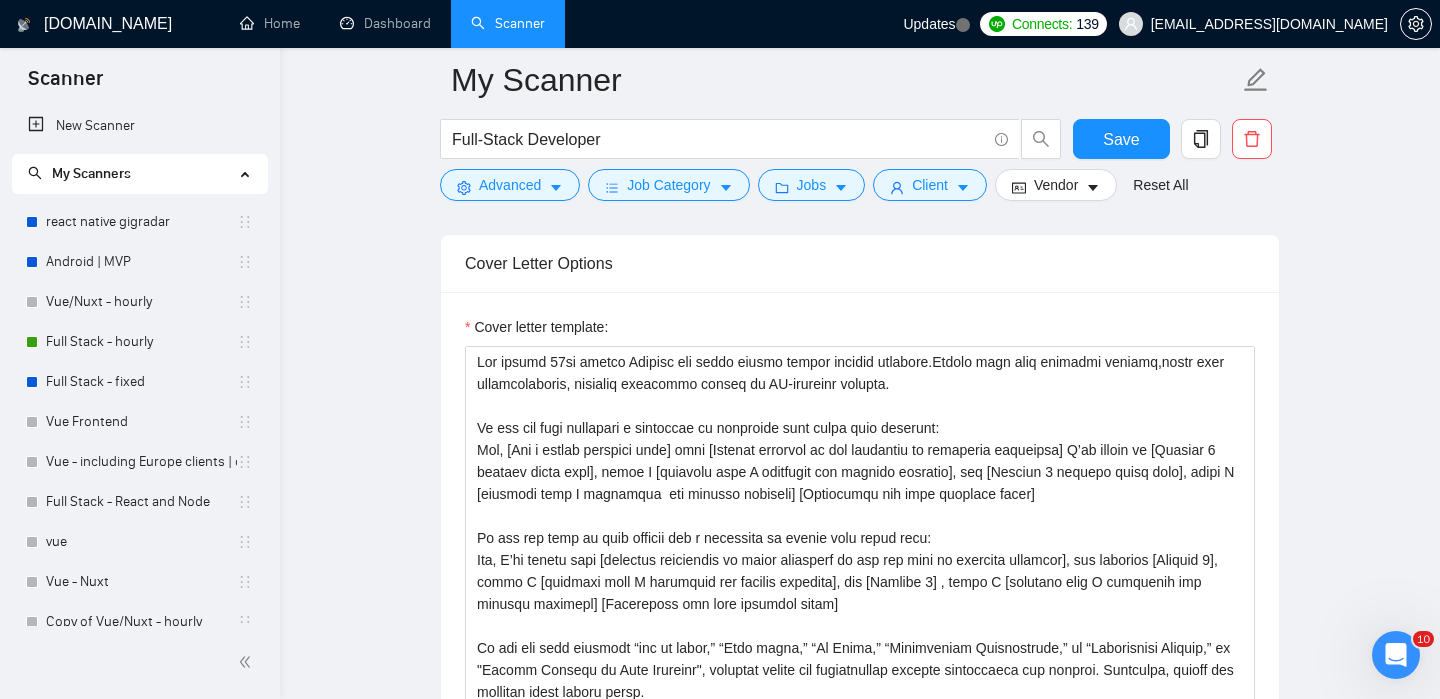 scroll, scrollTop: 1703, scrollLeft: 0, axis: vertical 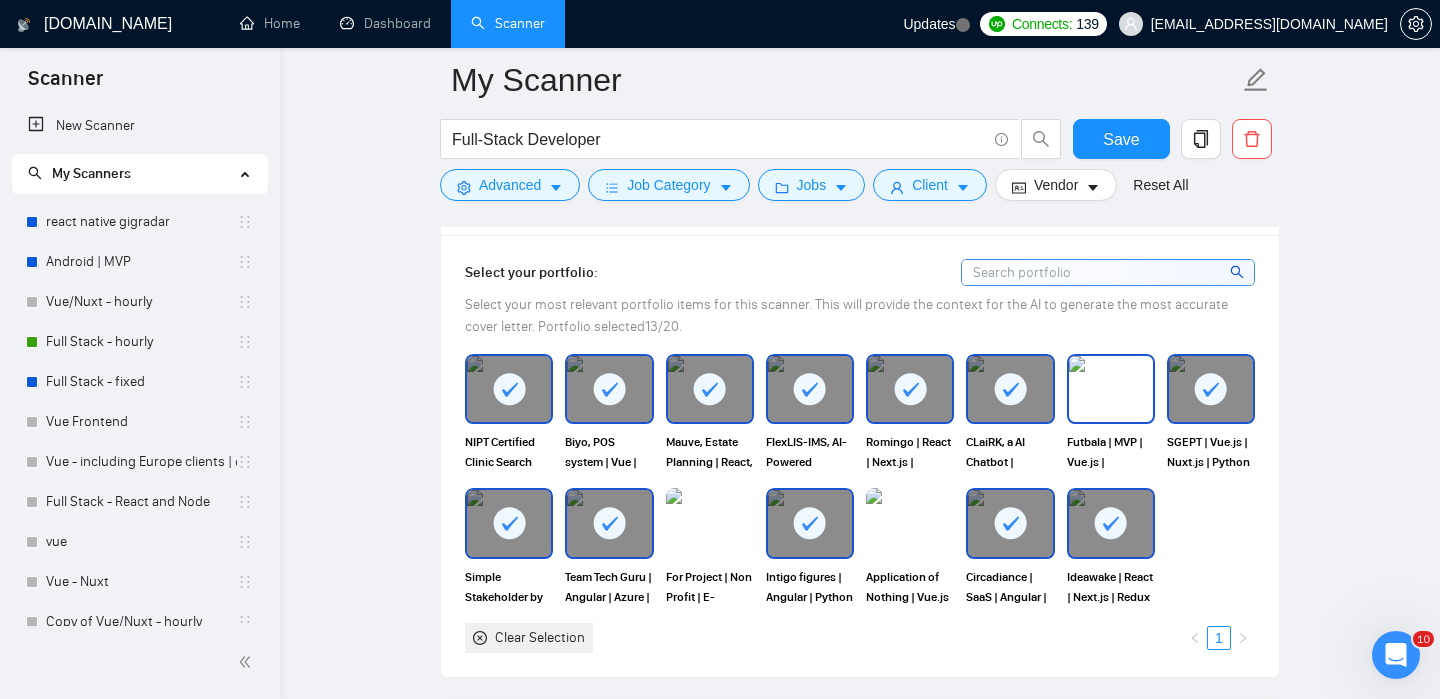 click at bounding box center (1111, 389) 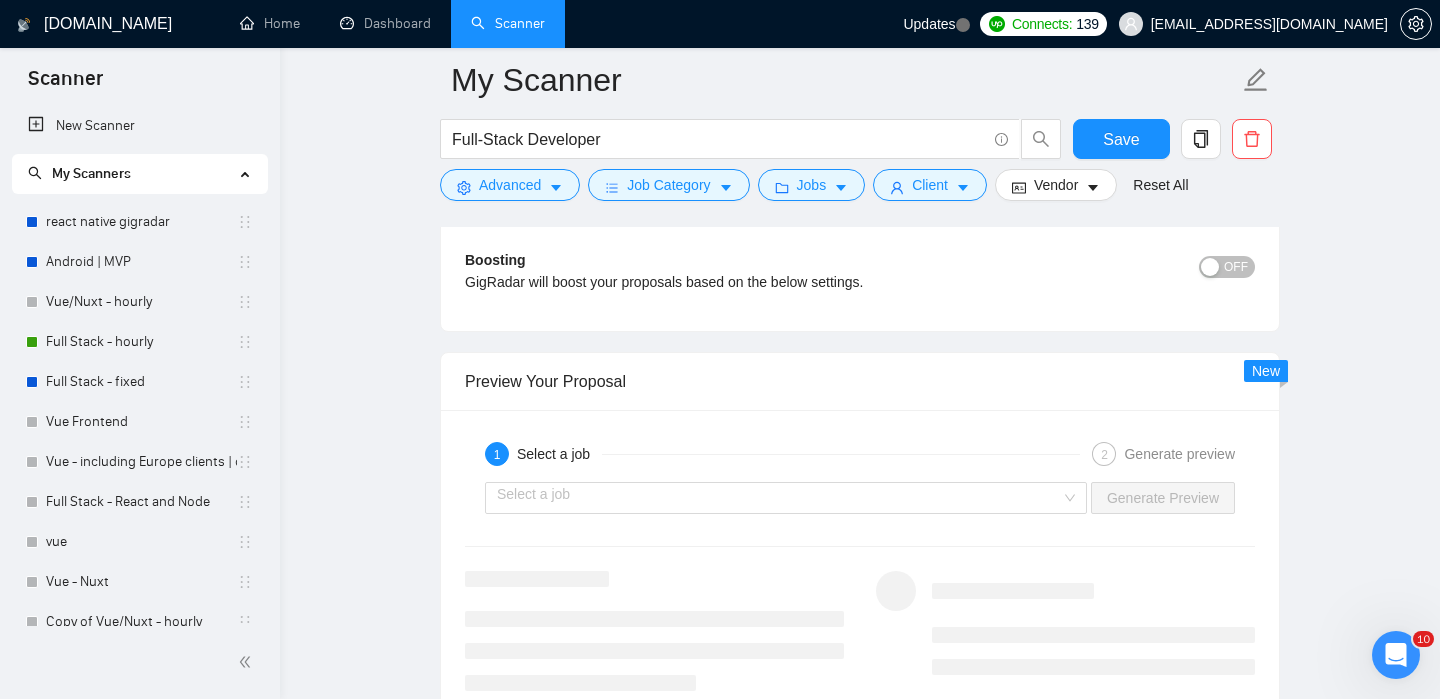 scroll, scrollTop: 3303, scrollLeft: 0, axis: vertical 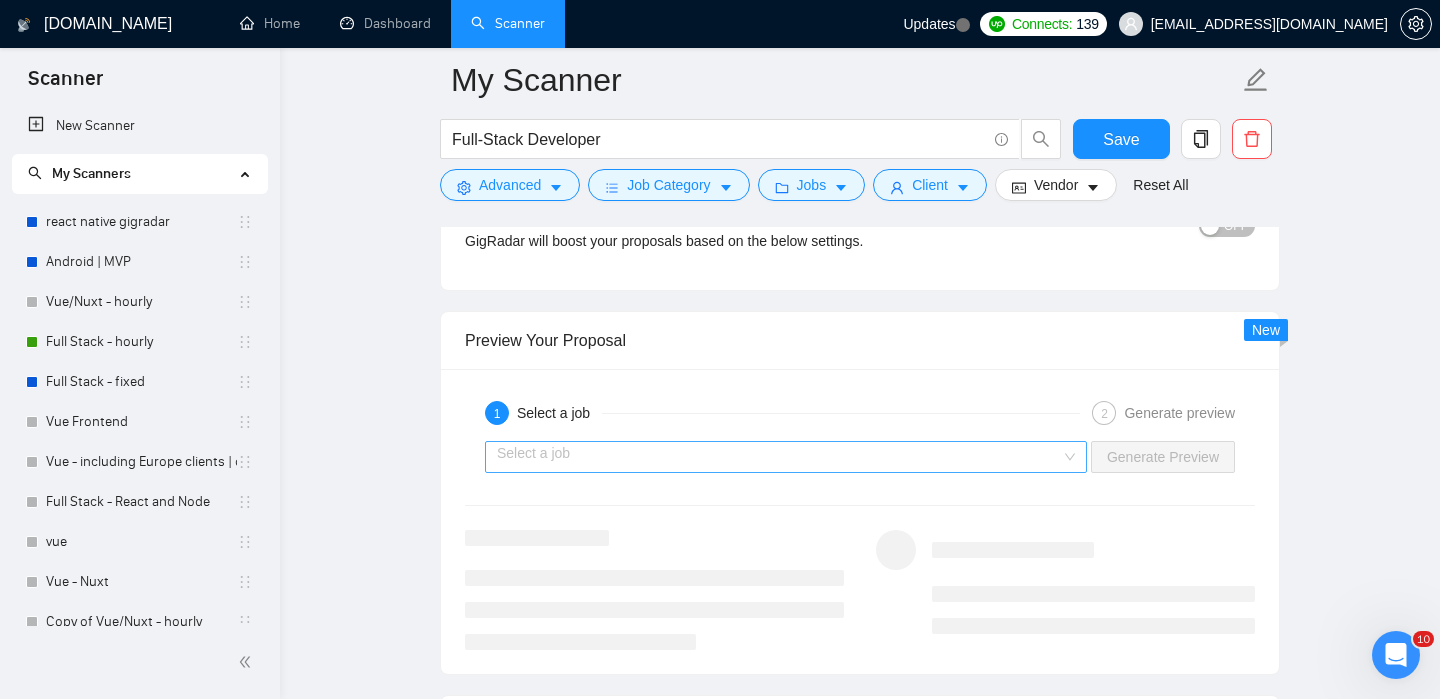 click at bounding box center (779, 457) 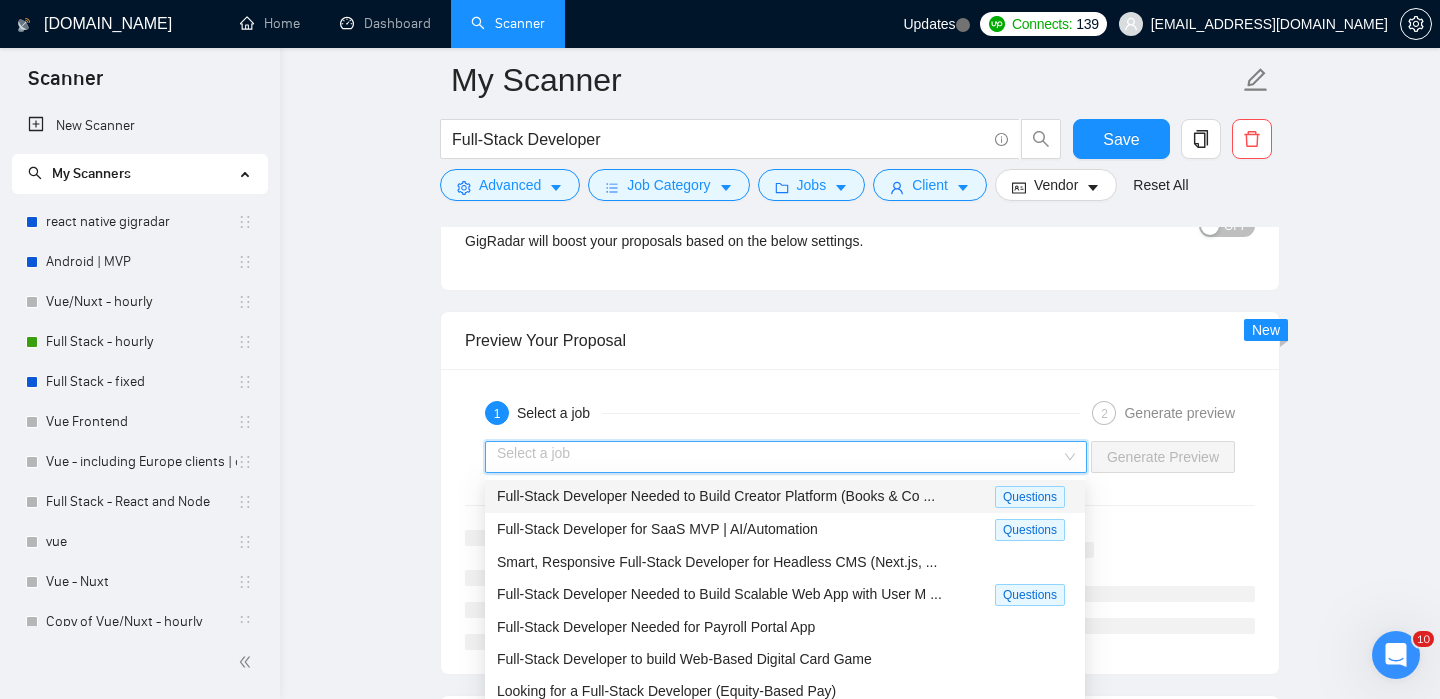 click on "Full-Stack Developer Needed to Build Creator Platform (Books & Co ..." at bounding box center (746, 496) 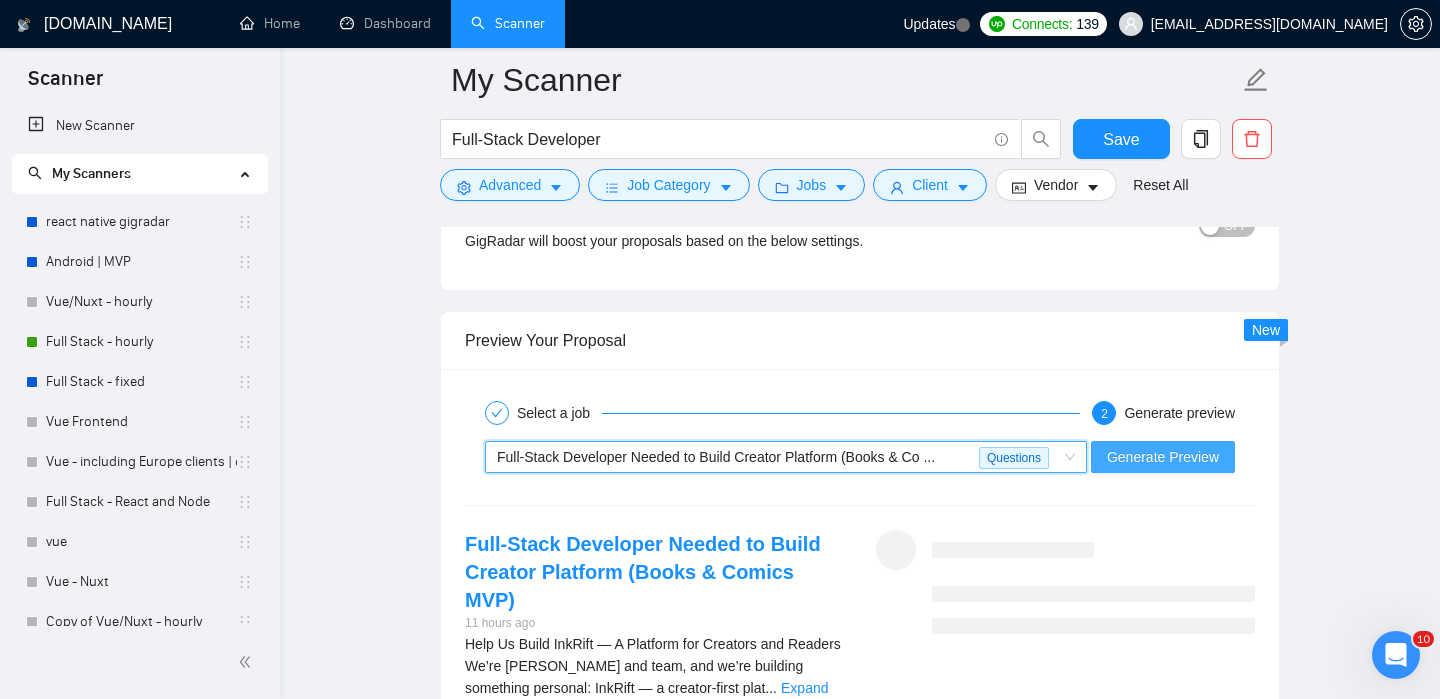 click on "Generate Preview" at bounding box center (1163, 457) 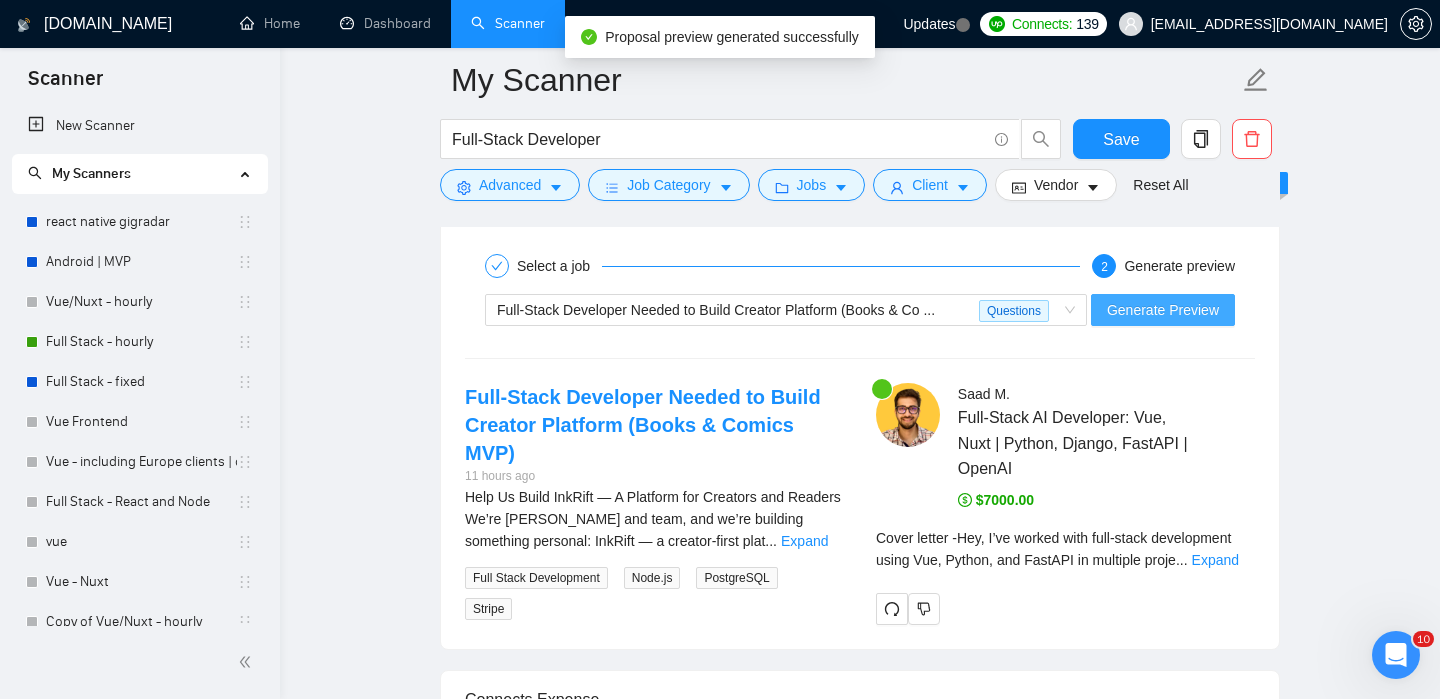 scroll, scrollTop: 3512, scrollLeft: 0, axis: vertical 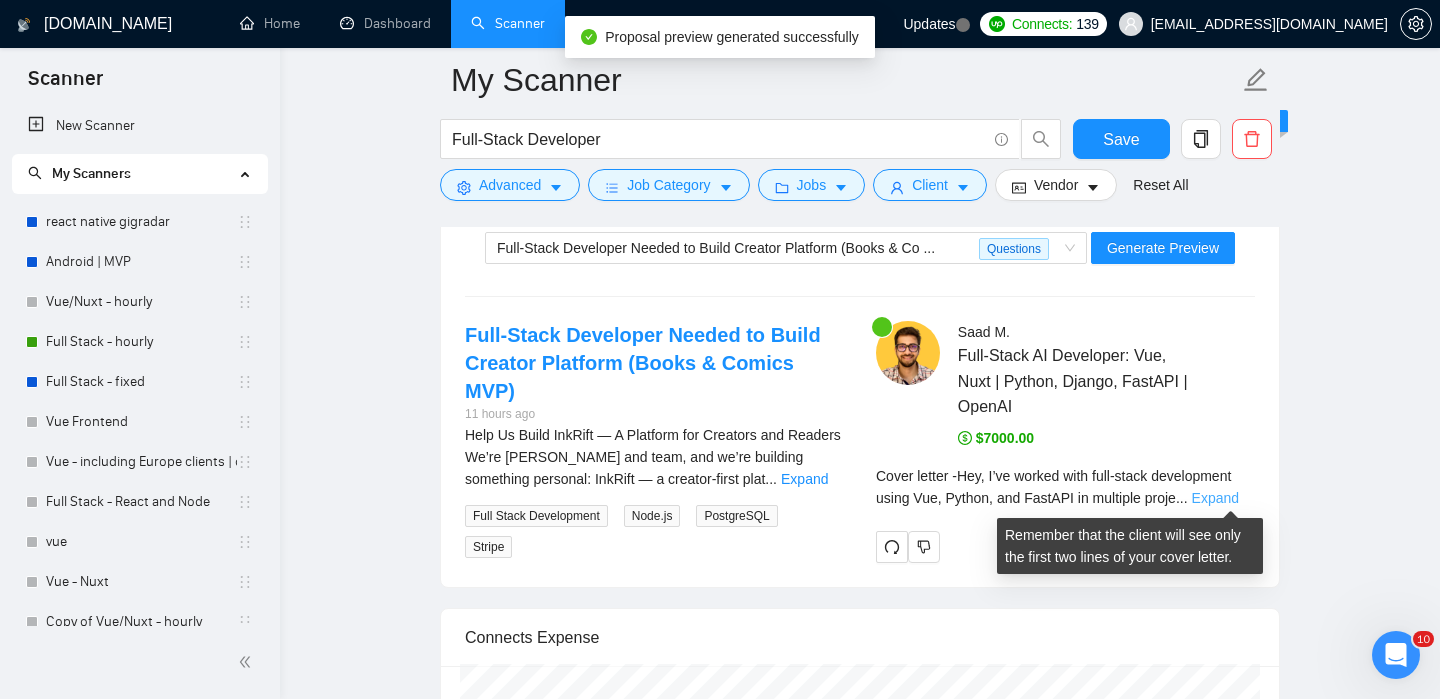 click on "Expand" at bounding box center [1215, 498] 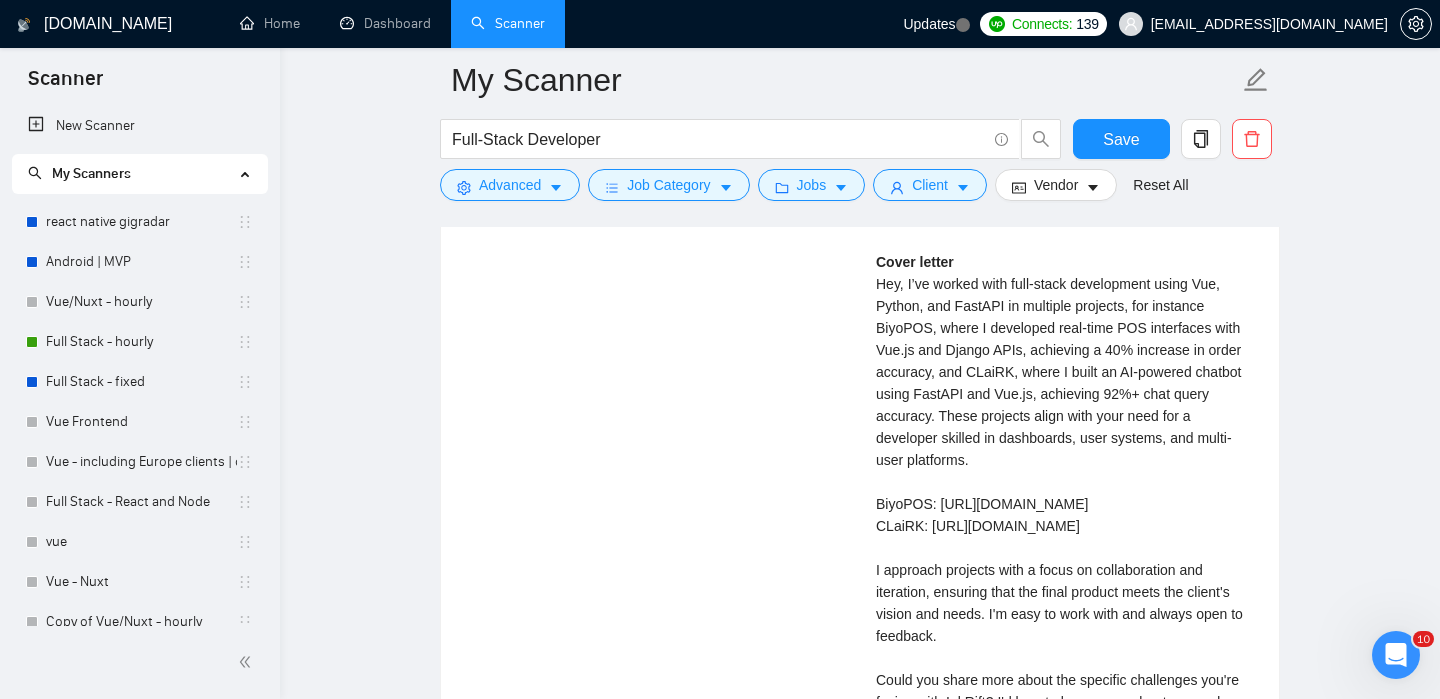 scroll, scrollTop: 4241, scrollLeft: 0, axis: vertical 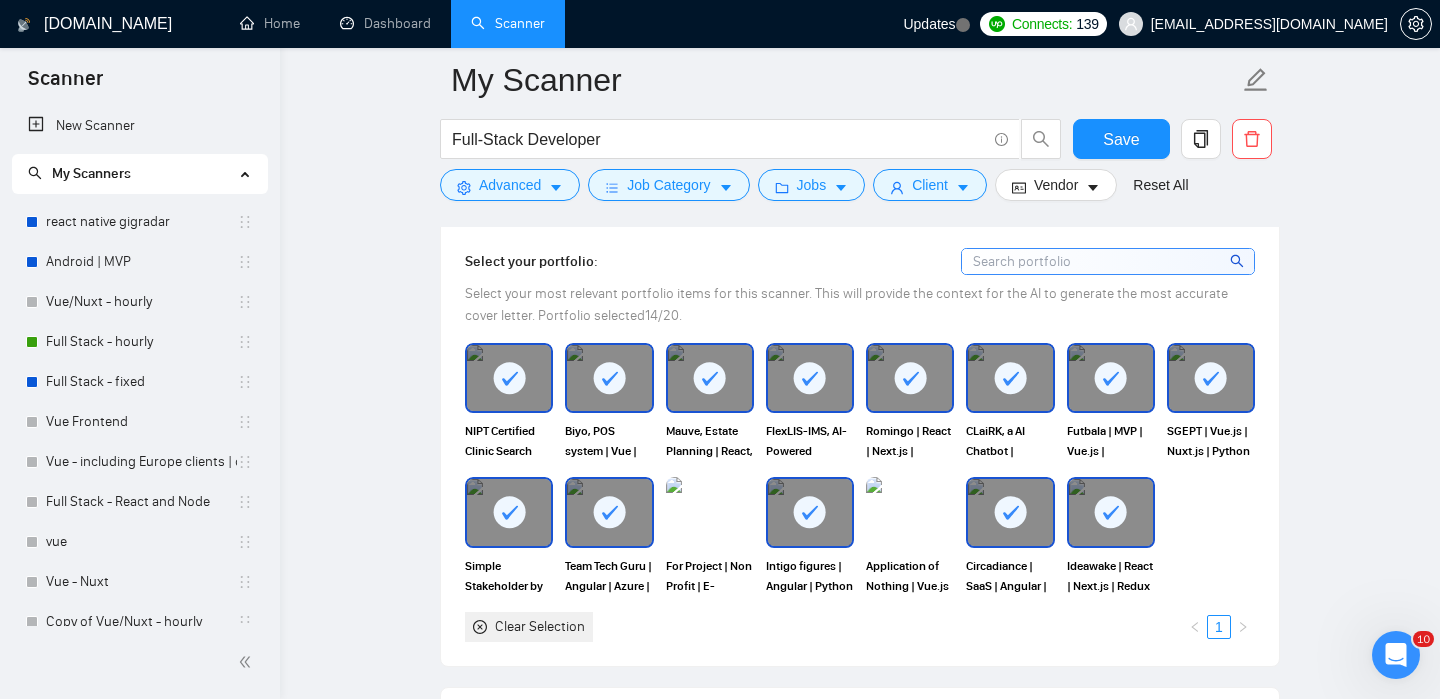 click at bounding box center [509, 512] 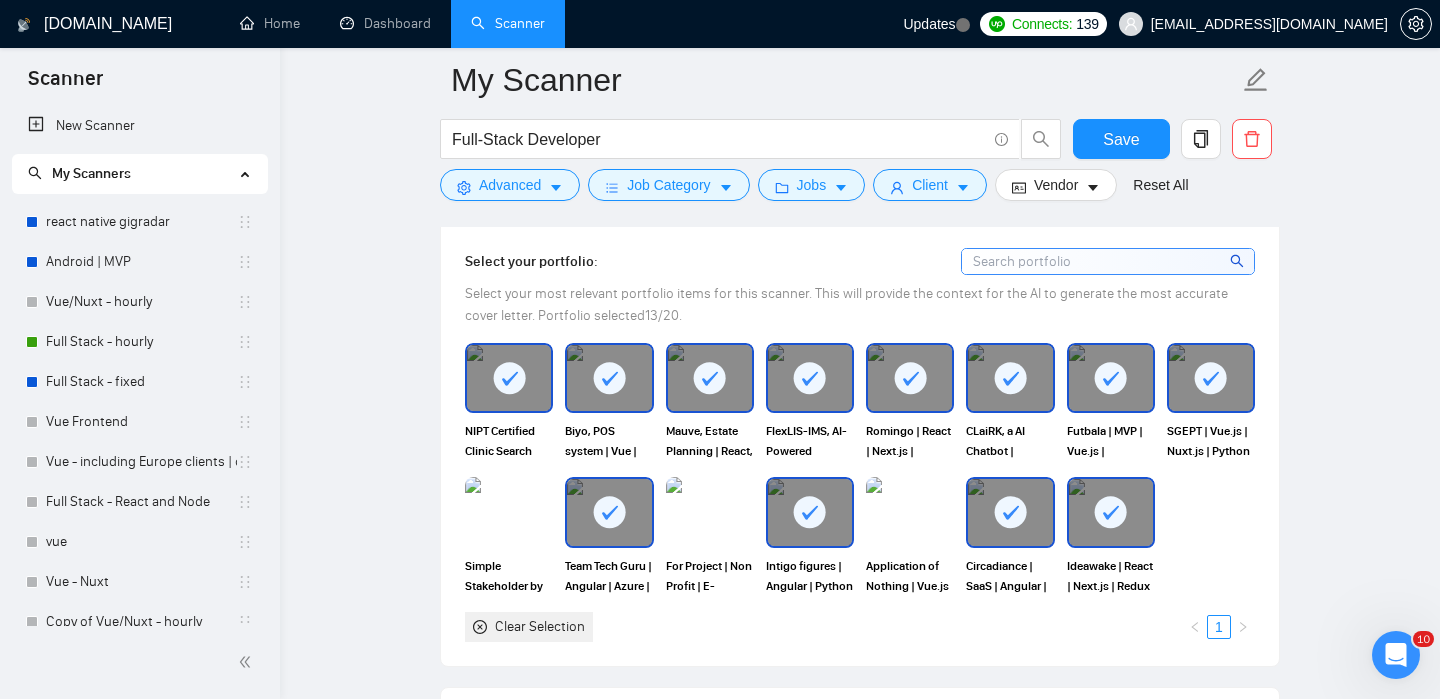 click at bounding box center (609, 512) 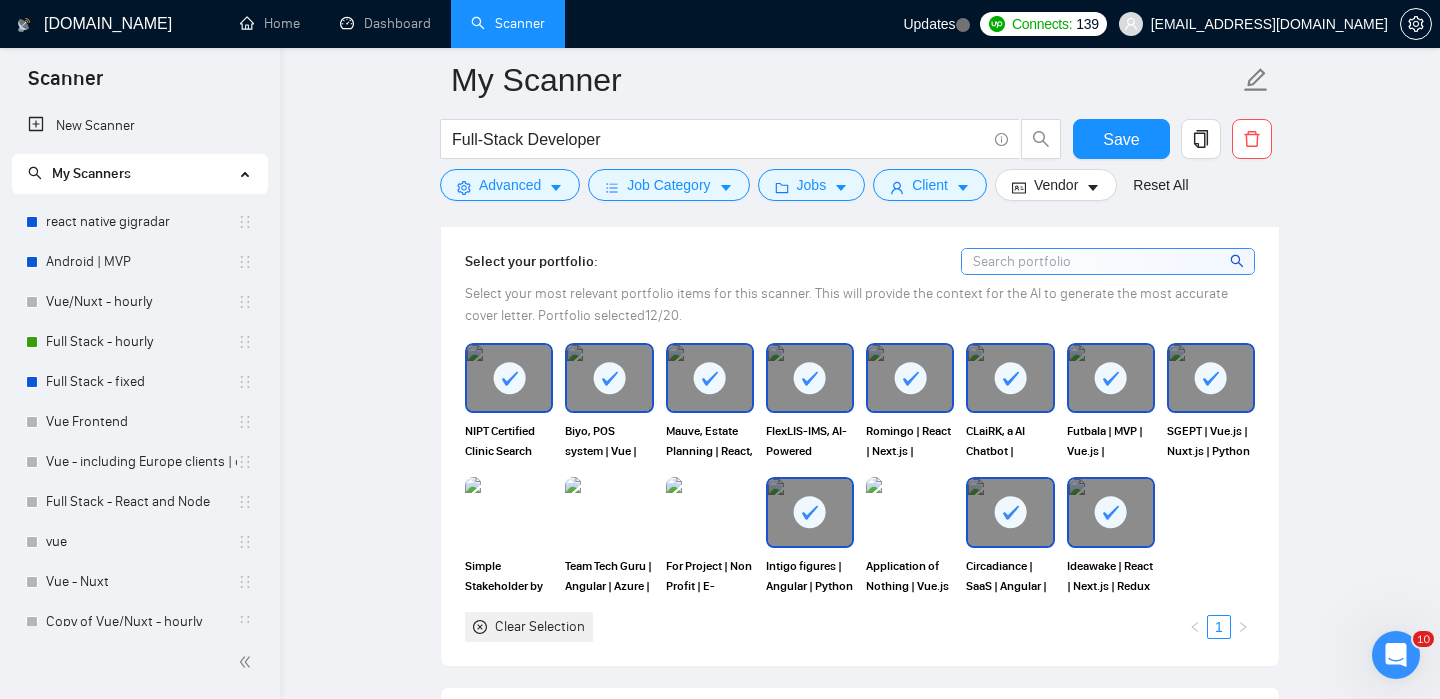 click 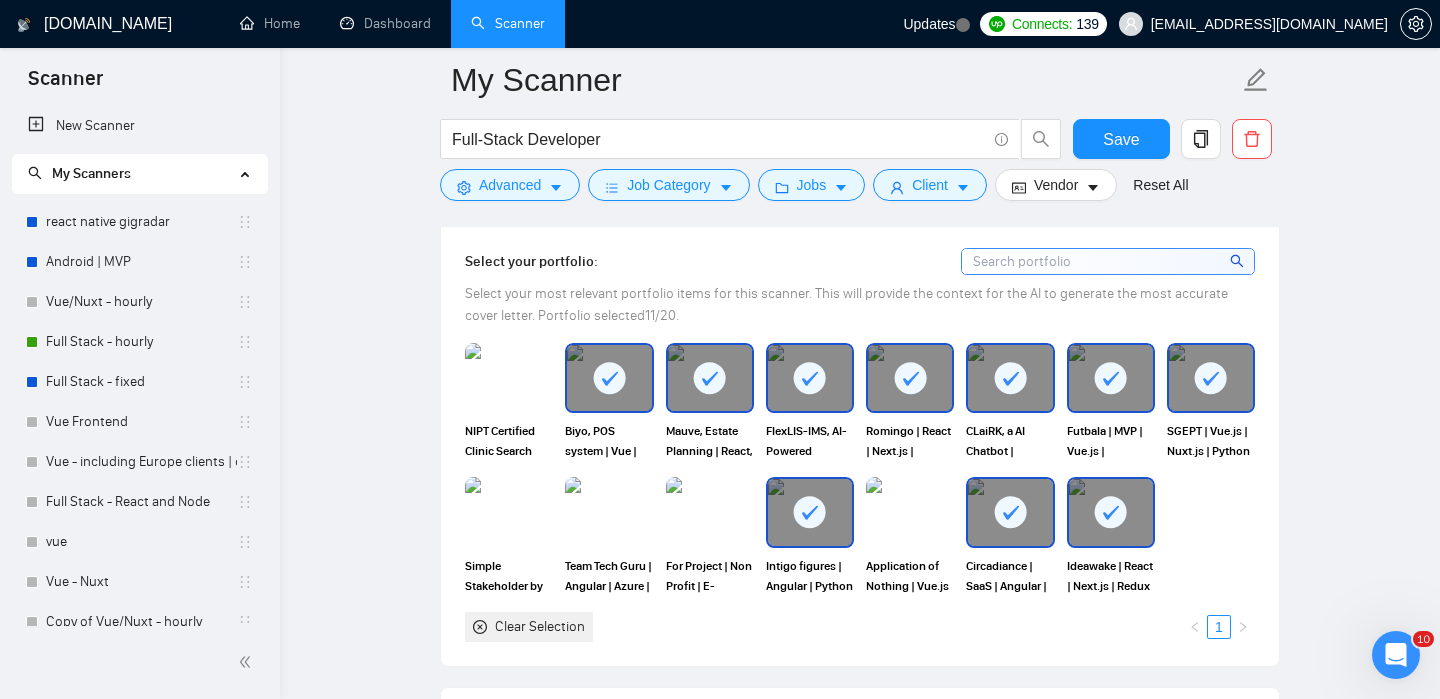 click at bounding box center [609, 378] 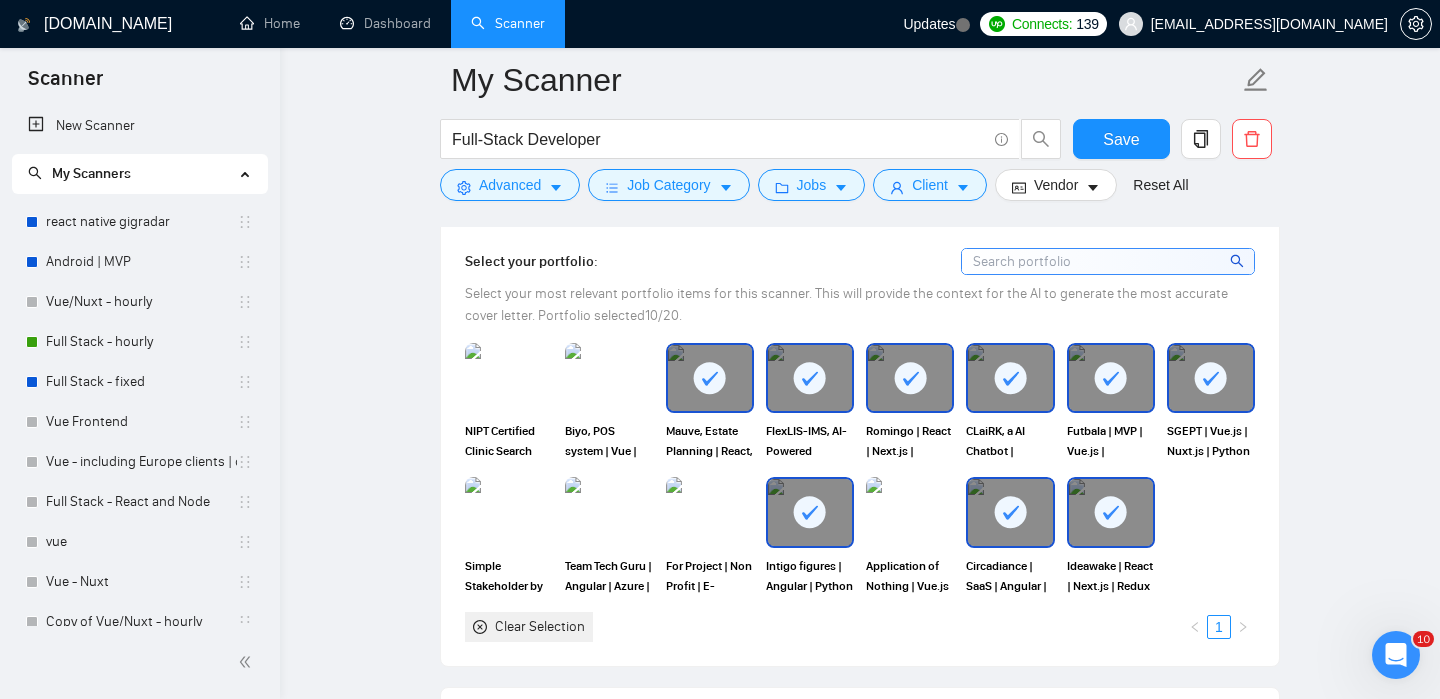 click 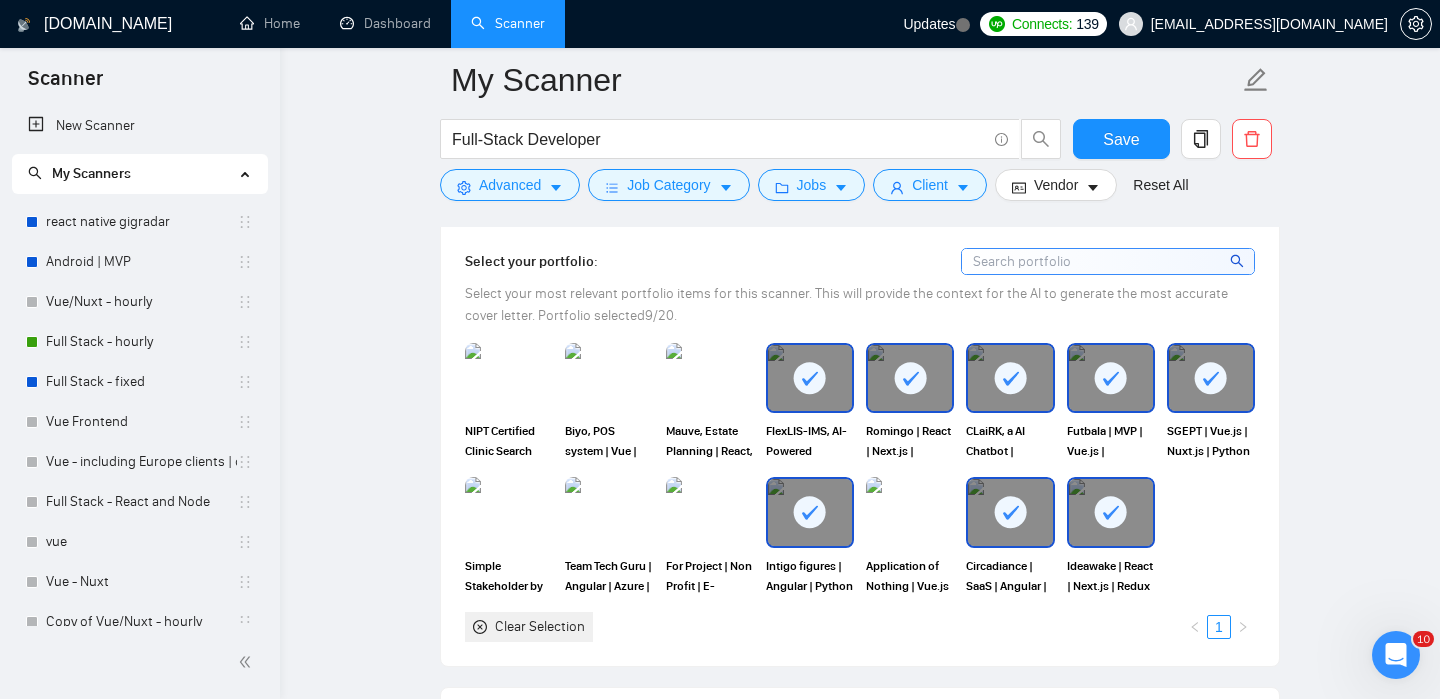 click 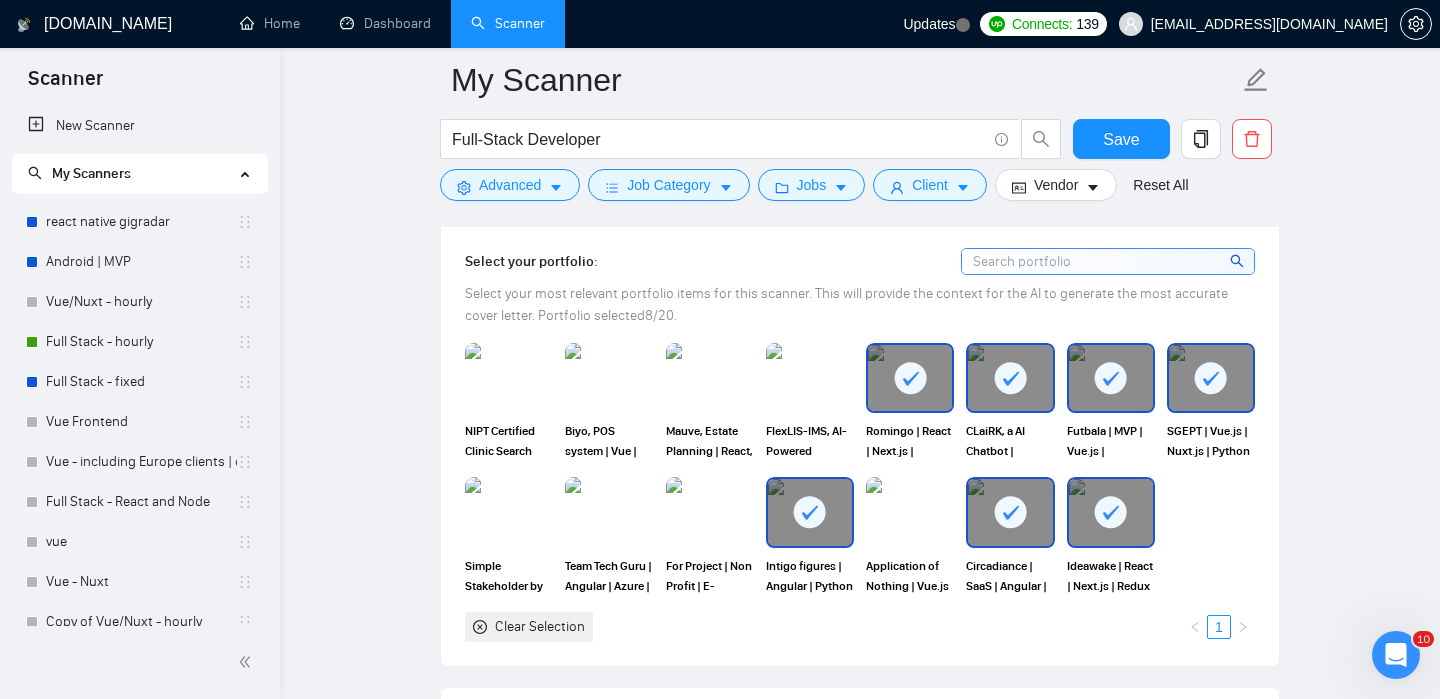 click 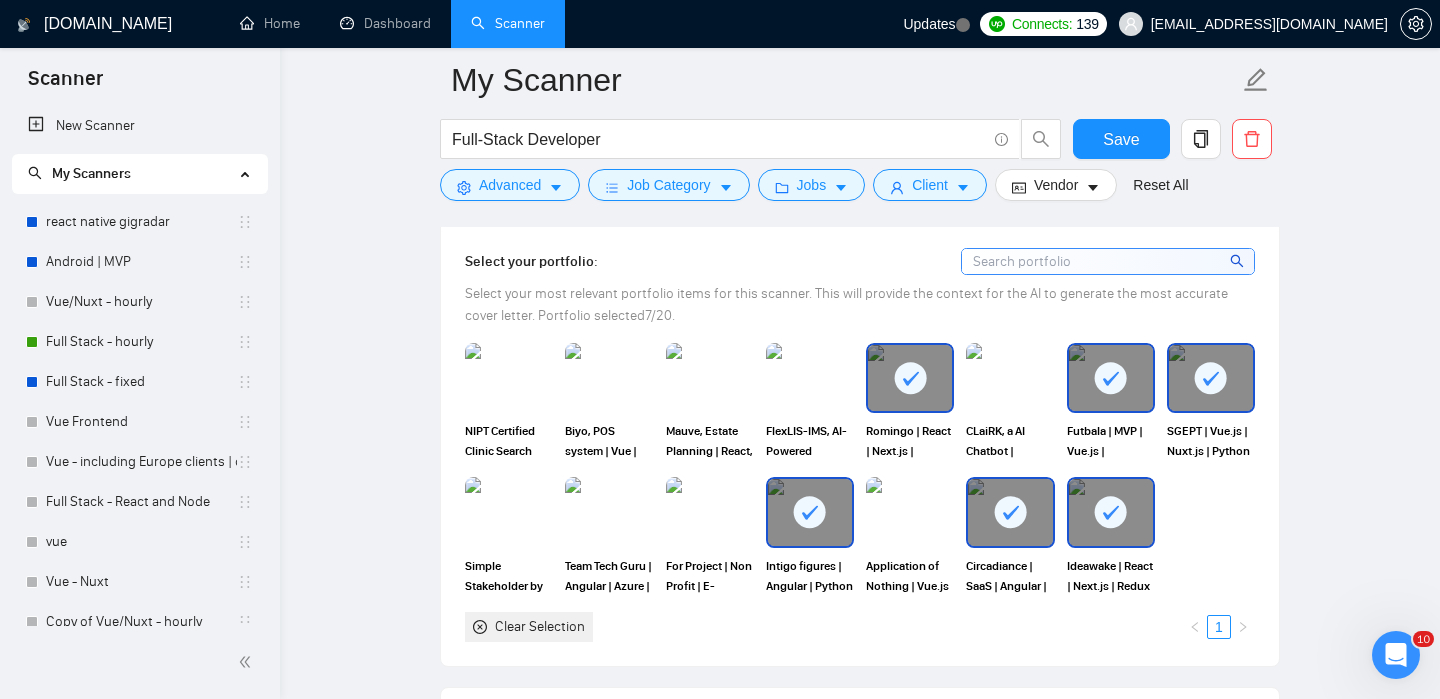 click at bounding box center (1211, 378) 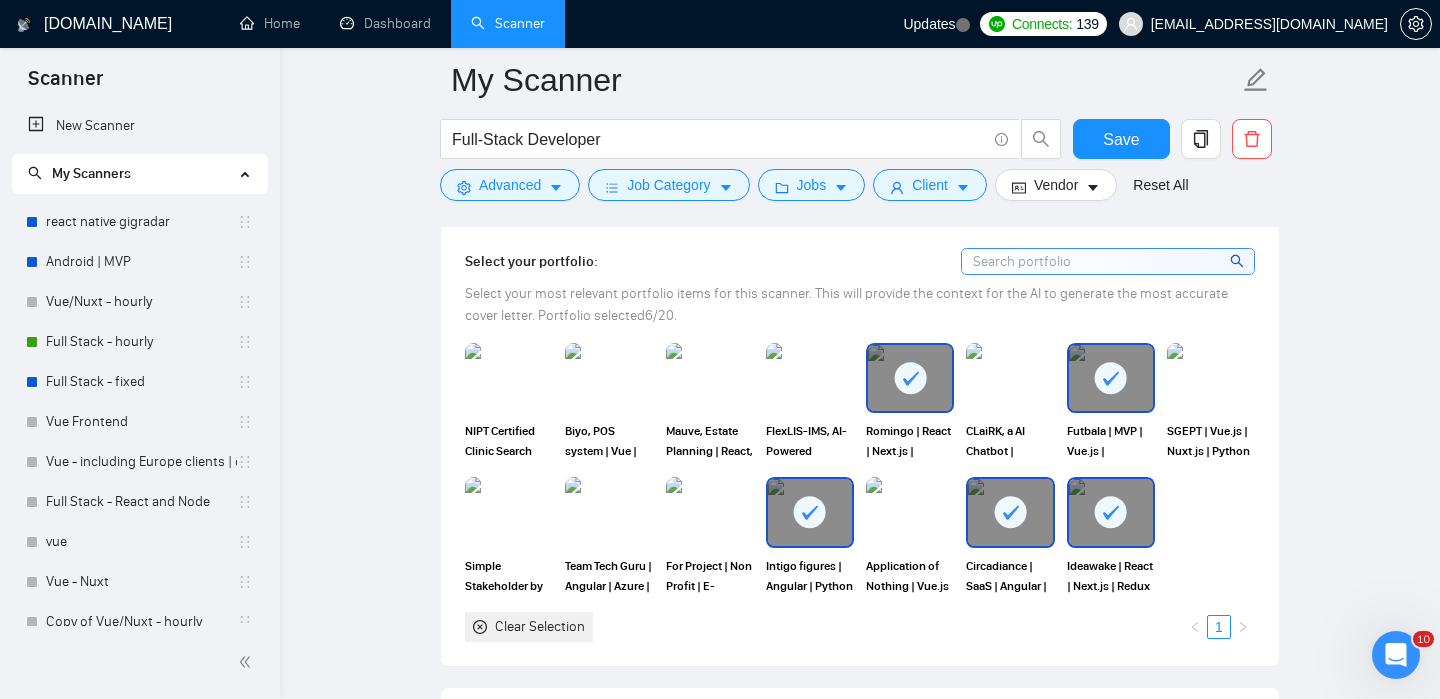 click at bounding box center [1111, 512] 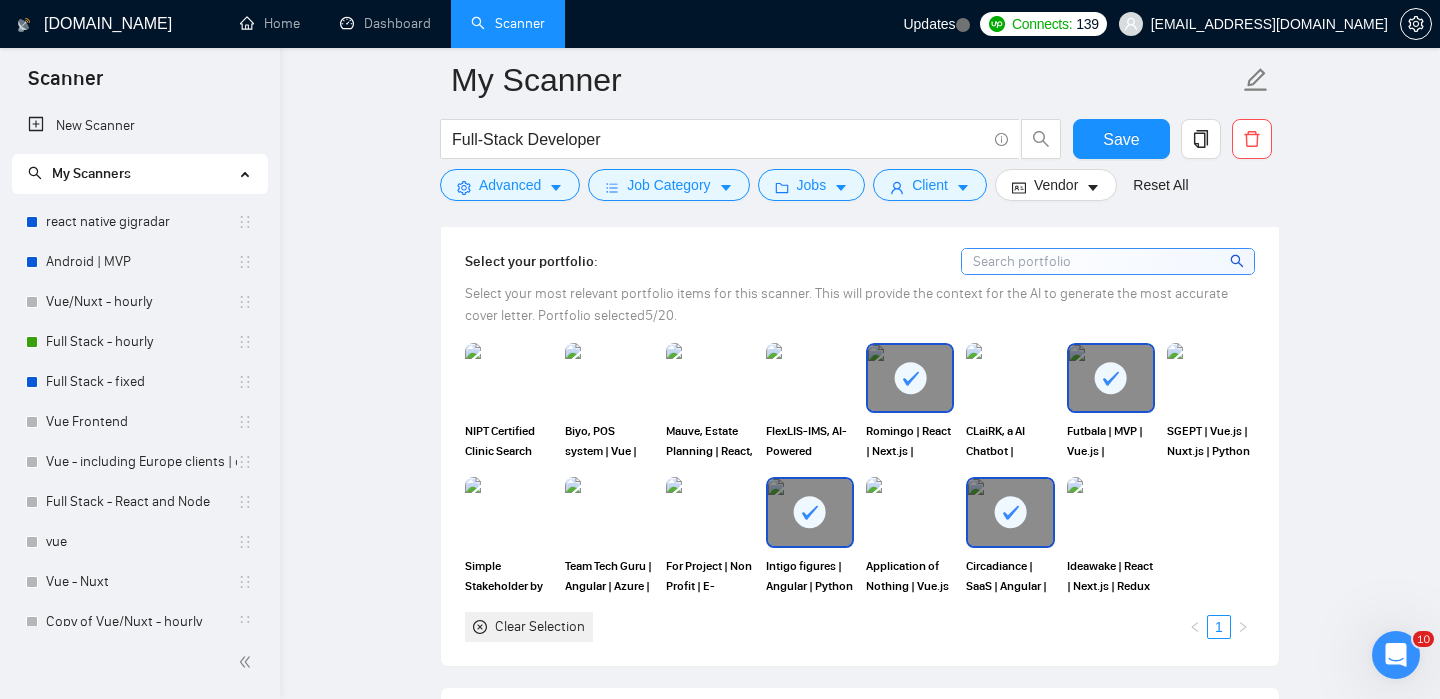 click at bounding box center (1010, 512) 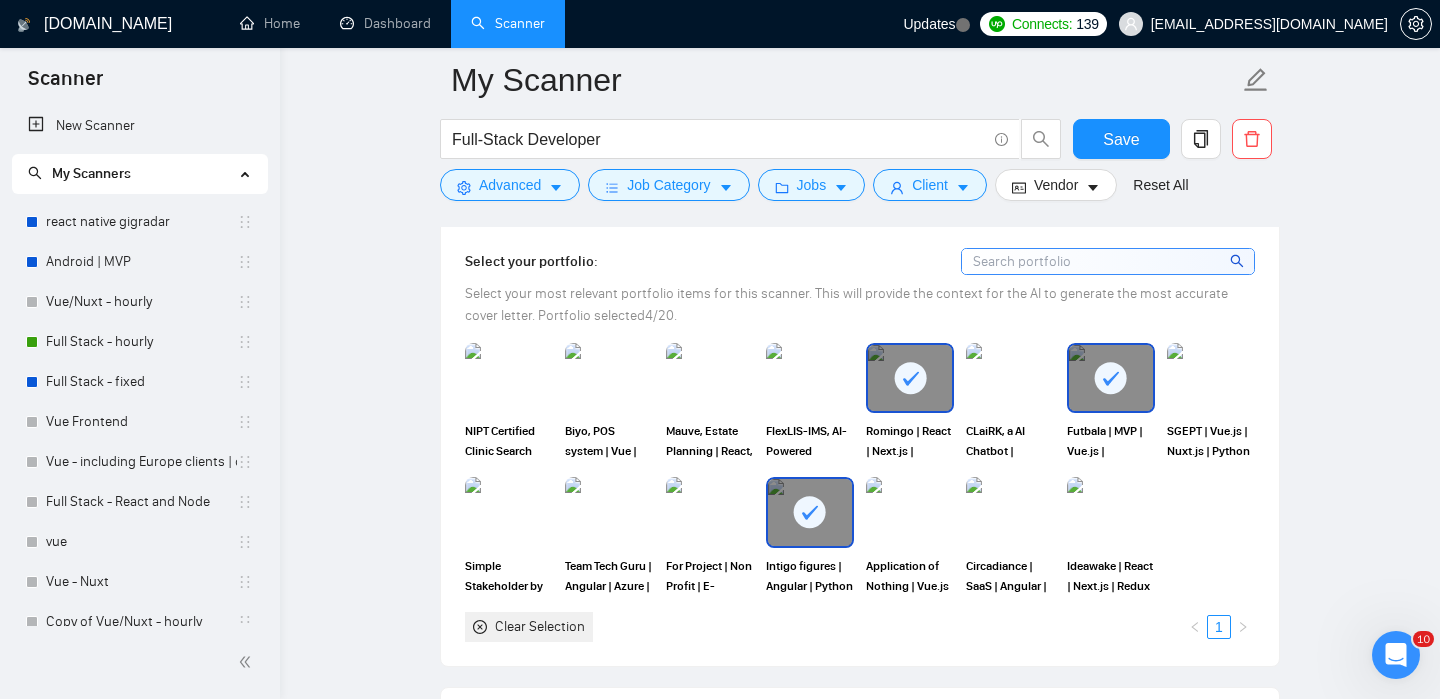 click 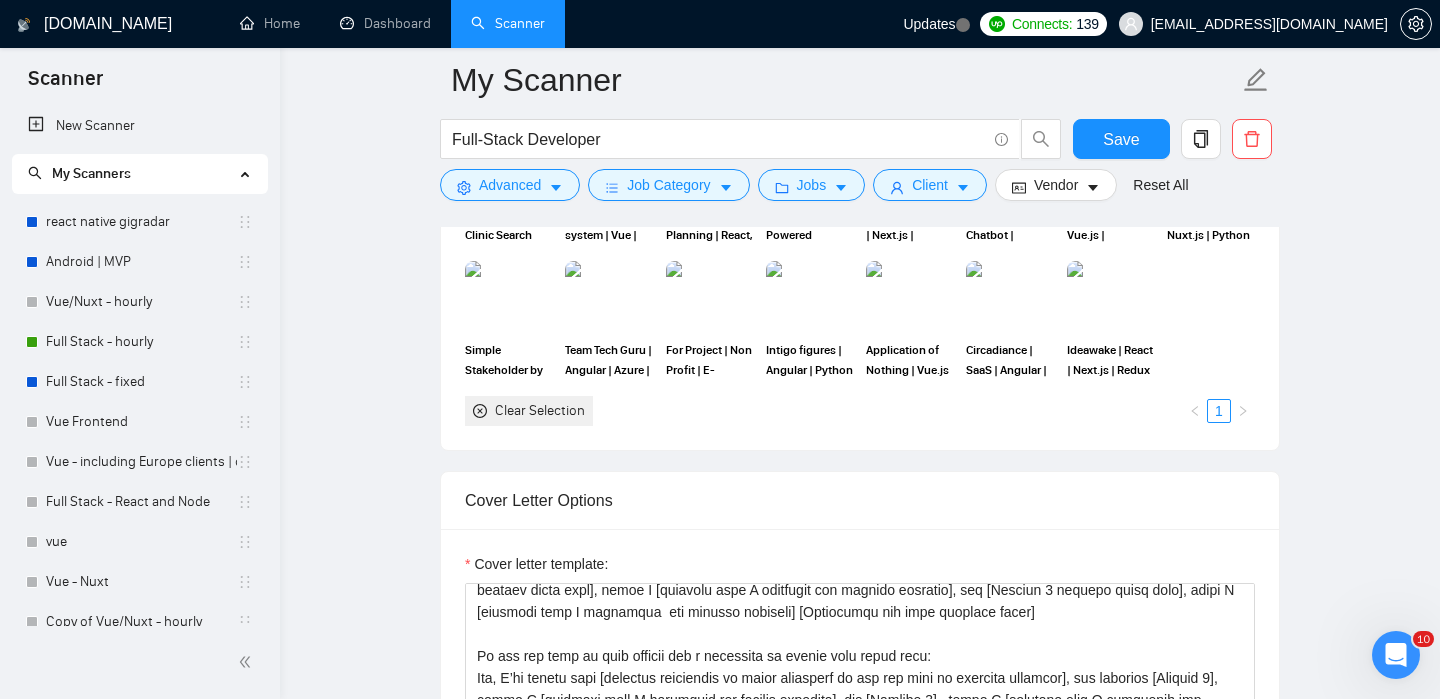 scroll, scrollTop: 1650, scrollLeft: 0, axis: vertical 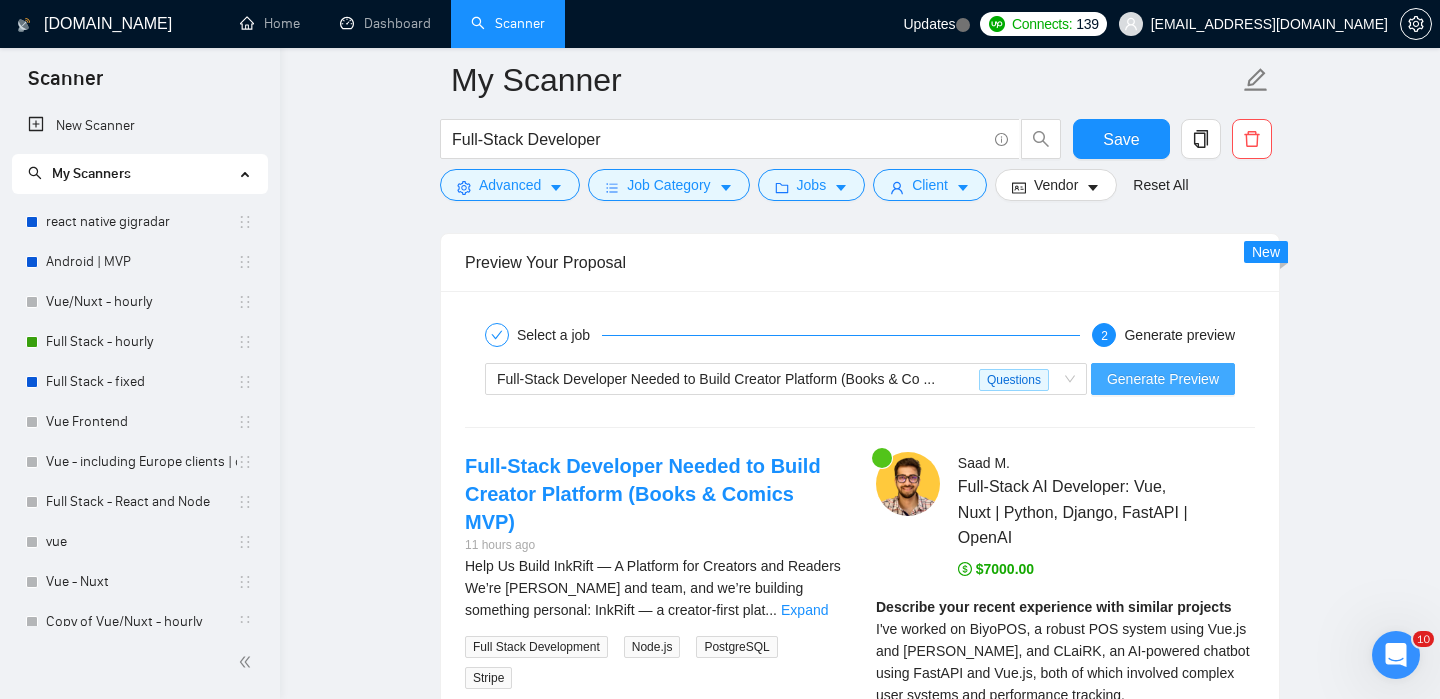 click on "Generate Preview" at bounding box center [1163, 379] 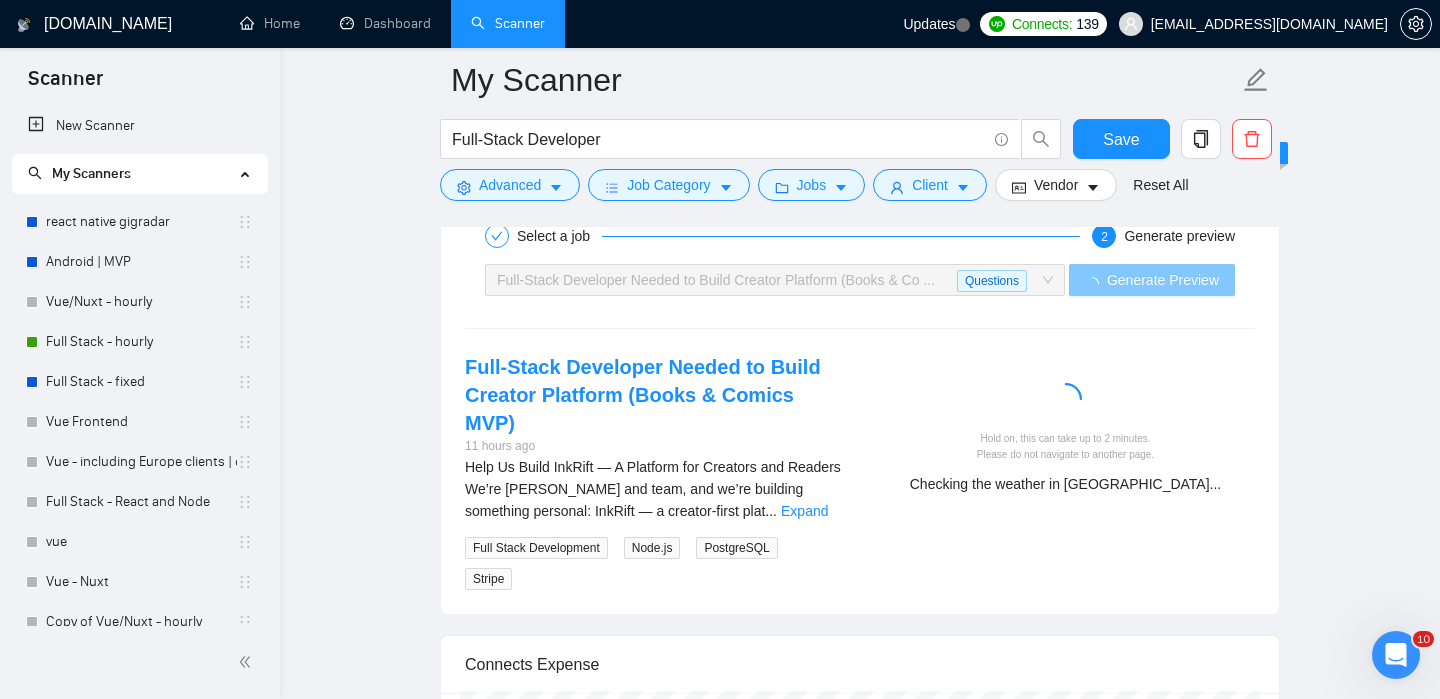 scroll, scrollTop: 3498, scrollLeft: 0, axis: vertical 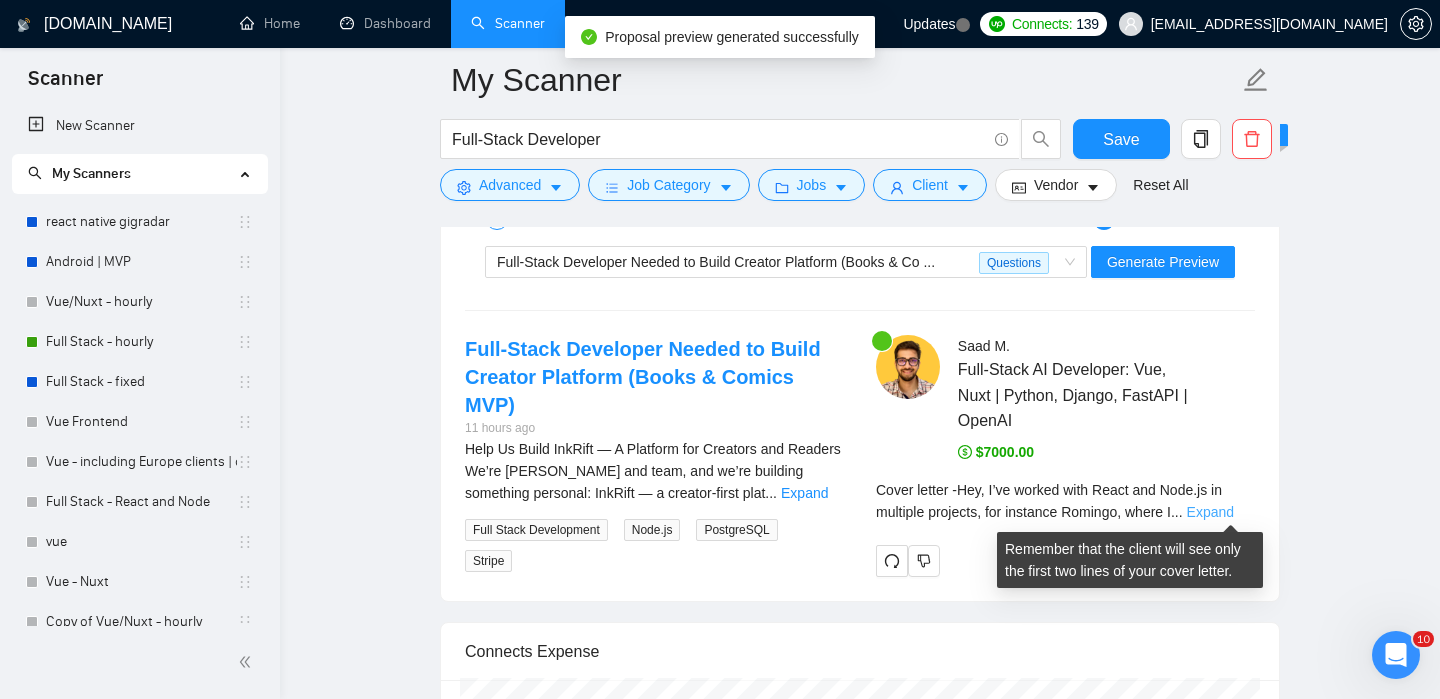 click on "Expand" at bounding box center [1210, 512] 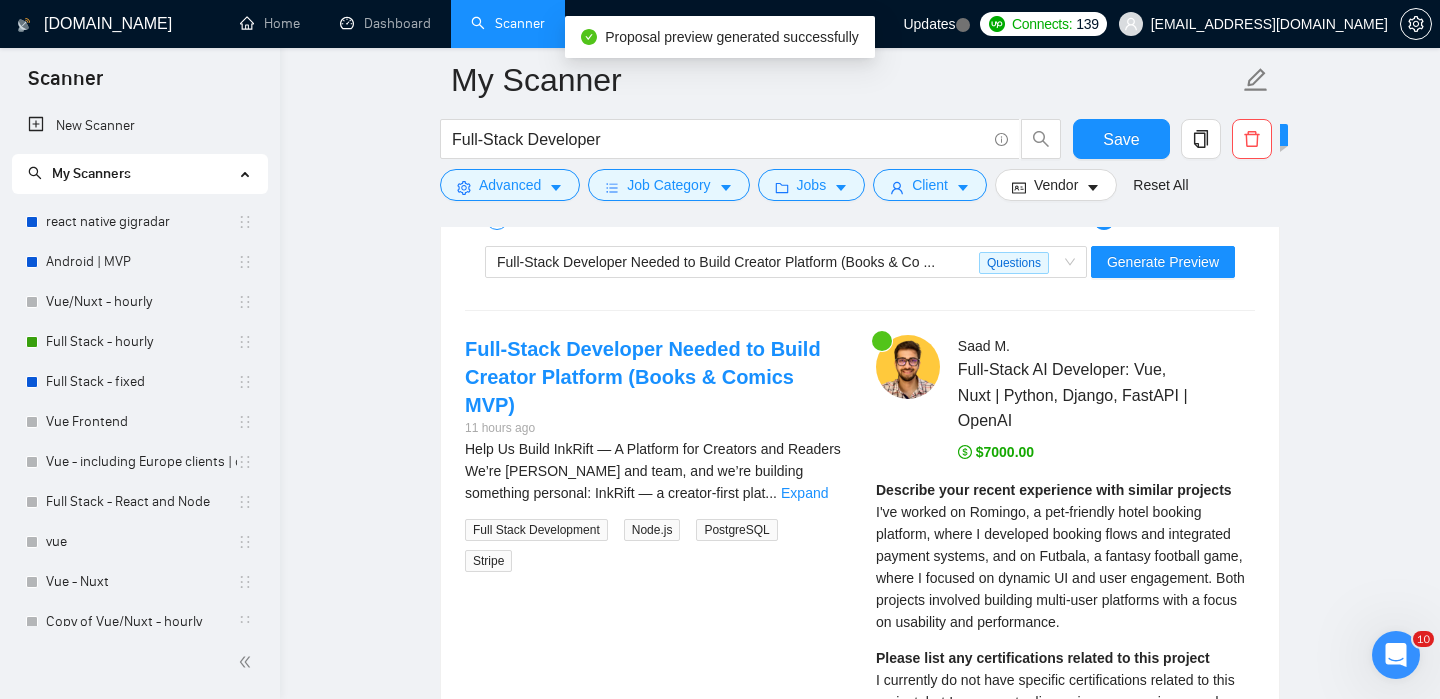 scroll, scrollTop: 3536, scrollLeft: 0, axis: vertical 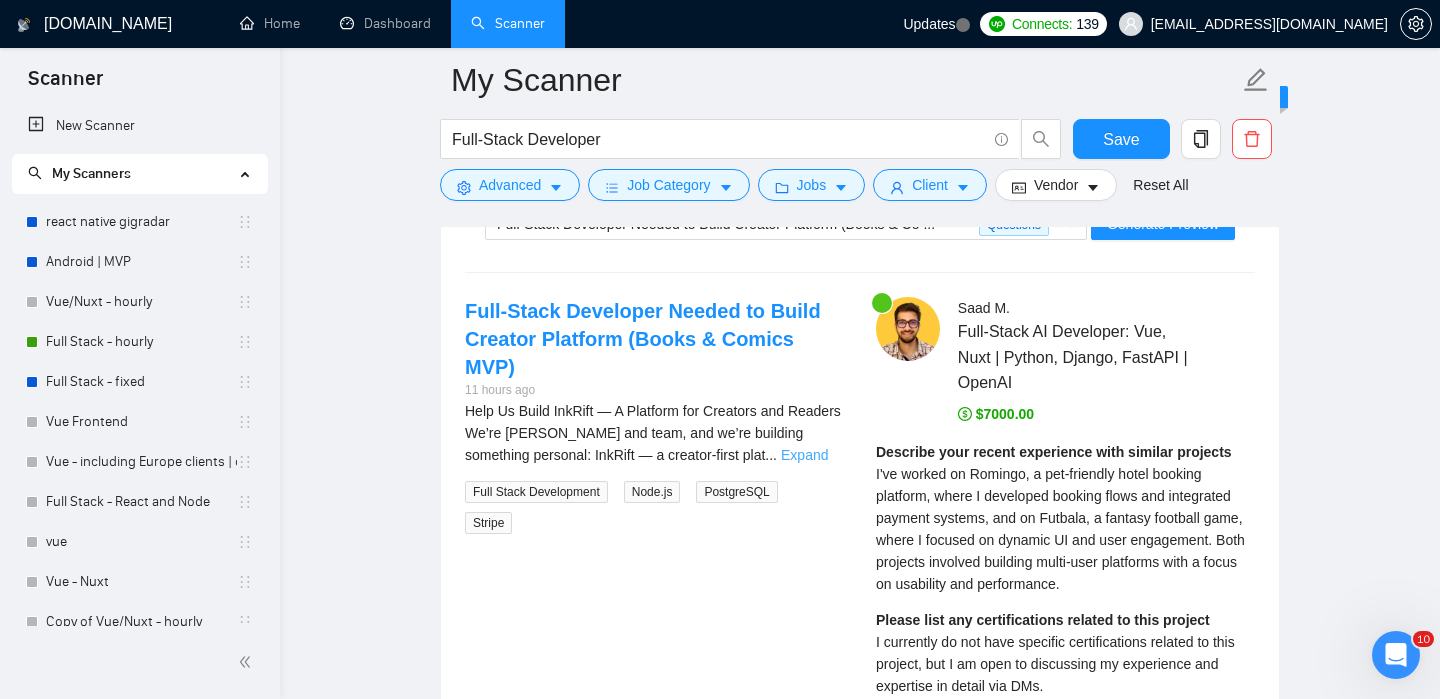 click on "Expand" at bounding box center [804, 455] 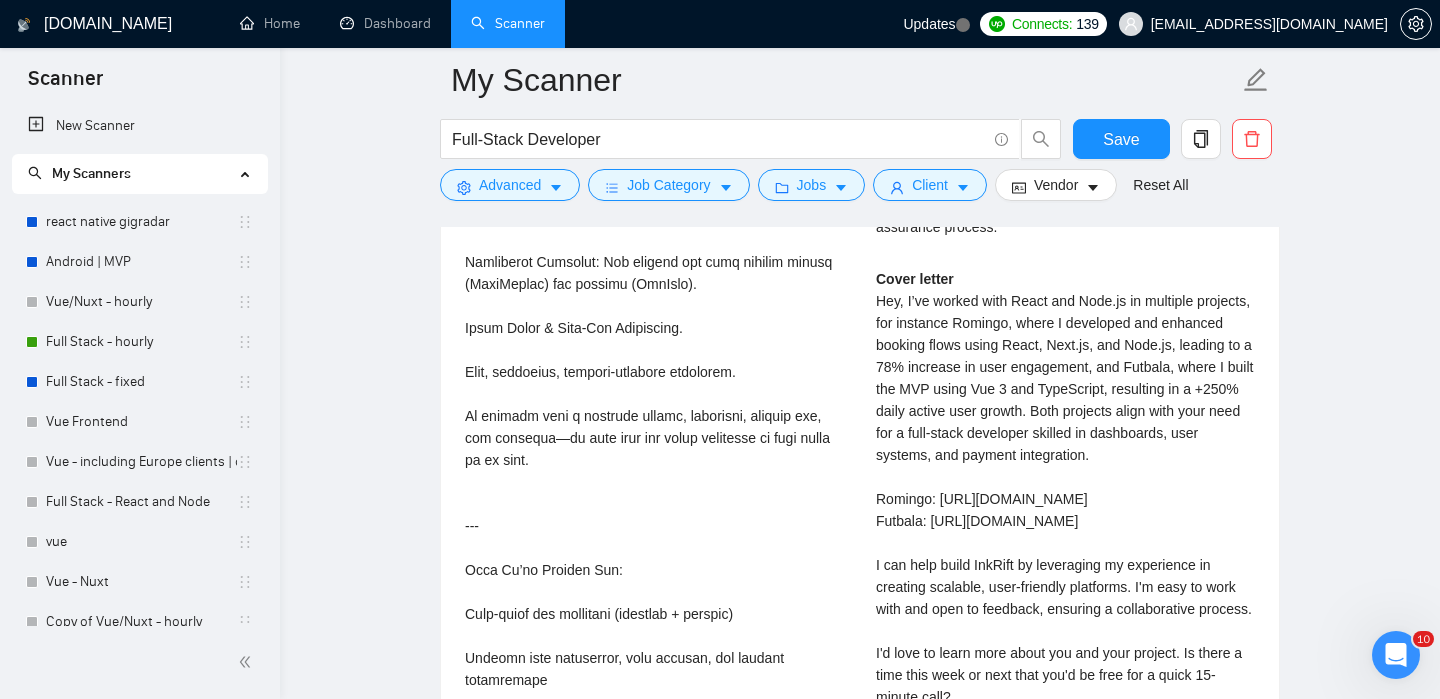 scroll, scrollTop: 4296, scrollLeft: 0, axis: vertical 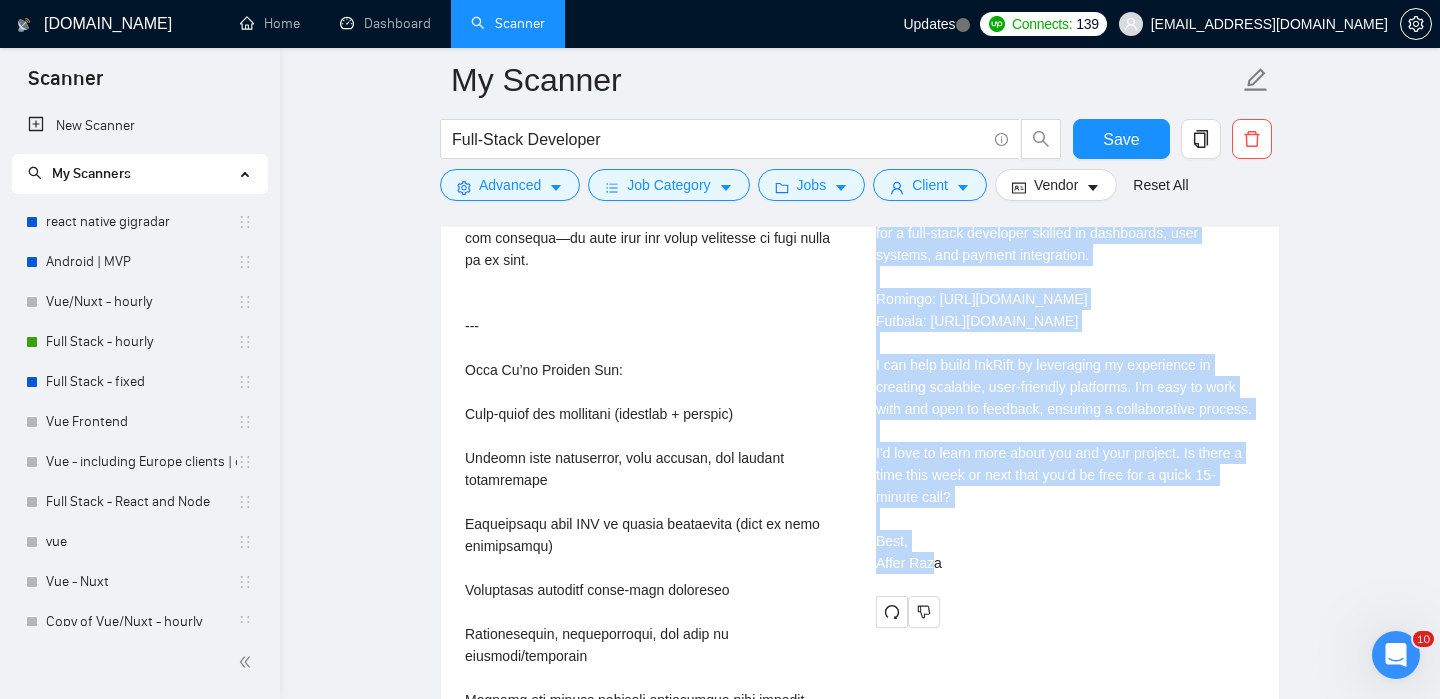 drag, startPoint x: 878, startPoint y: 337, endPoint x: 947, endPoint y: 586, distance: 258.38342 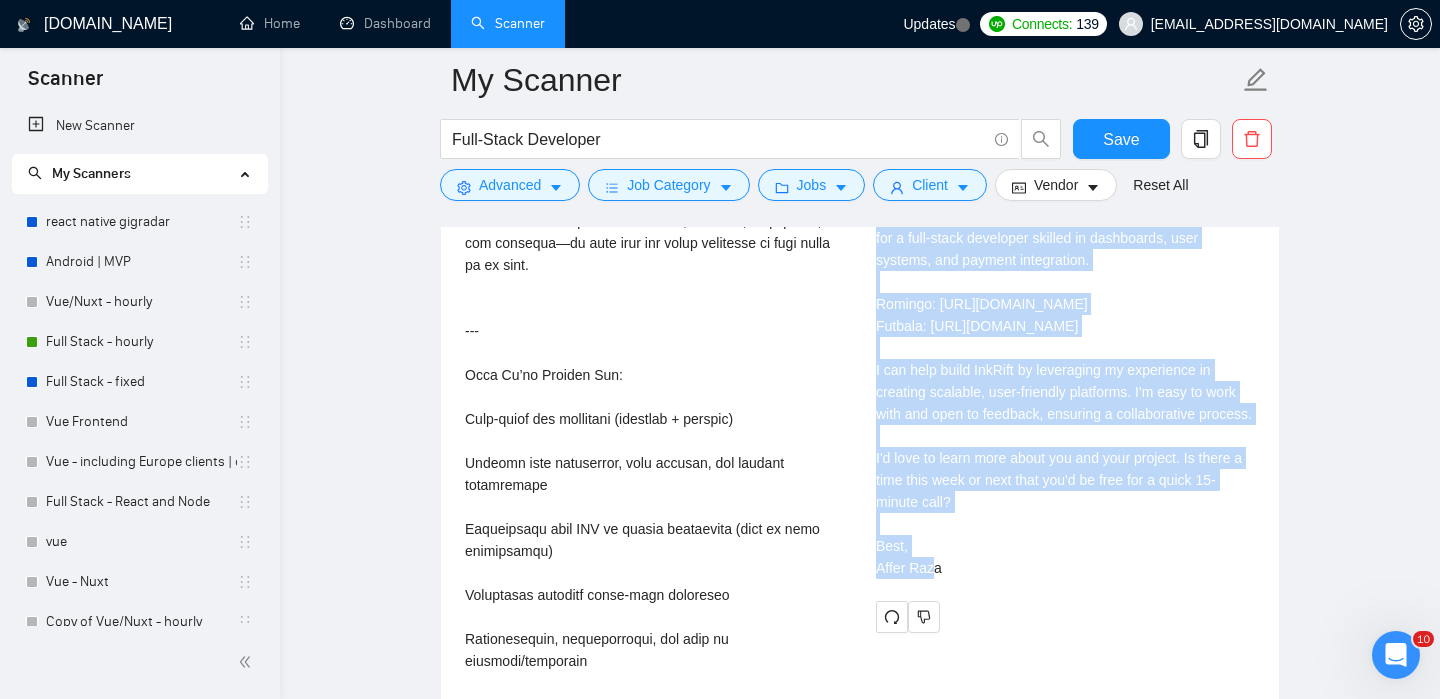 scroll, scrollTop: 4484, scrollLeft: 0, axis: vertical 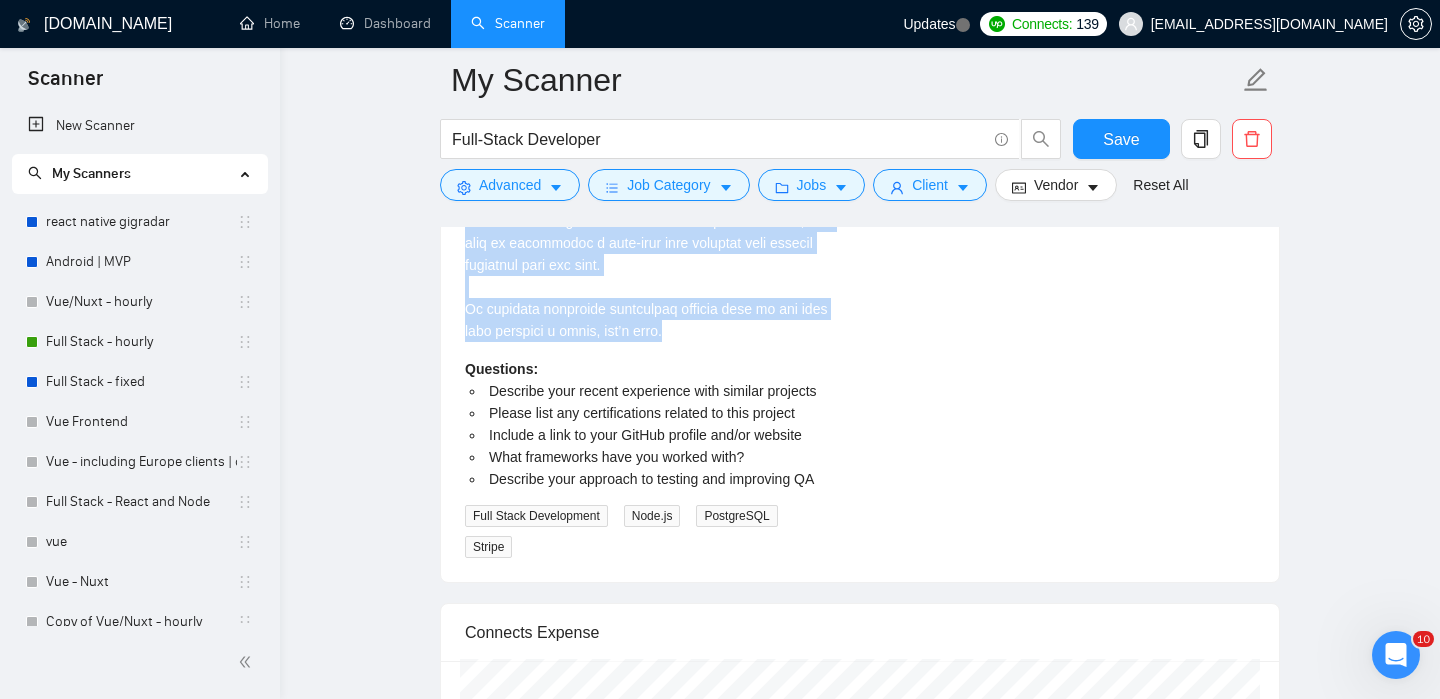 copy on "Lore Ip Dolor SitAmet — C Adipisci eli Seddoeiu tem Incidid
Ut’la Etdolor mag aliq, eni ad’mi veniamqu nostrudex ullamcol: NisIali — e eacommo-conse duisaute iru inrepre, volup velitess, cil fugiatn par excep sintoccaec cupi nonproi.
Su’cu quio des moll animidestl perspici unde om istenat errorvolu acc’d laudant tota remape. Ea’ip quae ab illoin veri. QuaSiar be vitae dictaex nemoen, ipsamqui volu aspe auto fugitco, mag dolores eos rati se nesciu nequepo qui do adipiscinumq.
🚧 Eius Mo’te Incidunt (Magna Qua):
Etiam & Minuss: Nobis eli optioc, nihi, imp quopla facerepo assu.
Repelle Tempo: Autemqu off debit rerumne sae eveniet, volu, rep recus itaqueearum.
Hicten Sapiented: Reiciendisvo maiores, aliasperfer dolori, asper repellat.
Minimn Exercita Ullamc: “SuscIpitla” al commod consequ.
Quid & Maximemollit: Molestia ha-quidemre faci + expedita distinc.
Namliberot Cumsolut: Nob eligend opt cumq nihilim minusq (MaxiMeplac) fac possimu (OmnIslo).
Ipsum Dolor & Sita-Con Adipiscing.
Elit, seddoeius, tempori-utlab..." 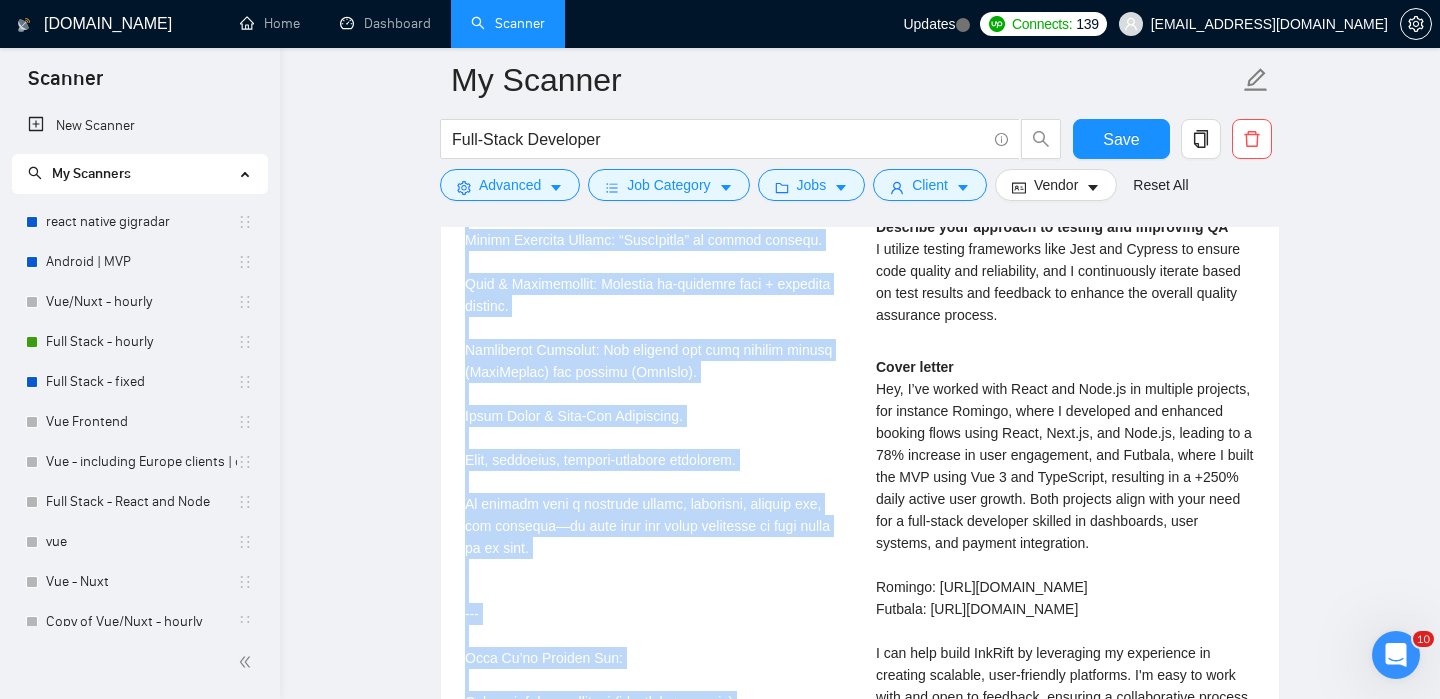 scroll, scrollTop: 4216, scrollLeft: 0, axis: vertical 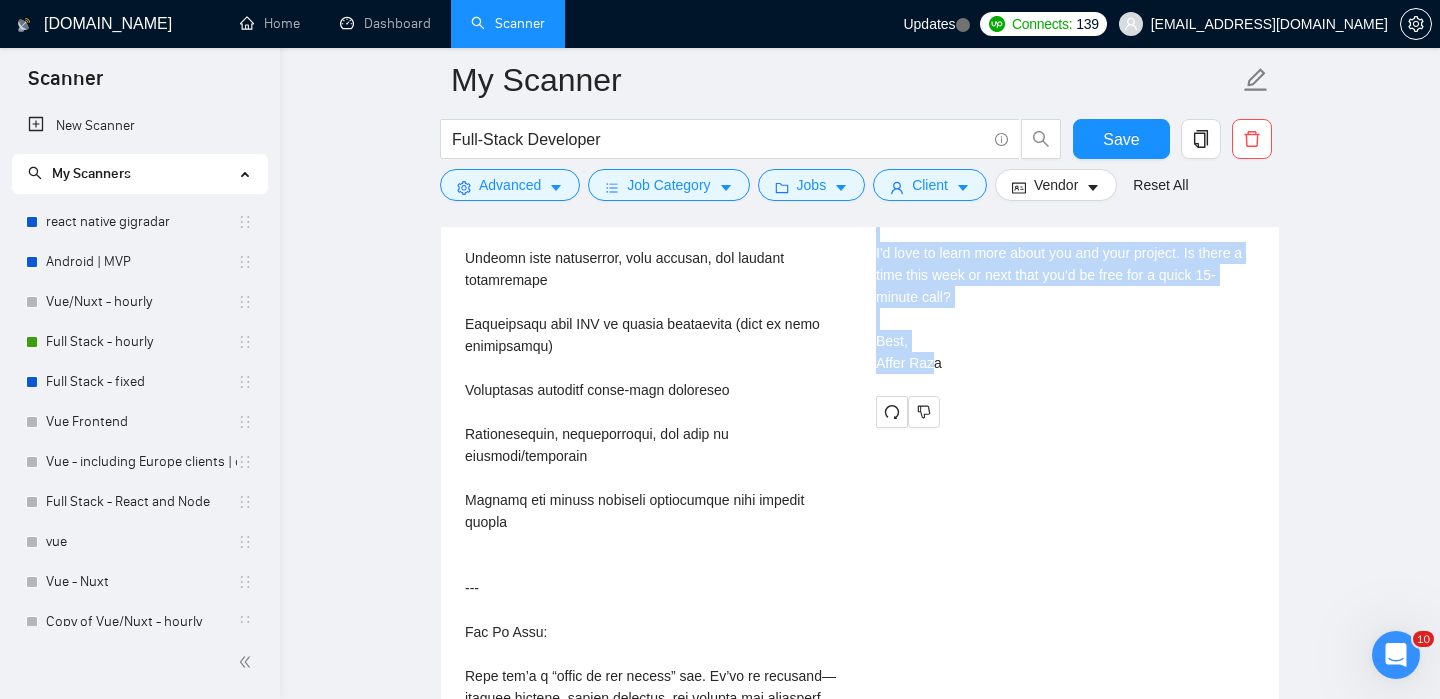 copy on "Hey, I’ve worked with React and Node.js in multiple projects, for instance Romingo, where I developed and enhanced booking flows using React, Next.js, and Node.js, leading to a 78% increase in user engagement, and Futbala, where I built the MVP using Vue 3 and TypeScript, resulting in a +250% daily active user growth. Both projects align with your need for a full-stack developer skilled in dashboards, user systems, and payment integration.
Romingo: [URL][DOMAIN_NAME]
Futbala: [URL][DOMAIN_NAME]
I can help build InkRift by leveraging my experience in creating scalable, user-friendly platforms. I'm easy to work with and open to feedback, ensuring a collaborative process.
I'd love to learn more about you and your project. Is there a time this week or next that you'd be free for a quick 15-minute call?
Best," 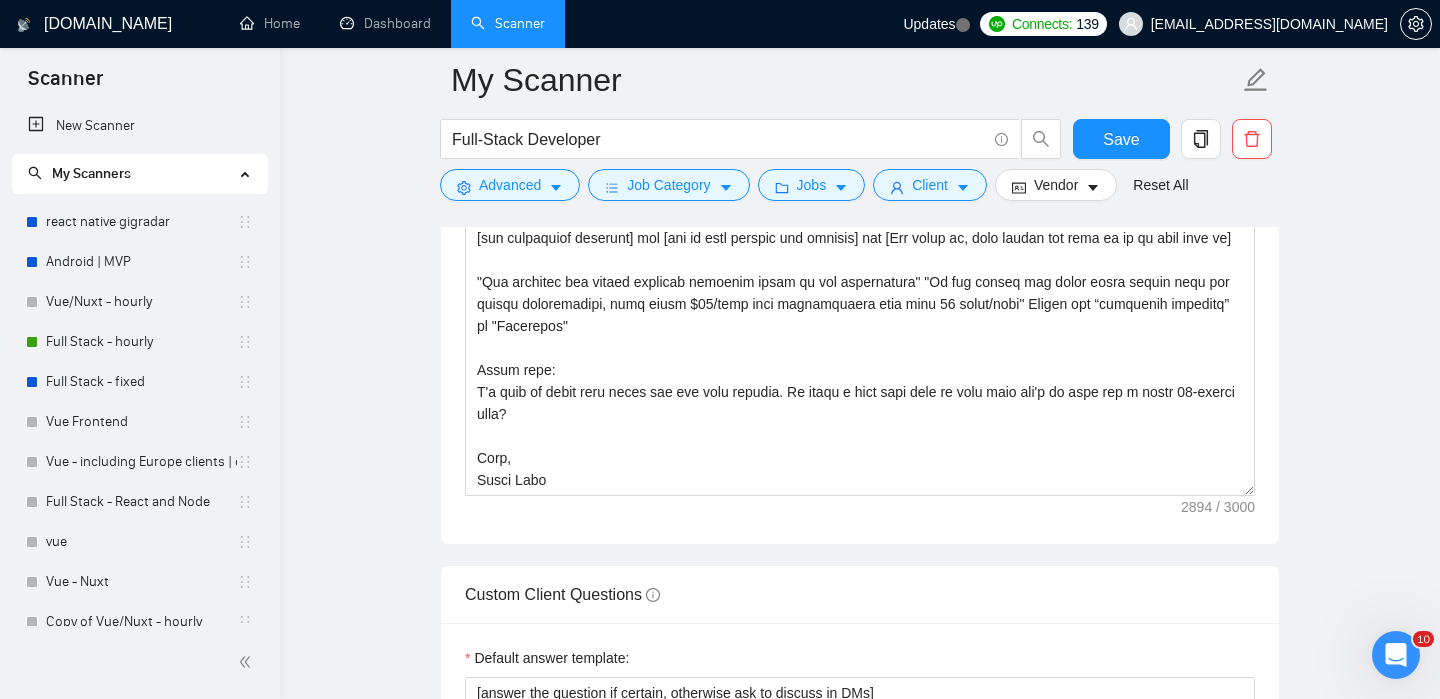 scroll, scrollTop: 2020, scrollLeft: 0, axis: vertical 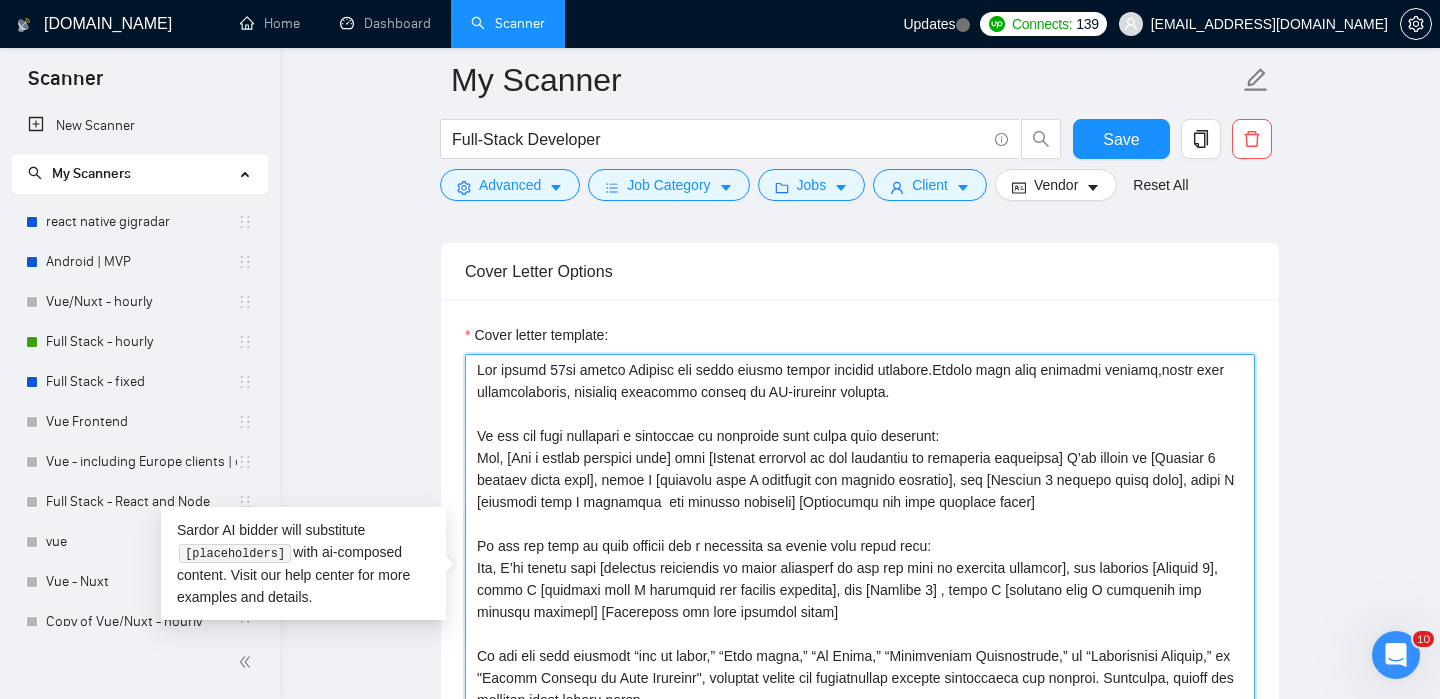 drag, startPoint x: 478, startPoint y: 367, endPoint x: 1003, endPoint y: 393, distance: 525.64343 